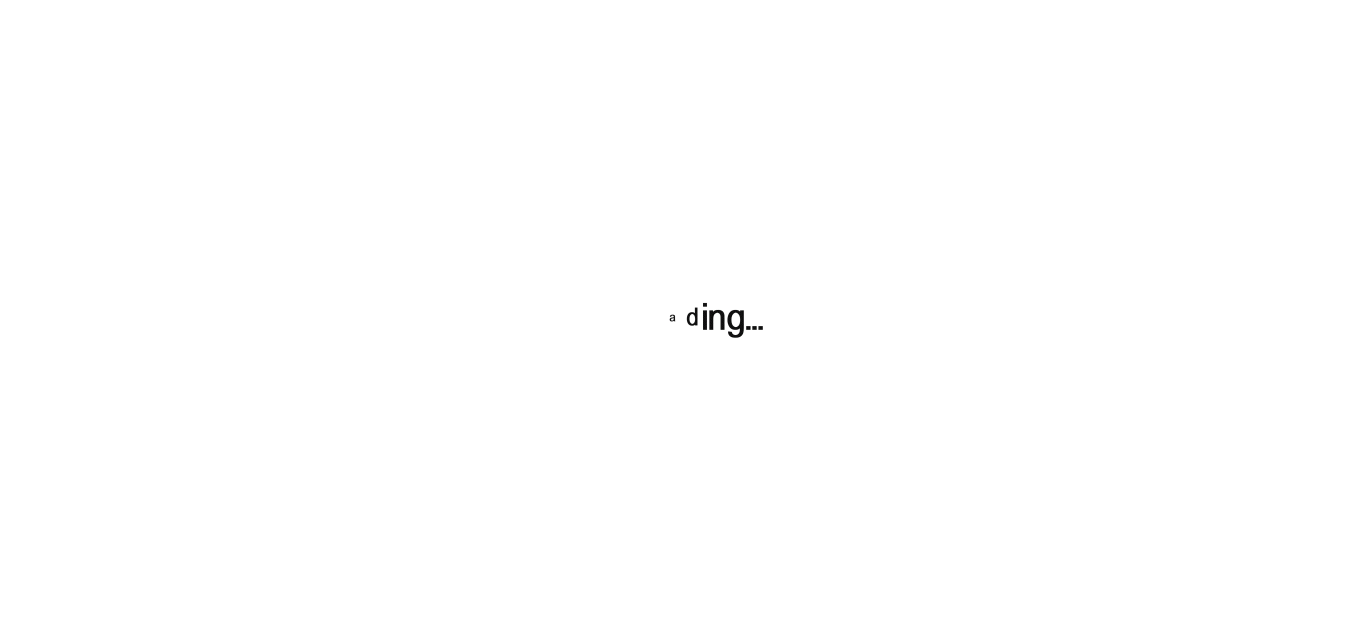 scroll, scrollTop: 0, scrollLeft: 0, axis: both 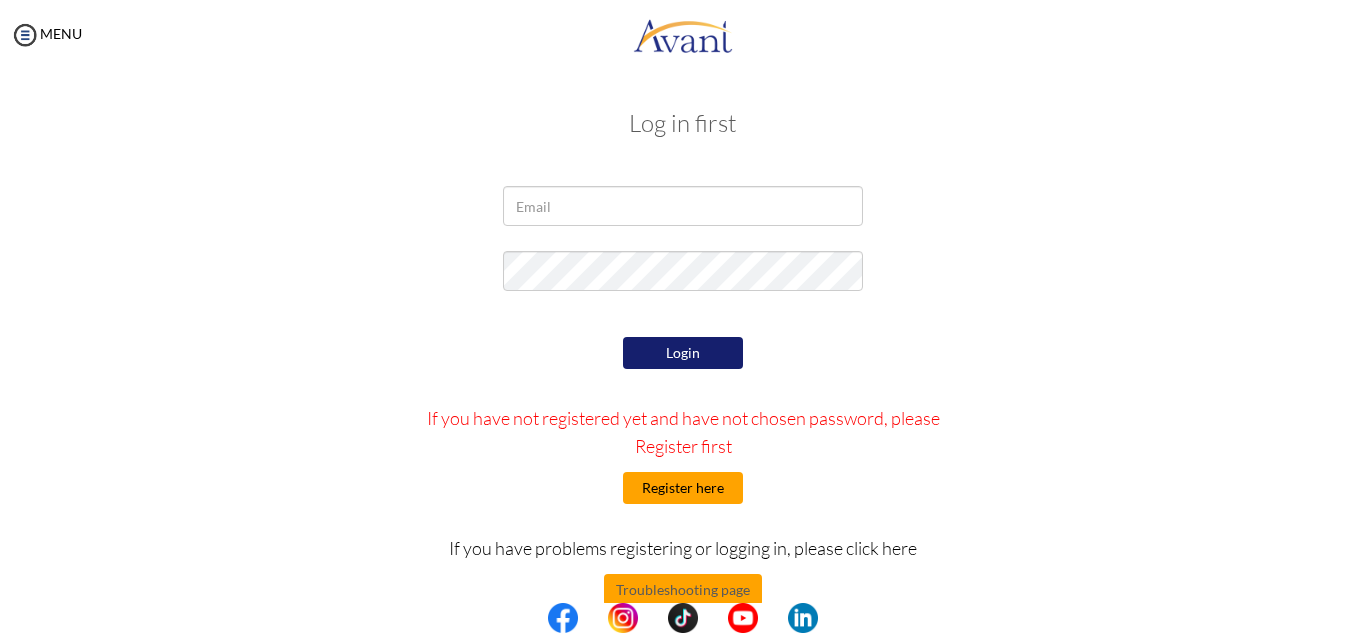 click on "Register here" at bounding box center [683, 488] 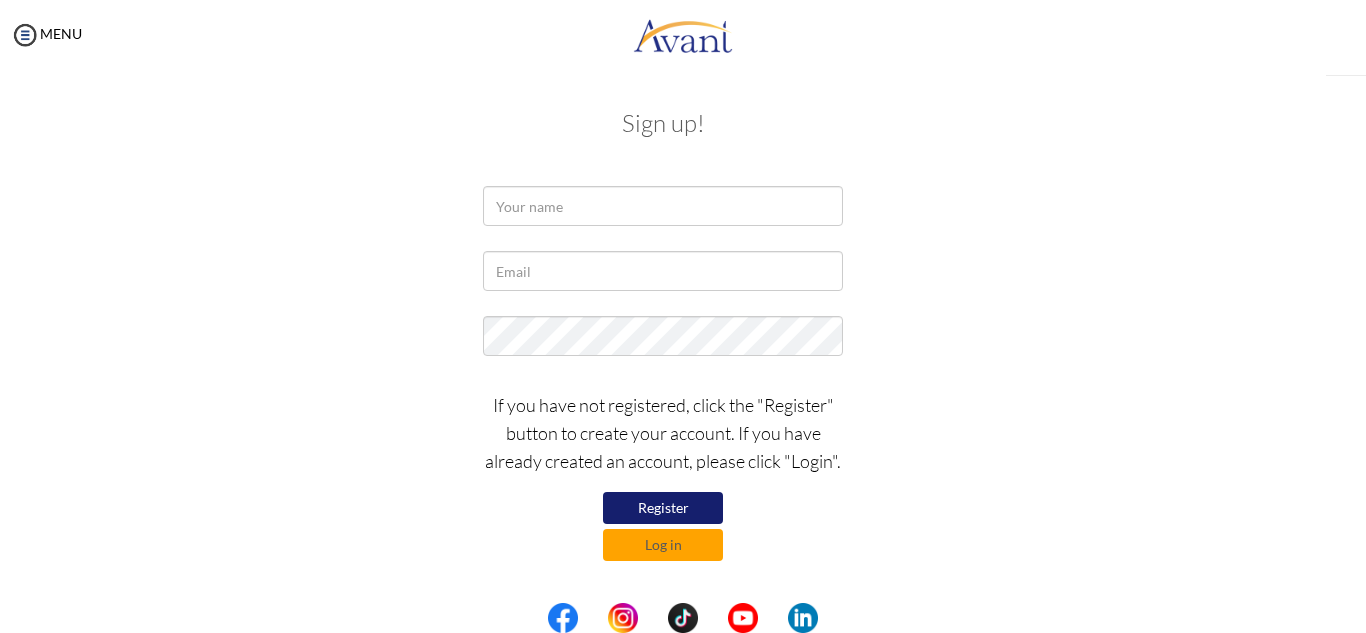 click at bounding box center (0, 0) 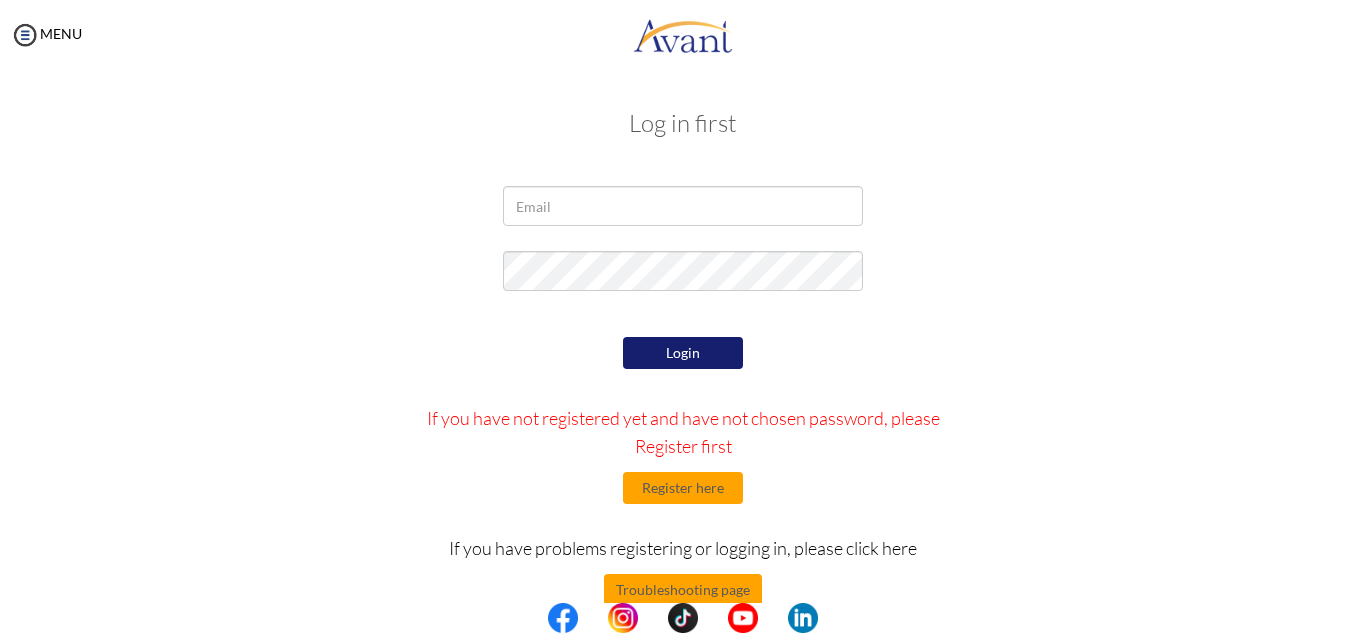click at bounding box center (683, 206) 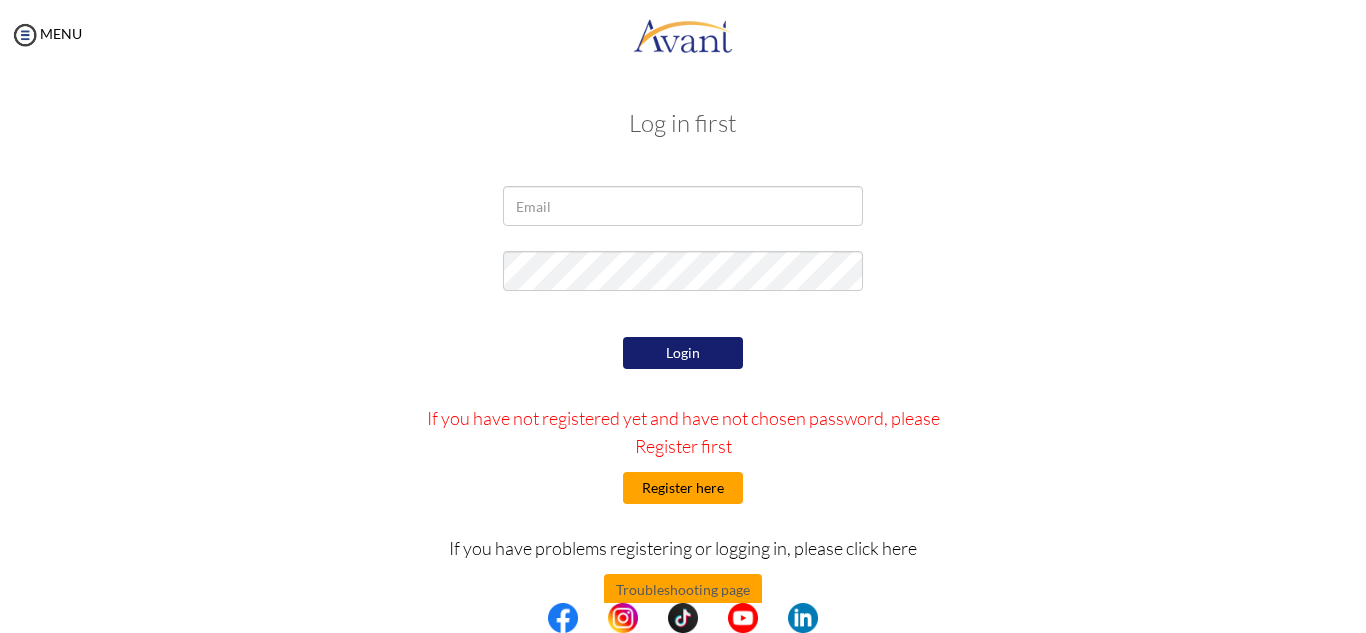 click on "Register here" at bounding box center (683, 488) 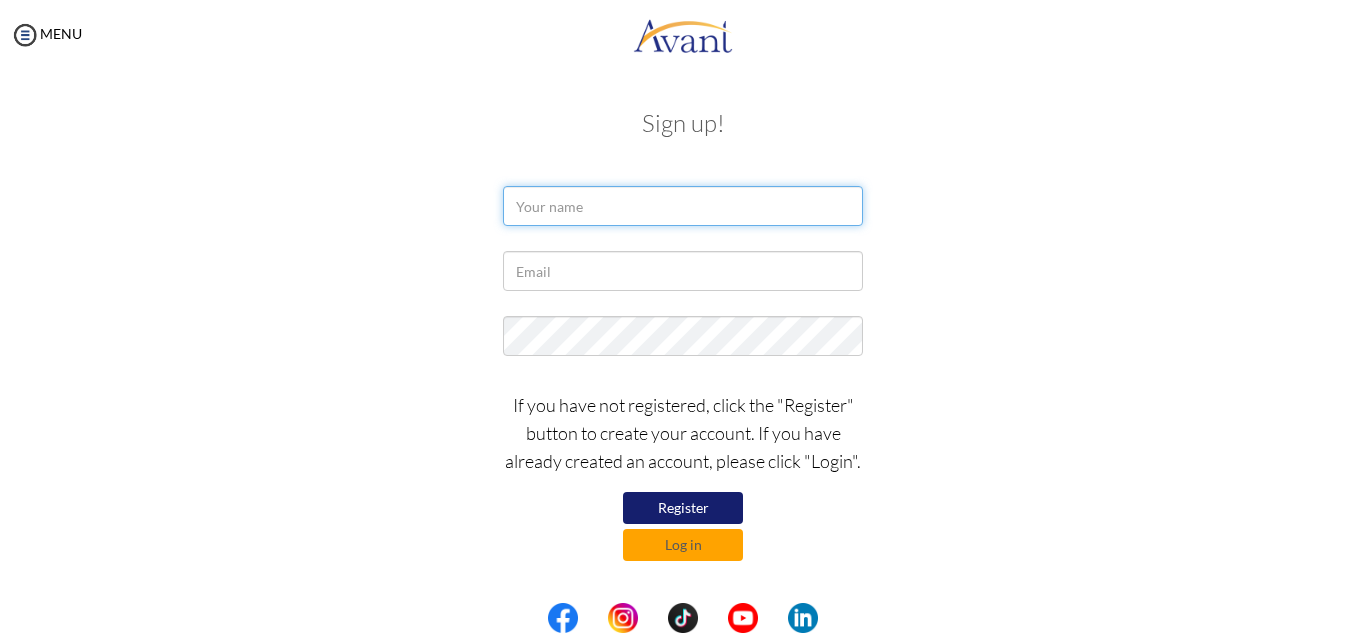 click at bounding box center [683, 206] 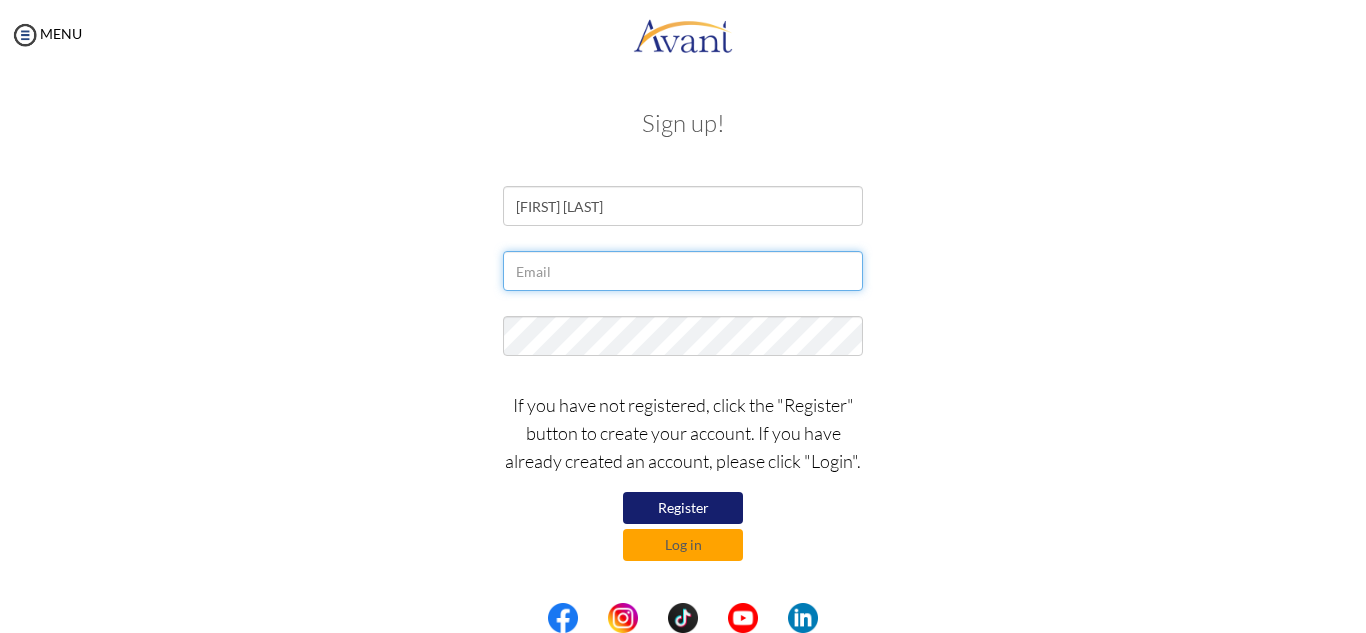 click at bounding box center [683, 271] 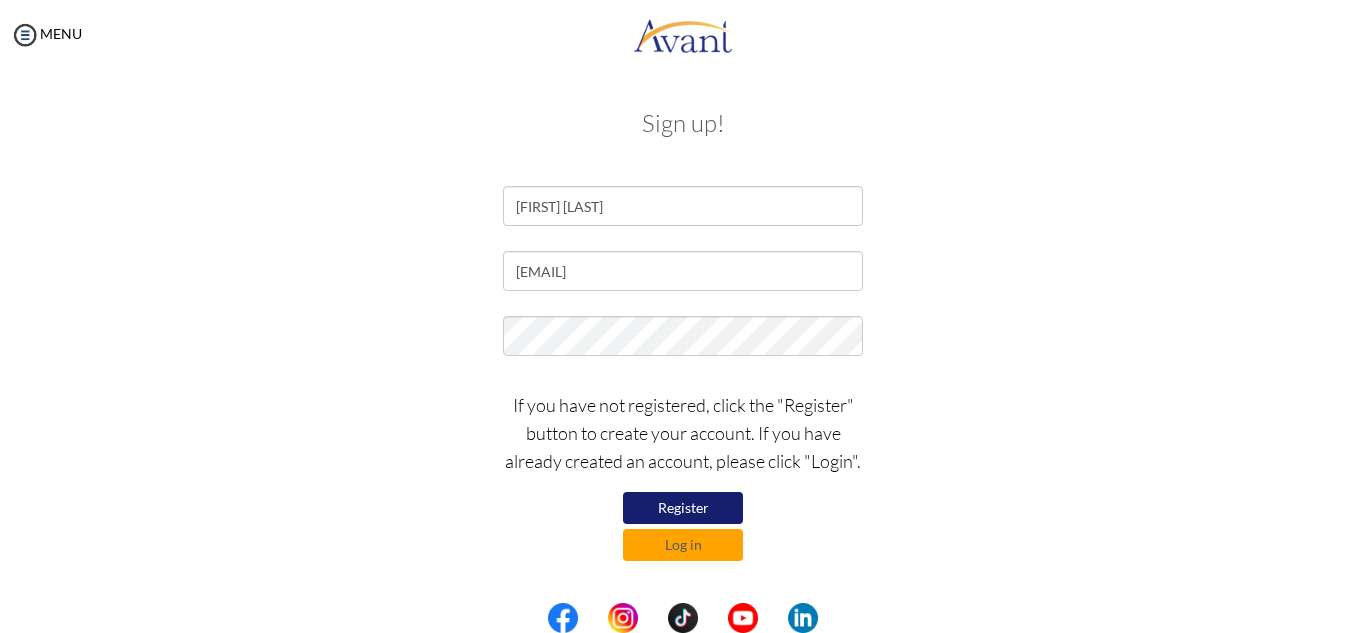 click on "Register" at bounding box center (683, 508) 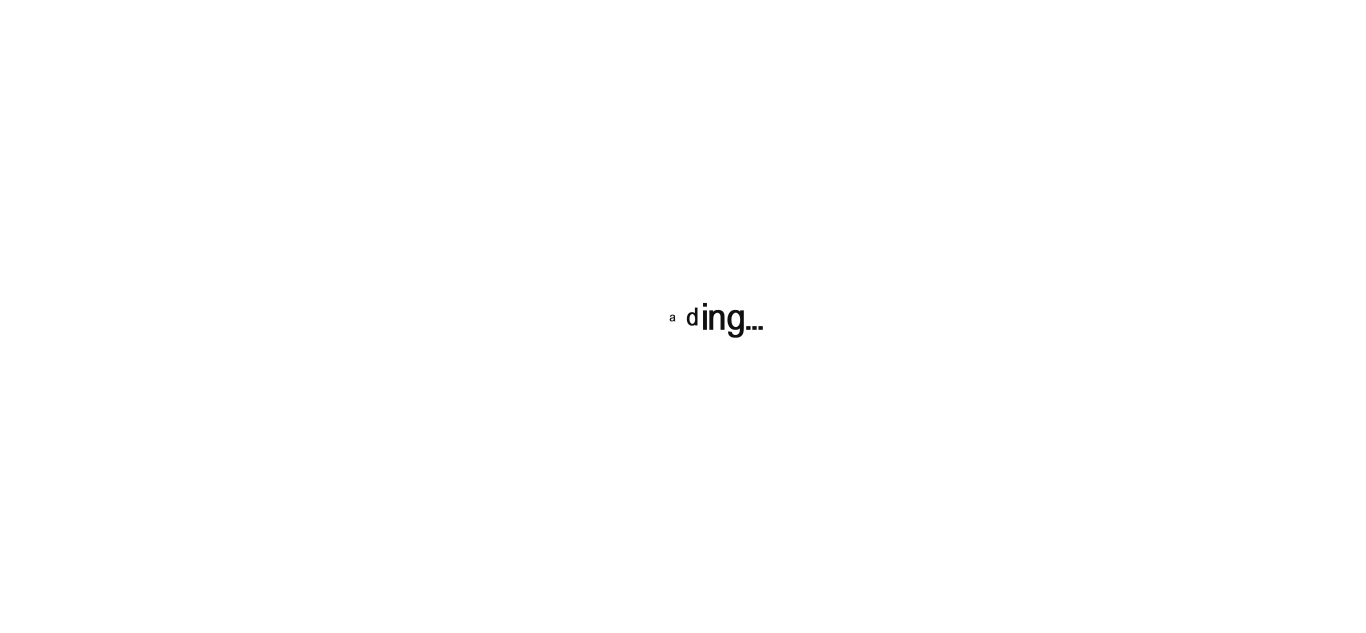 scroll, scrollTop: 0, scrollLeft: 0, axis: both 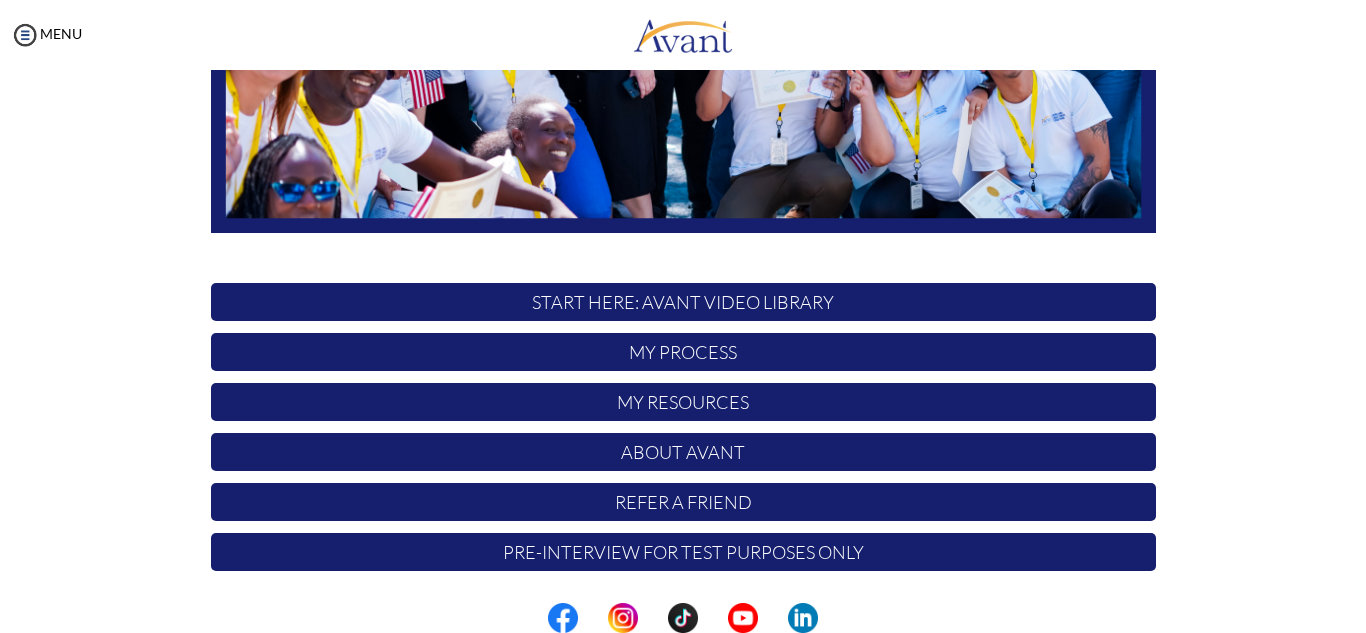 click on "START HERE: Avant Video Library" at bounding box center (683, 302) 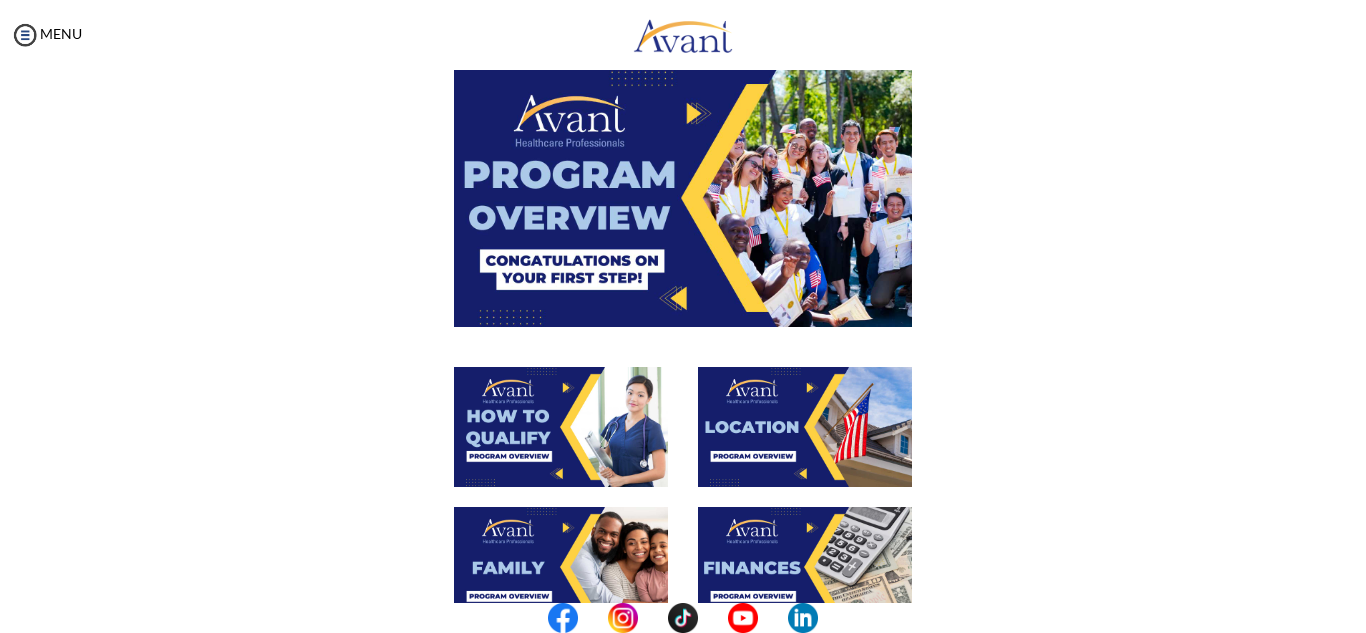 scroll, scrollTop: 0, scrollLeft: 0, axis: both 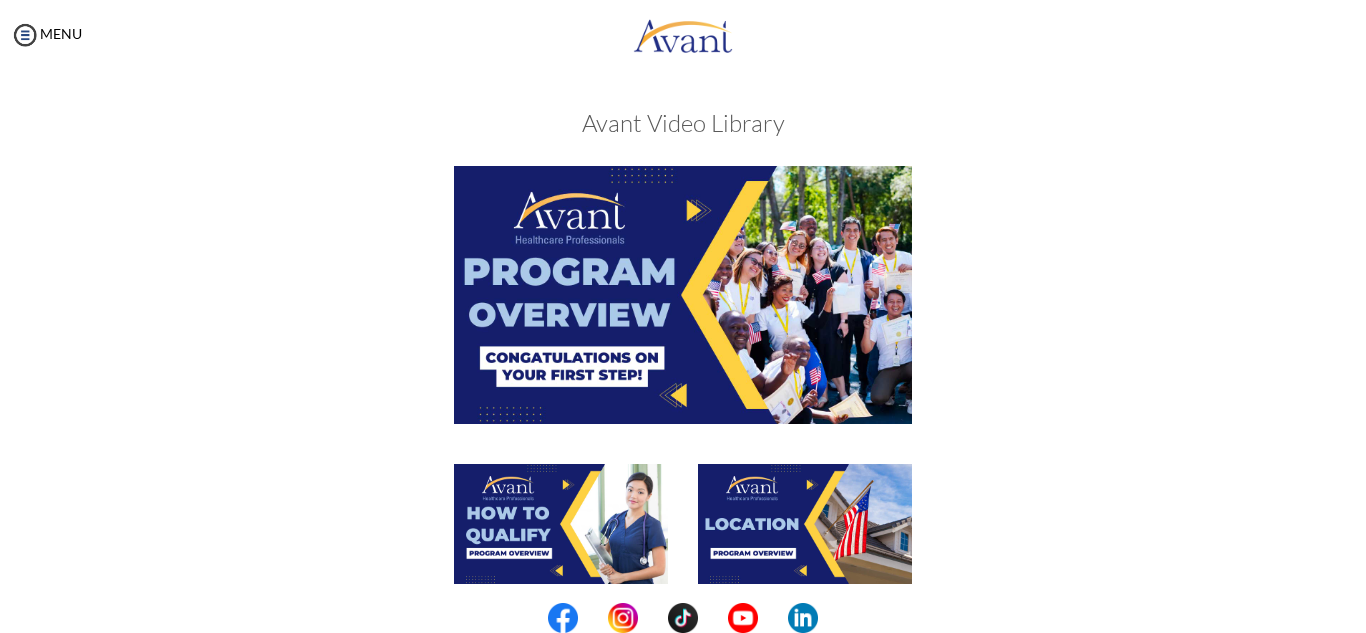 click at bounding box center [683, 294] 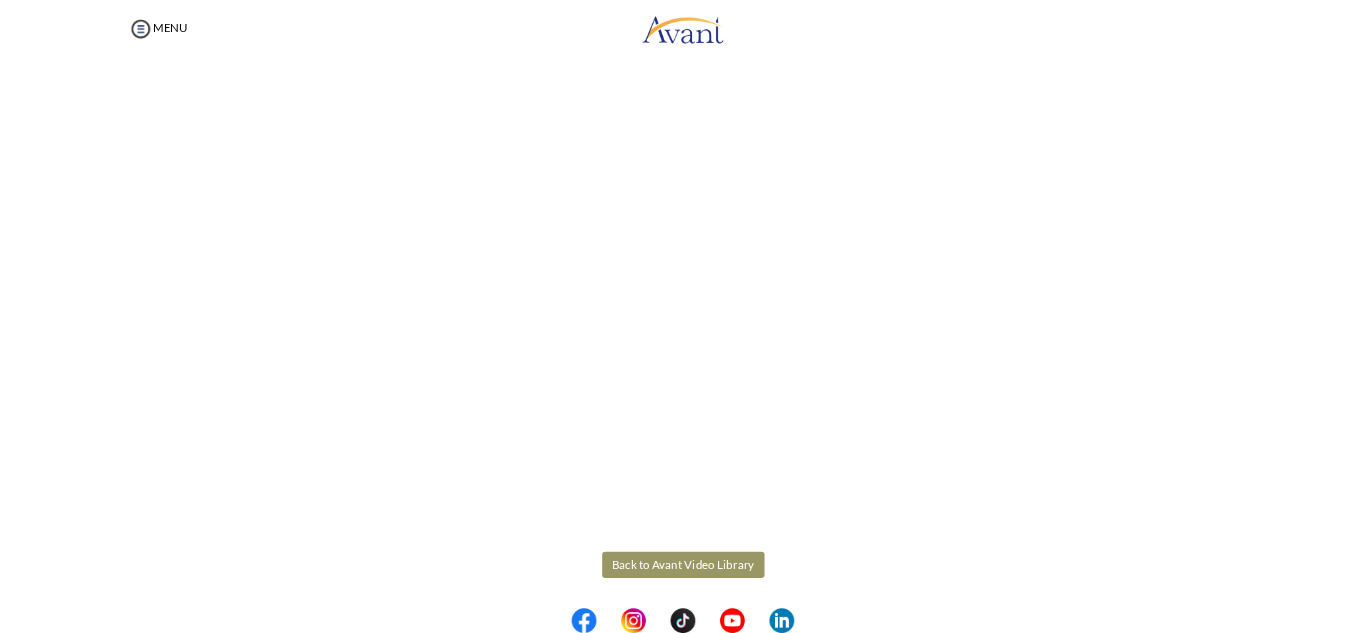 scroll, scrollTop: 351, scrollLeft: 0, axis: vertical 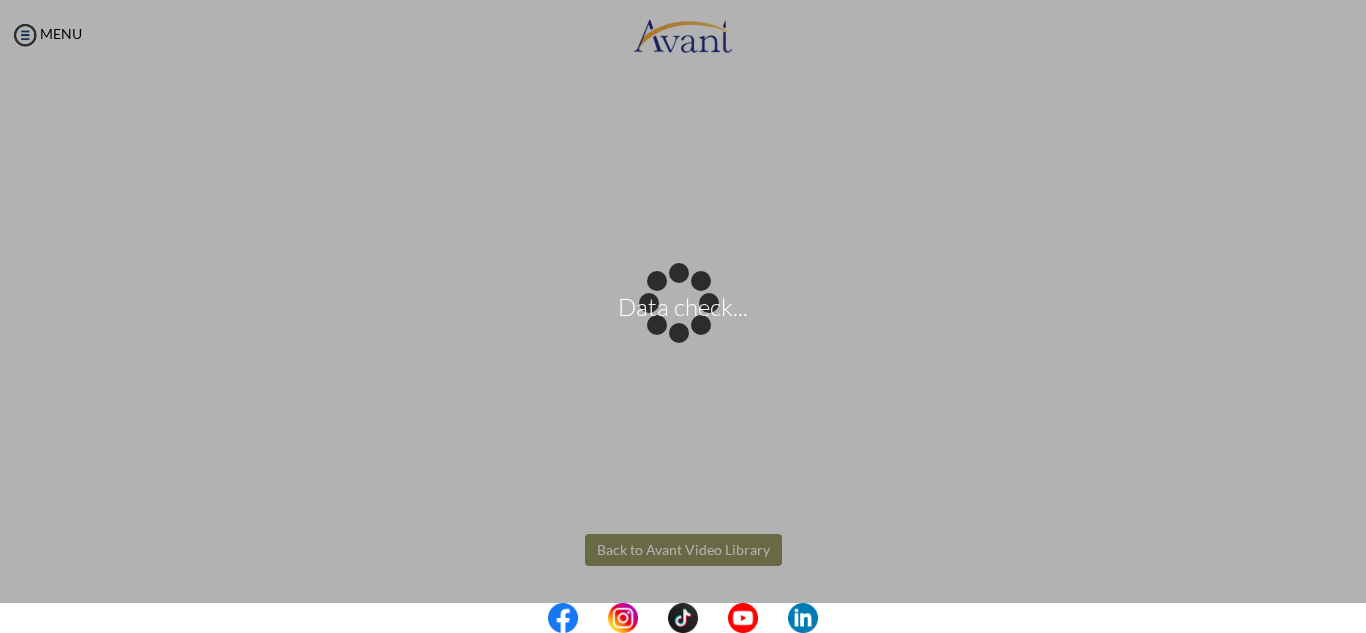 click on "Data check...
Maintenance break. Please come back in 2 hours.
MENU
My Status
What is the next step?
We would like you to watch the introductory video Begin with Avant
We would like you to watch the program video Watch Program Video
We would like you to complete English exam Take Language Test
We would like you to complete clinical assessment Take Clinical Test
We would like you to complete qualification survey Take Qualification Survey
We would like you to watch expectations video Watch Expectations Video
You will be contacted by recruiter to schedule a call.
Your application is being reviewed. Please check your email regularly.
Process Overview
Check off each step as you go to track your progress!" at bounding box center [683, 316] 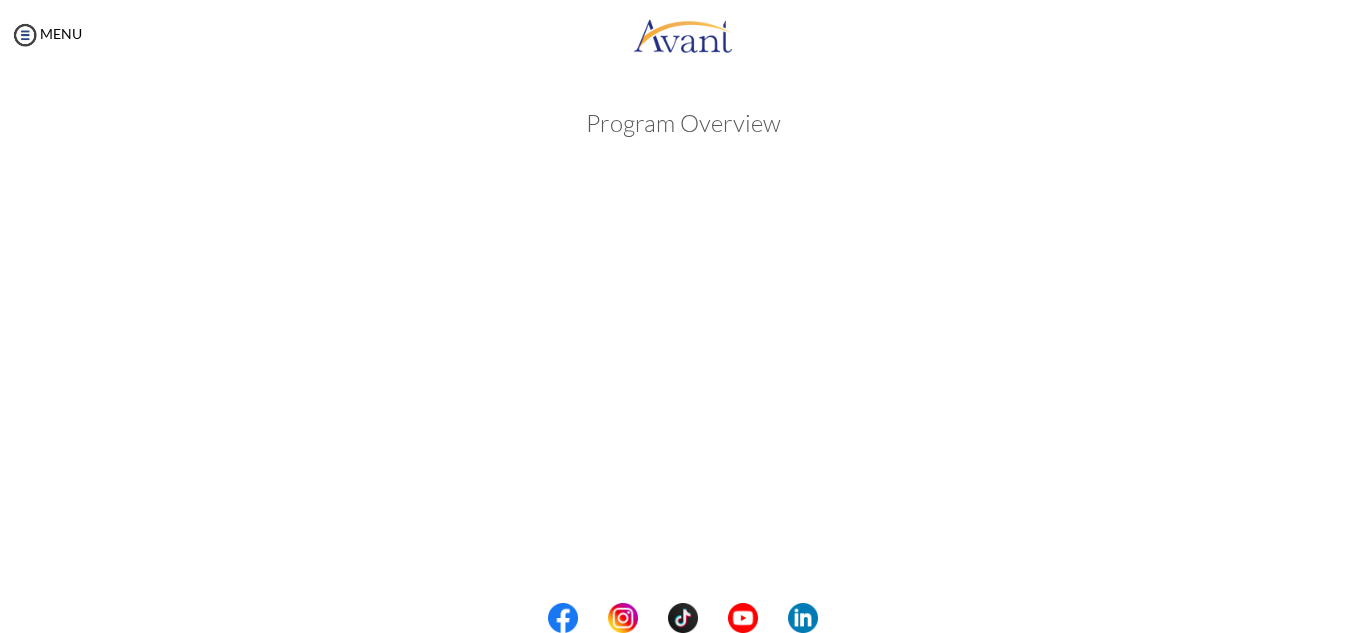 scroll, scrollTop: 351, scrollLeft: 0, axis: vertical 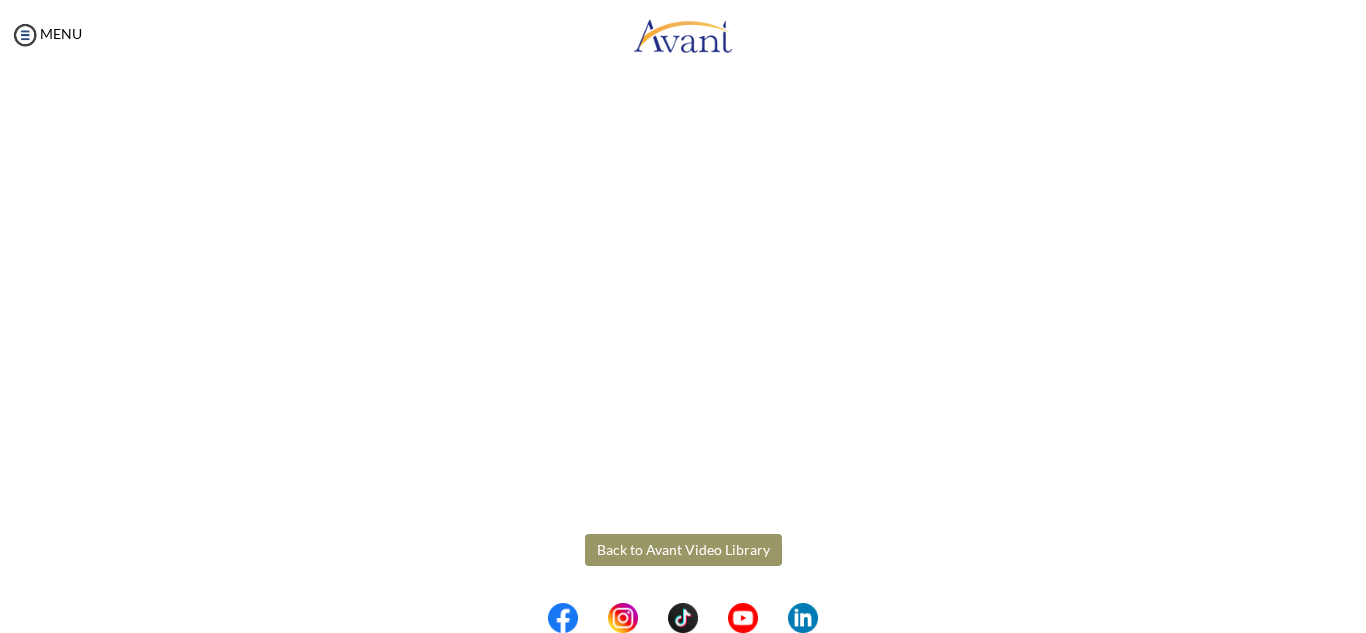 click on "Back to Avant Video Library" at bounding box center [683, 550] 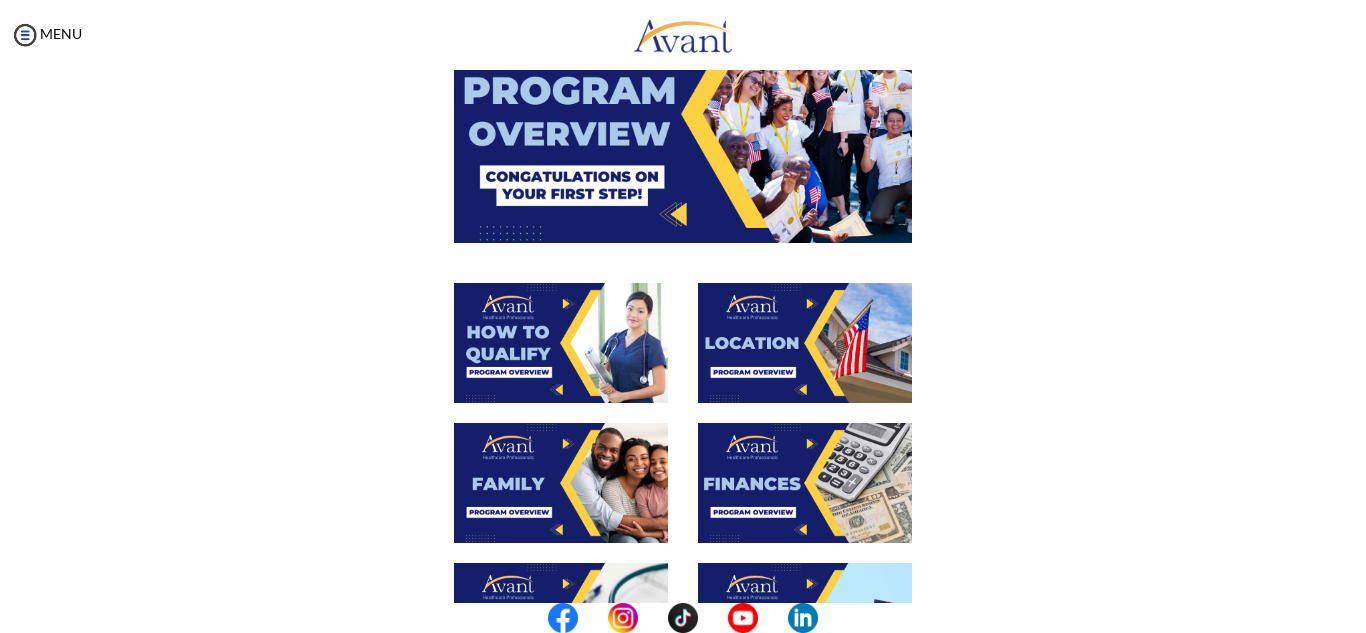 scroll, scrollTop: 184, scrollLeft: 0, axis: vertical 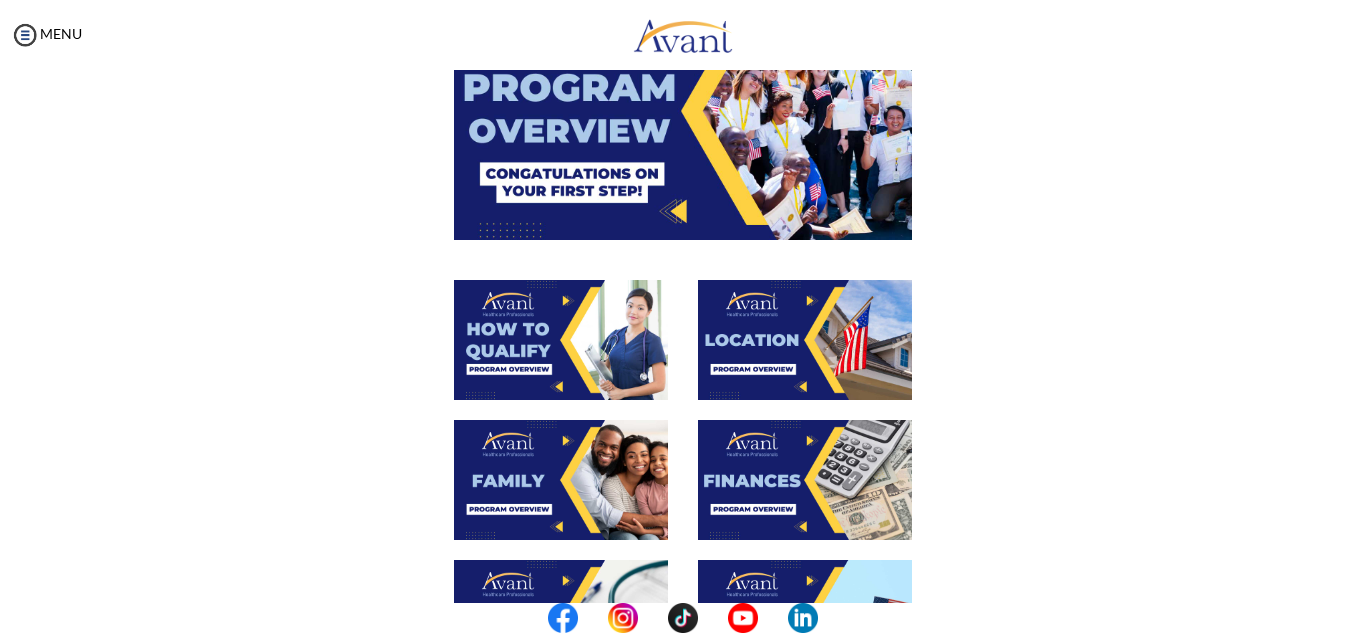 click at bounding box center (561, 340) 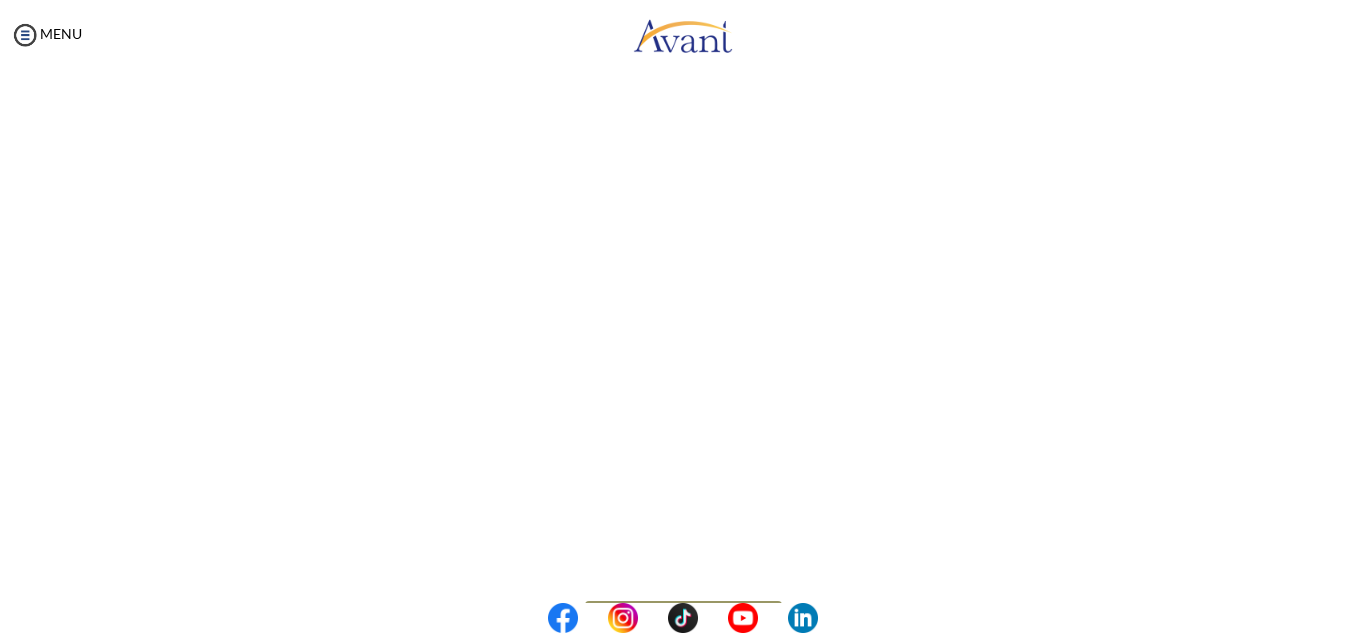 scroll, scrollTop: 351, scrollLeft: 0, axis: vertical 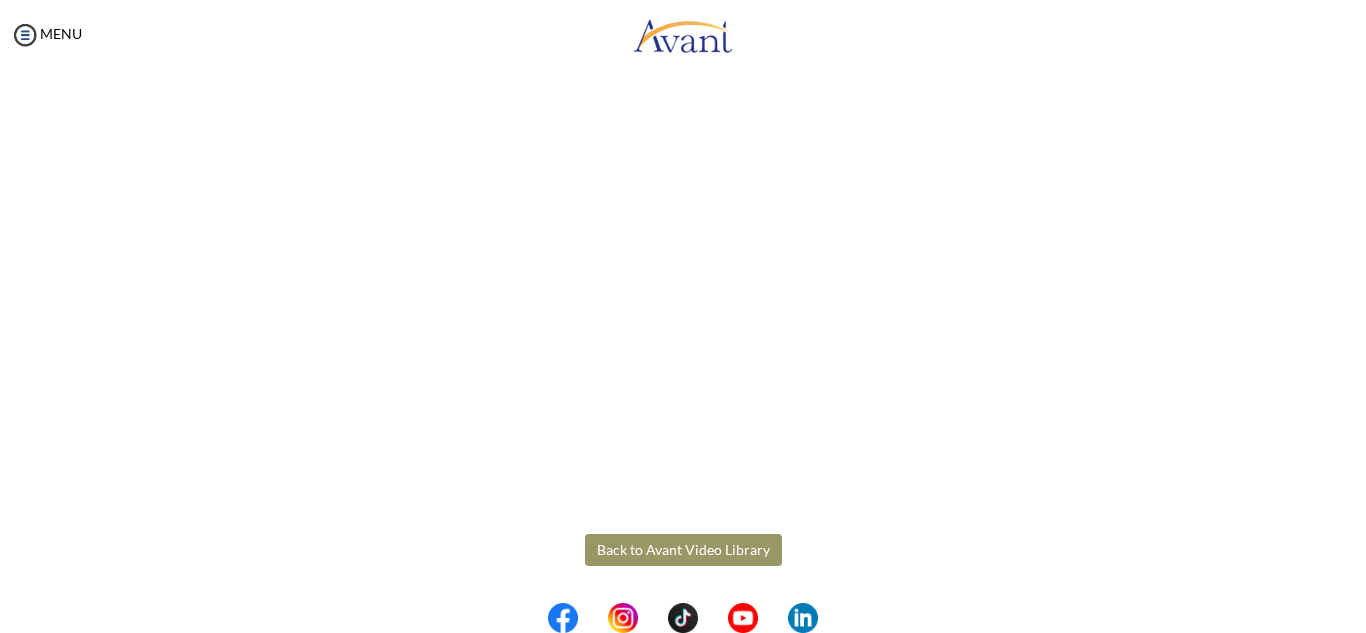 click on "Maintenance break. Please come back in 2 hours.
MENU
My Status
What is the next step?
We would like you to watch the introductory video Begin with Avant
We would like you to watch the program video Watch Program Video
We would like you to complete English exam Take Language Test
We would like you to complete clinical assessment Take Clinical Test
We would like you to complete qualification survey Take Qualification Survey
We would like you to watch expectations video Watch Expectations Video
You will be contacted by recruiter to schedule a call.
Your application is being reviewed. Please check your email regularly.
Process Overview
Check off each step as you go to track your progress!
1" at bounding box center (683, 316) 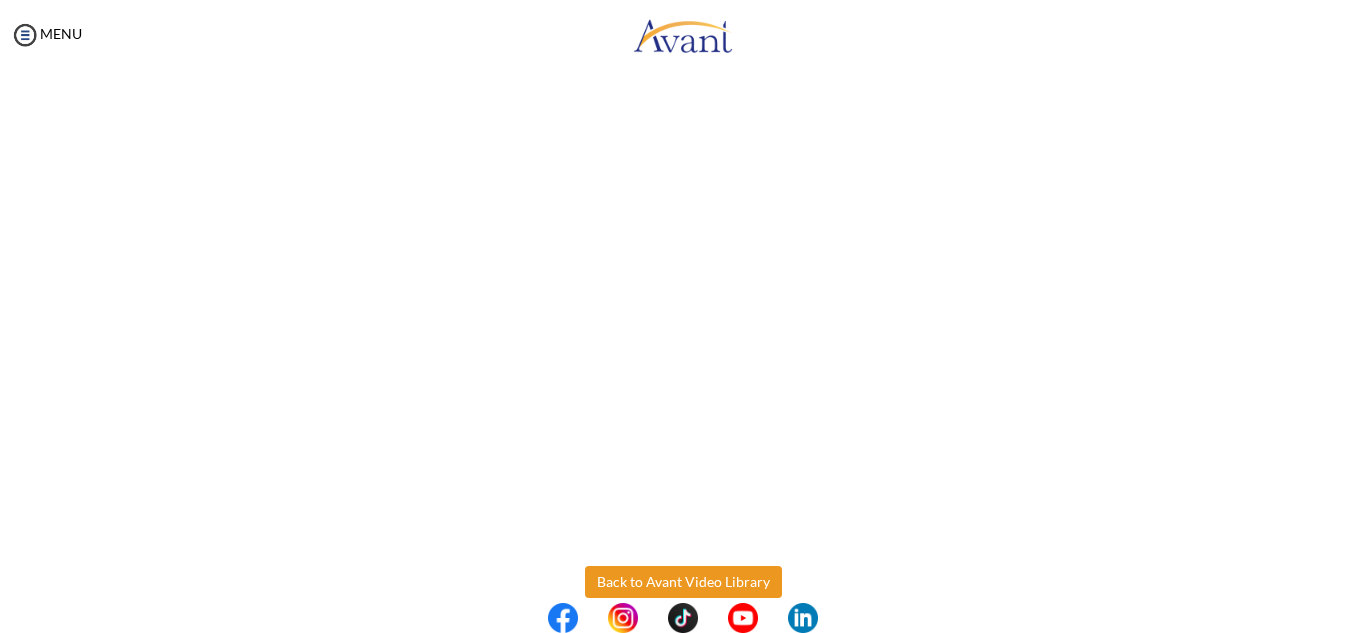 scroll, scrollTop: 351, scrollLeft: 0, axis: vertical 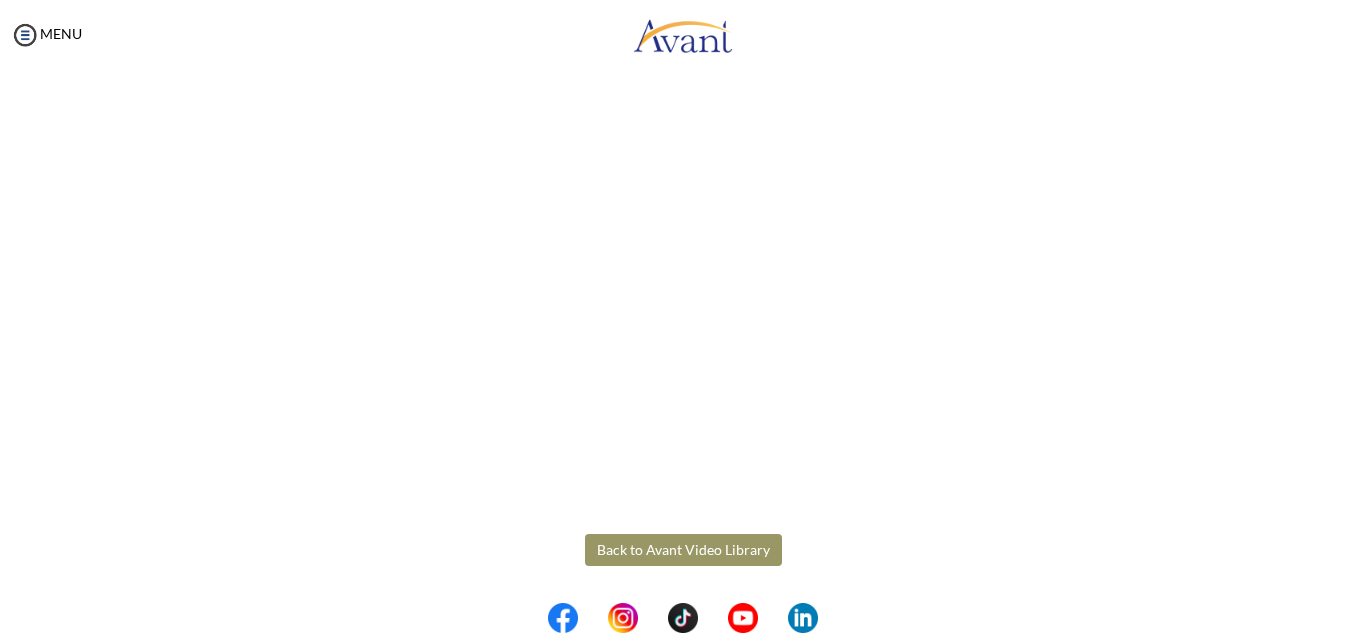 click on "Back to Avant Video Library" at bounding box center (683, 550) 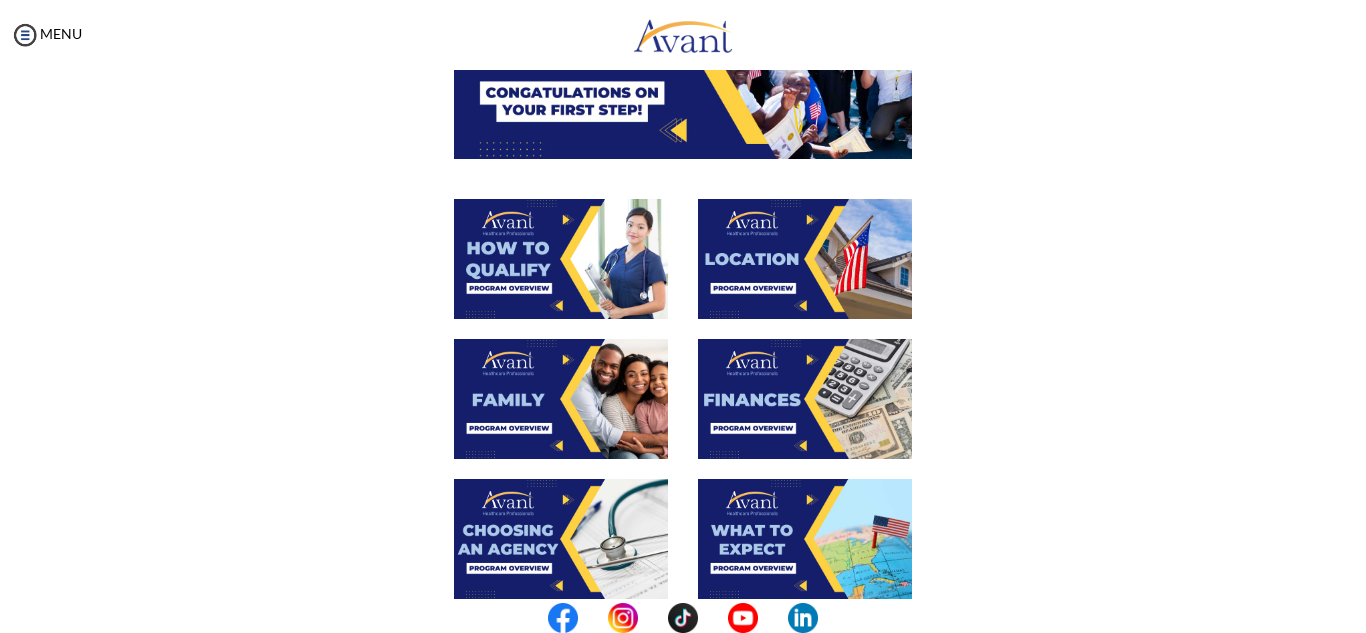 scroll, scrollTop: 265, scrollLeft: 0, axis: vertical 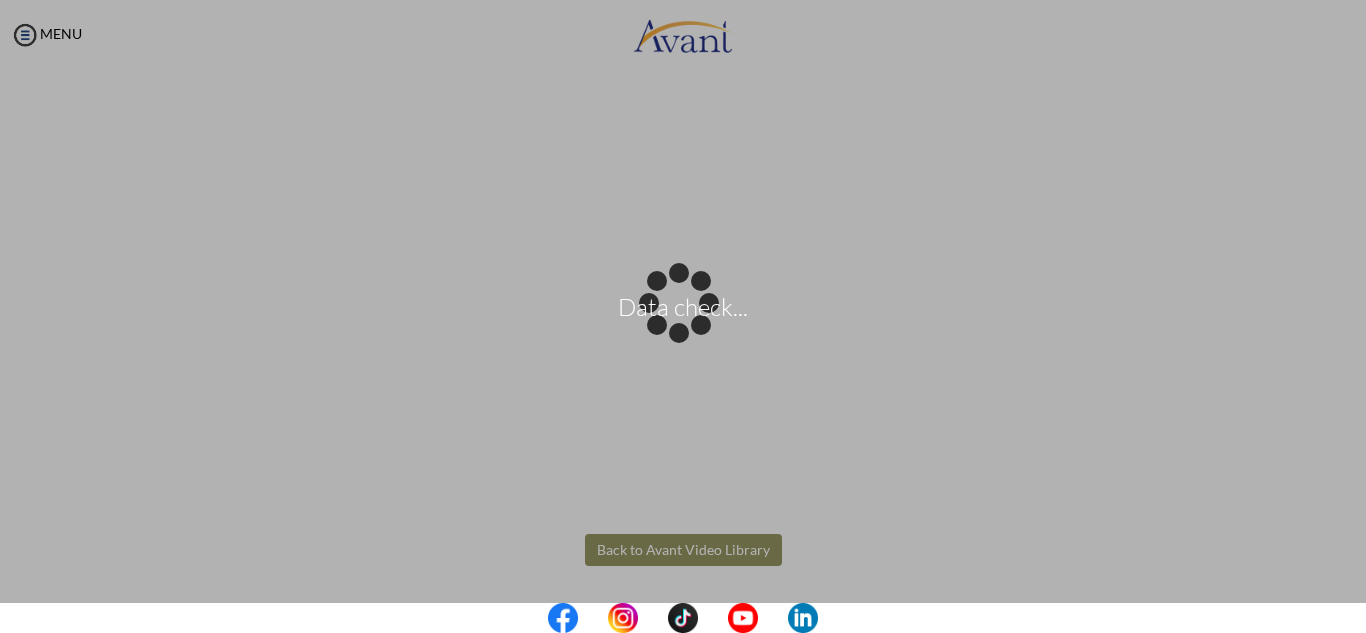 click on "Data check...
Maintenance break. Please come back in 2 hours.
MENU
My Status
What is the next step?
We would like you to watch the introductory video Begin with Avant
We would like you to watch the program video Watch Program Video
We would like you to complete English exam Take Language Test
We would like you to complete clinical assessment Take Clinical Test
We would like you to complete qualification survey Take Qualification Survey
We would like you to watch expectations video Watch Expectations Video
You will be contacted by recruiter to schedule a call.
Your application is being reviewed. Please check your email regularly.
Process Overview
Check off each step as you go to track your progress!" at bounding box center [683, 316] 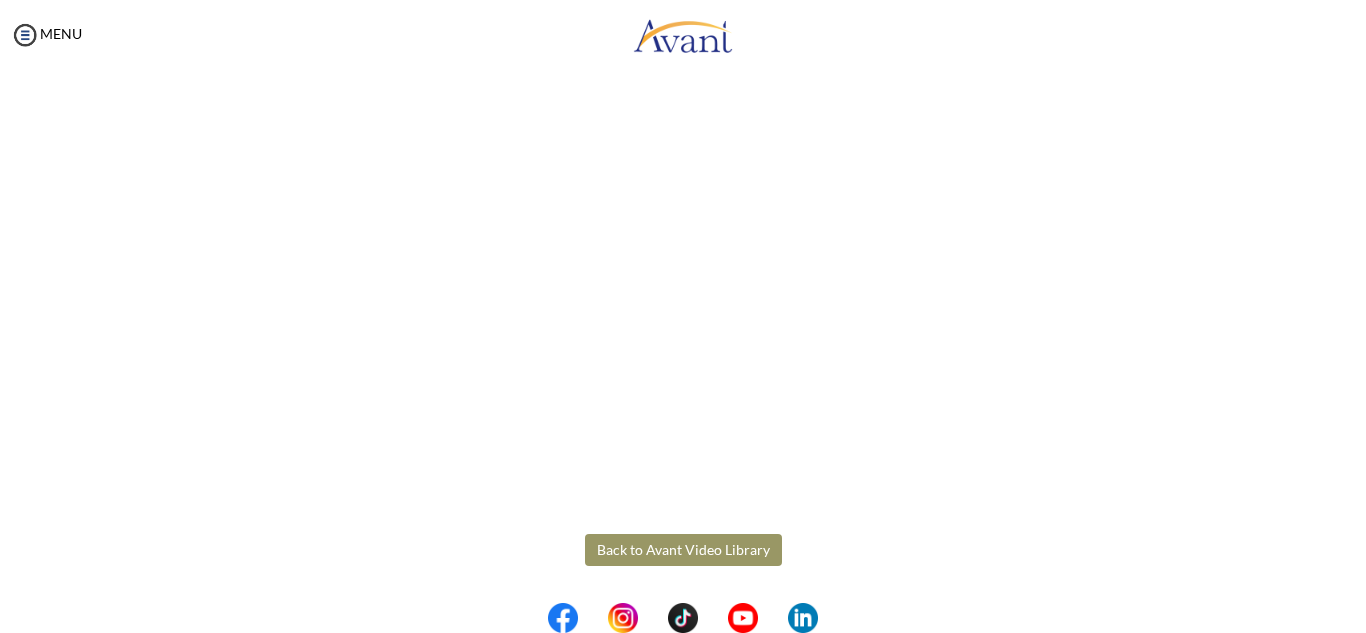 click on "Back to Avant Video Library" at bounding box center (683, 550) 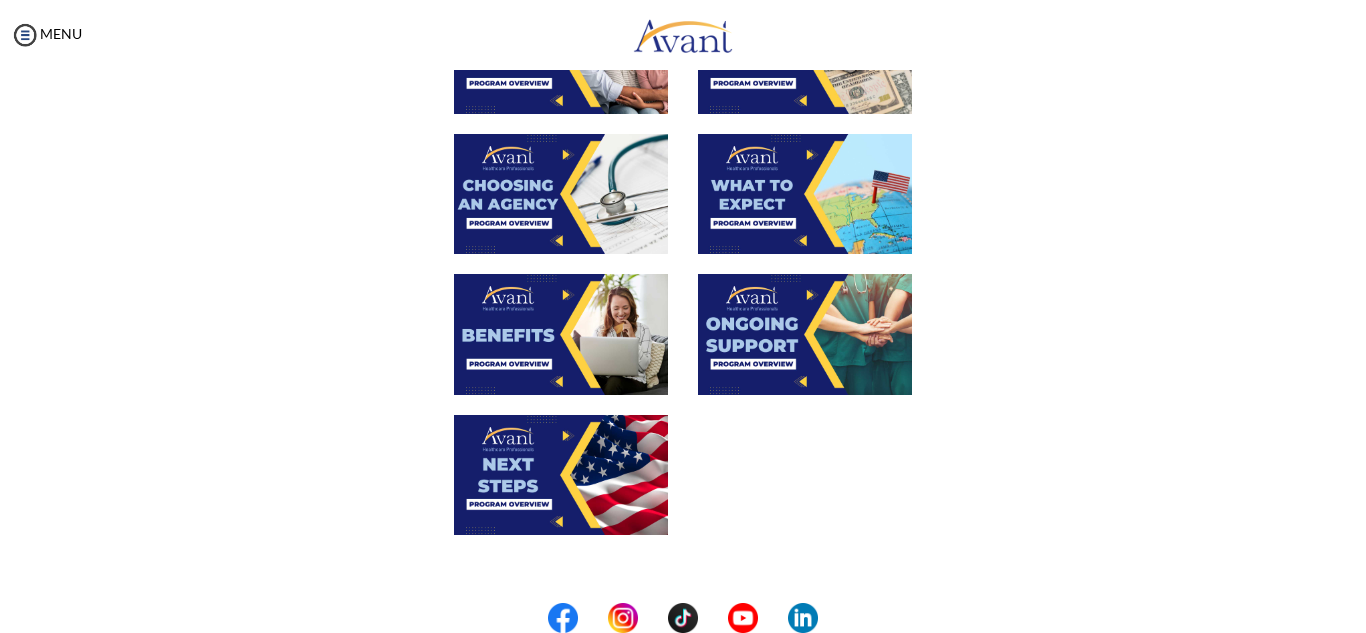 scroll, scrollTop: 559, scrollLeft: 0, axis: vertical 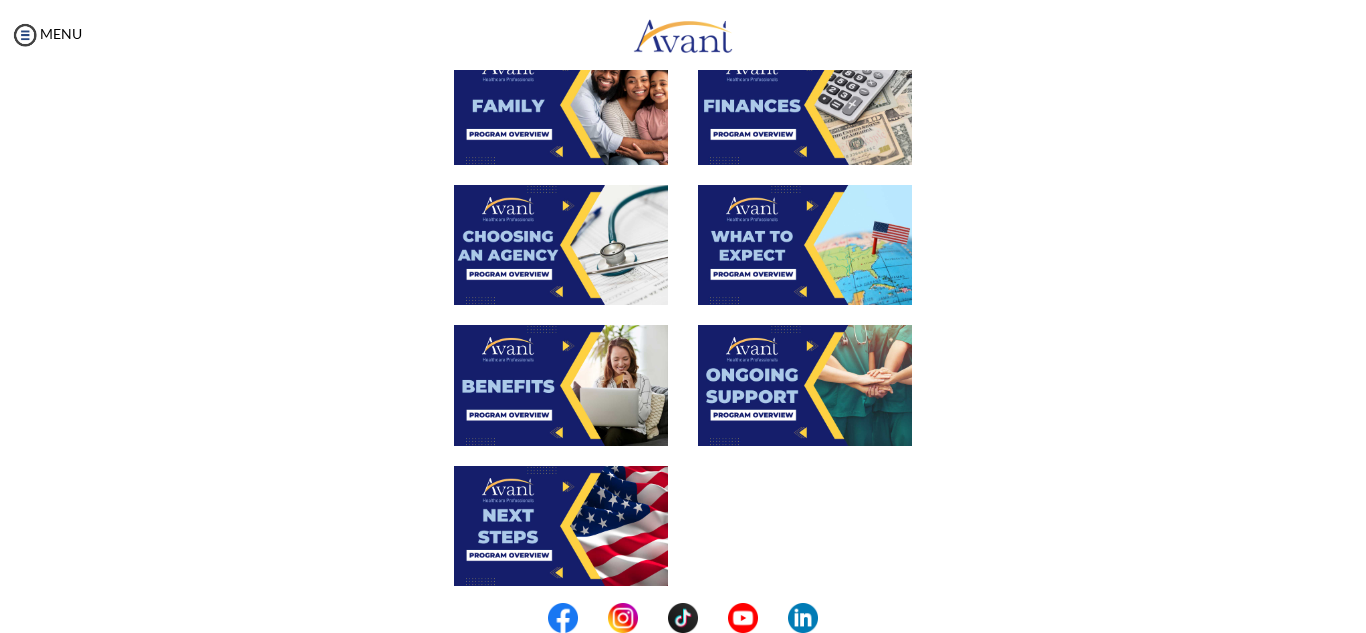 click at bounding box center (561, 105) 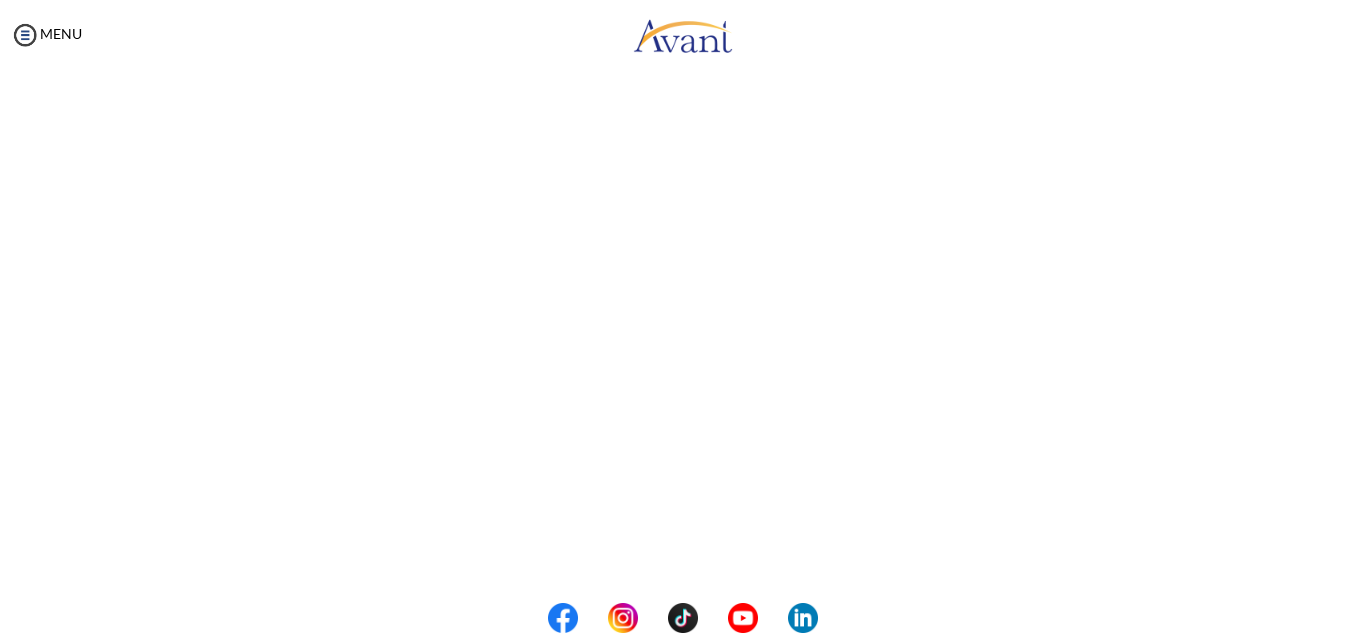 scroll, scrollTop: 564, scrollLeft: 0, axis: vertical 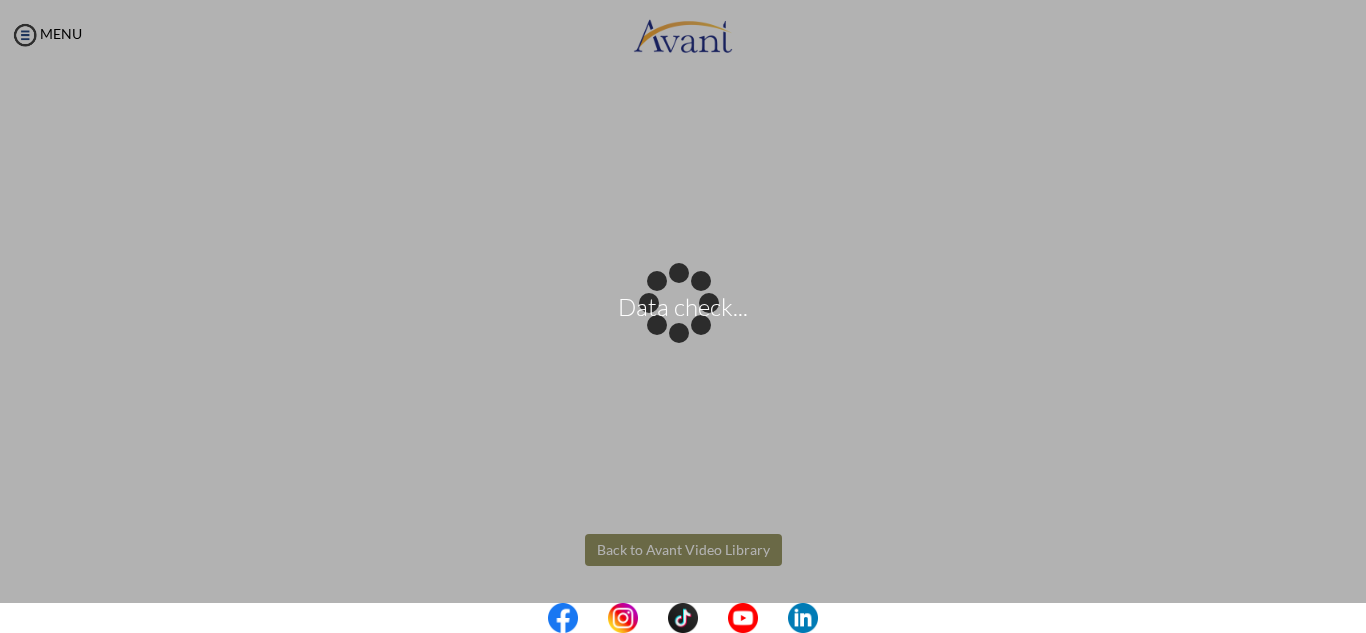 click on "Data check...
Maintenance break. Please come back in 2 hours.
MENU
My Status
What is the next step?
We would like you to watch the introductory video Begin with Avant
We would like you to watch the program video Watch Program Video
We would like you to complete English exam Take Language Test
We would like you to complete clinical assessment Take Clinical Test
We would like you to complete qualification survey Take Qualification Survey
We would like you to watch expectations video Watch Expectations Video
You will be contacted by recruiter to schedule a call.
Your application is being reviewed. Please check your email regularly.
Process Overview
Check off each step as you go to track your progress!" at bounding box center (683, 316) 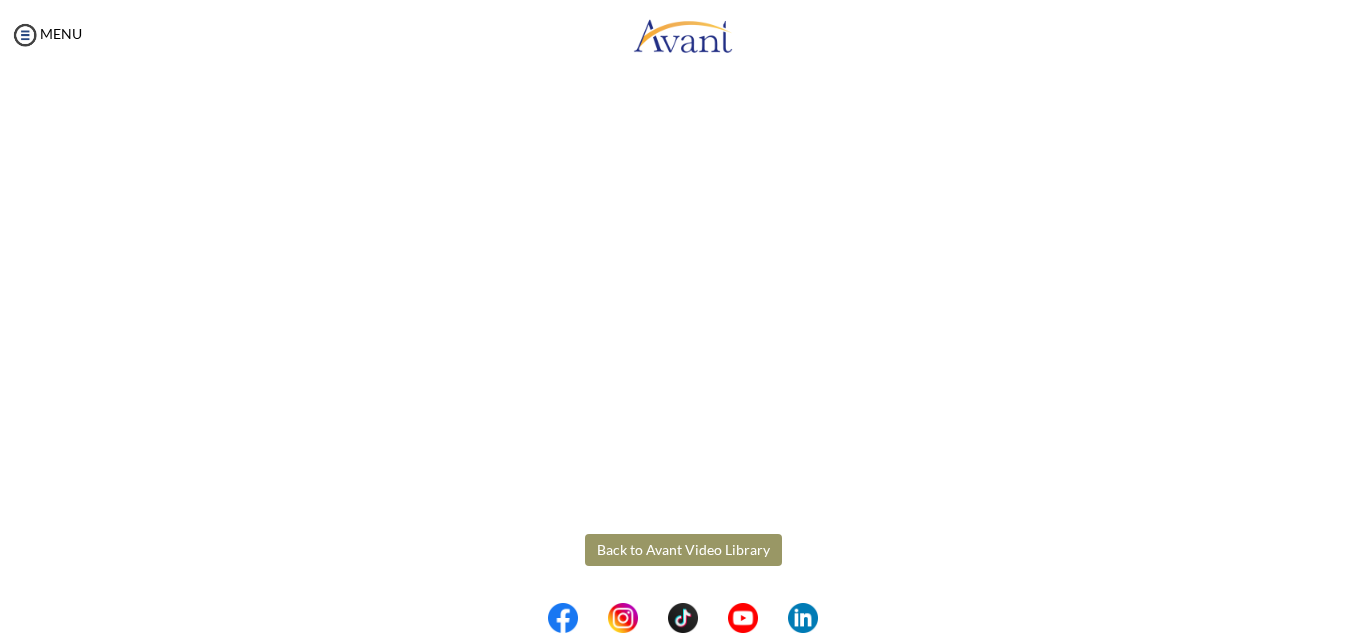 click on "Back to Avant Video Library" at bounding box center [683, 550] 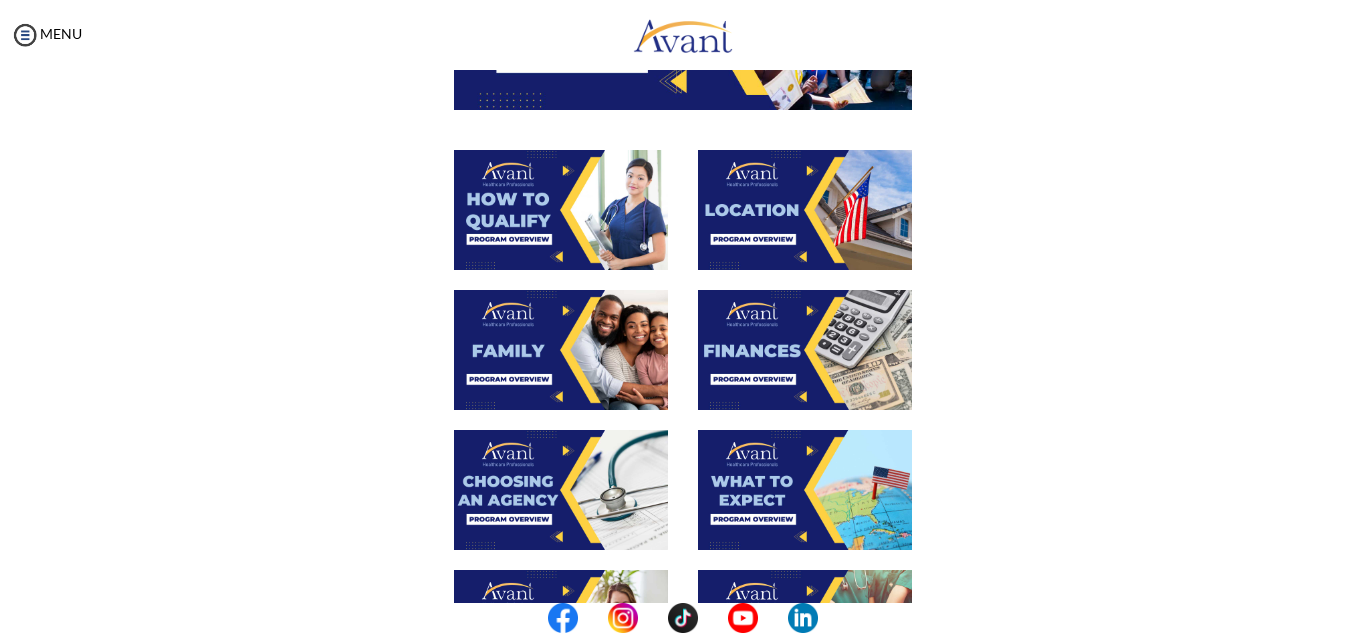 scroll, scrollTop: 325, scrollLeft: 0, axis: vertical 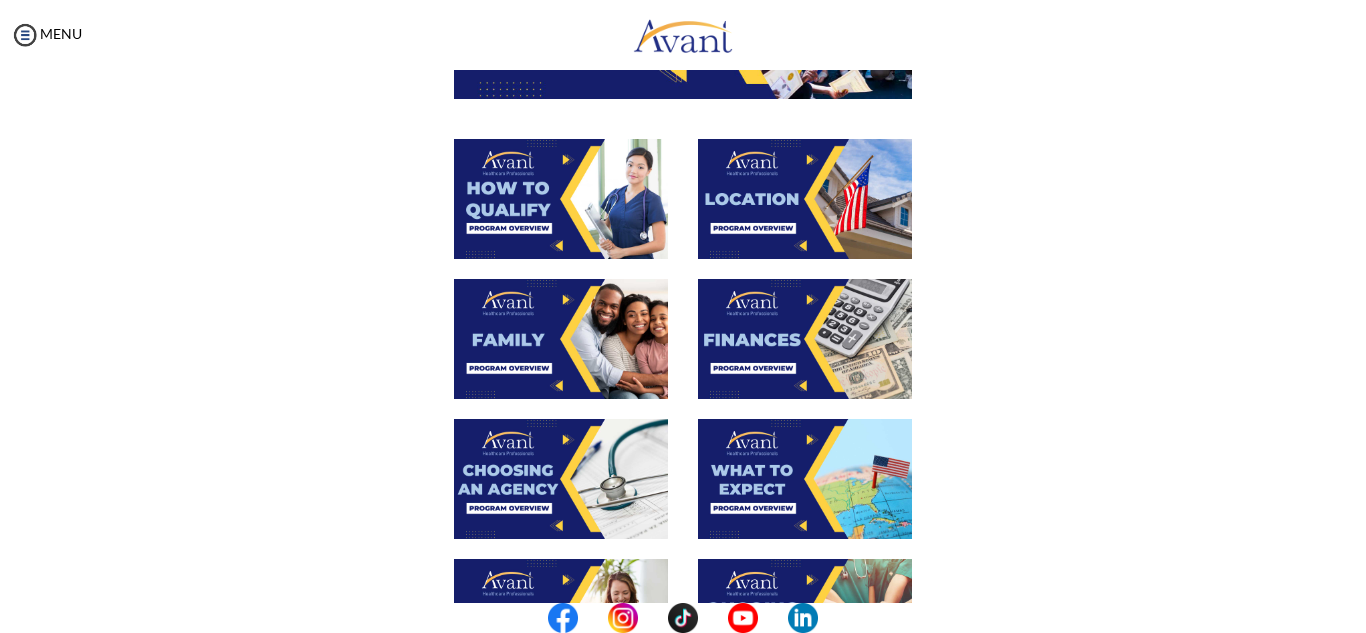 click at bounding box center [805, 339] 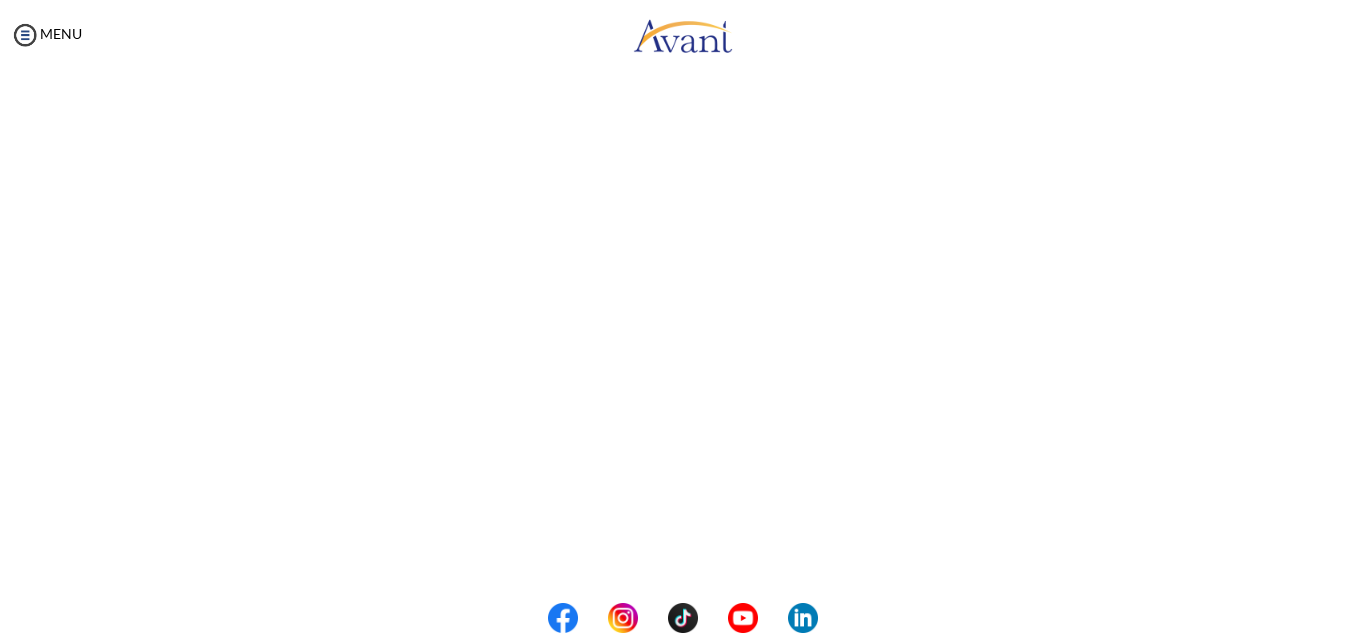 scroll, scrollTop: 351, scrollLeft: 0, axis: vertical 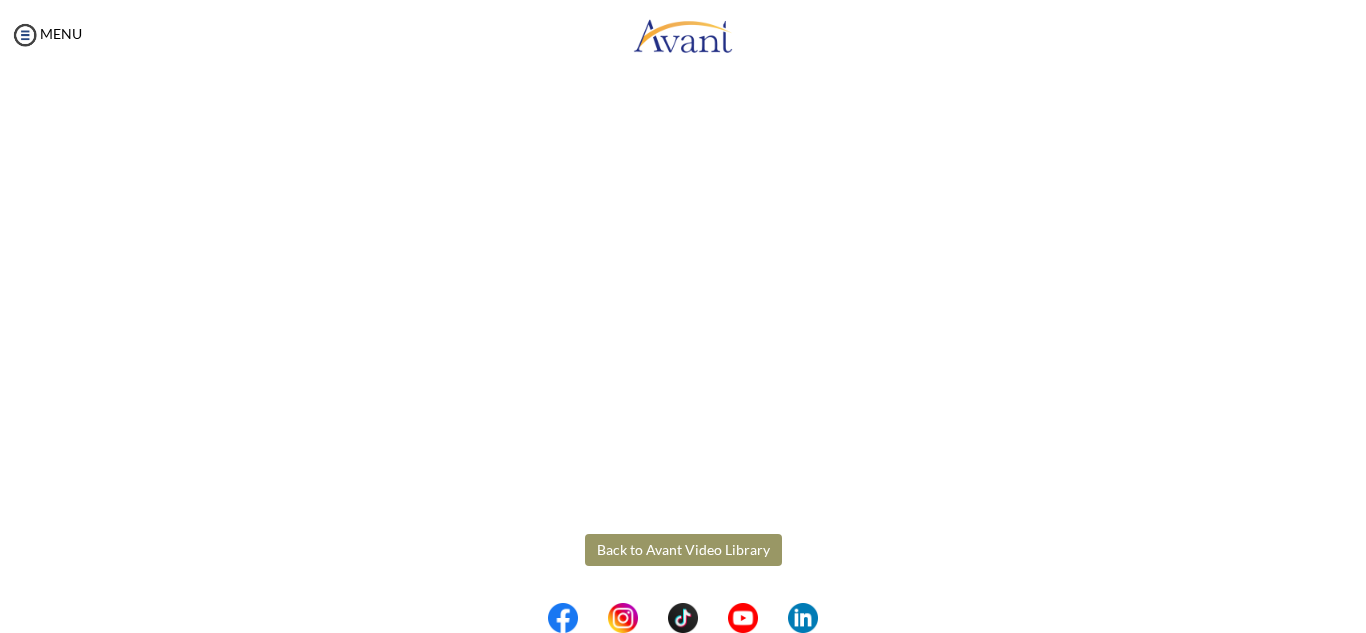 click on "Maintenance break. Please come back in 2 hours.
MENU
My Status
What is the next step?
We would like you to watch the introductory video Begin with Avant
We would like you to watch the program video Watch Program Video
We would like you to complete English exam Take Language Test
We would like you to complete clinical assessment Take Clinical Test
We would like you to complete qualification survey Take Qualification Survey
We would like you to watch expectations video Watch Expectations Video
You will be contacted by recruiter to schedule a call.
Your application is being reviewed. Please check your email regularly.
Process Overview
Check off each step as you go to track your progress!
1" at bounding box center [683, 316] 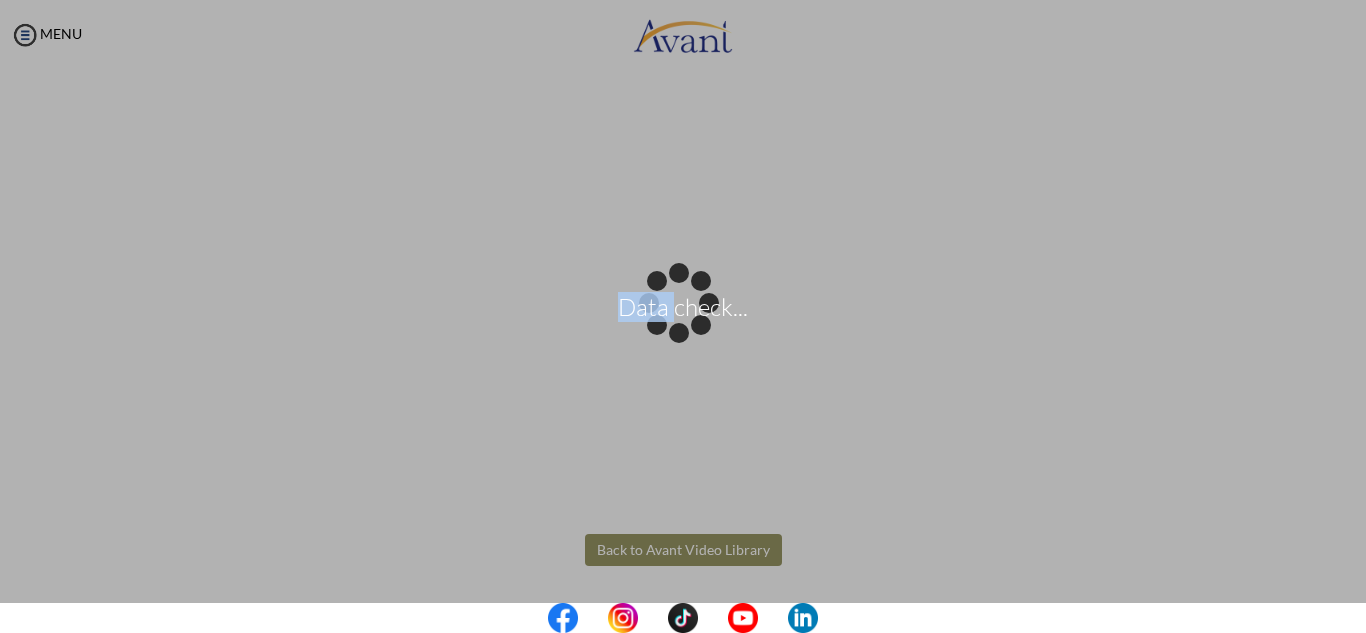 click on "Data check..." at bounding box center [683, 317] 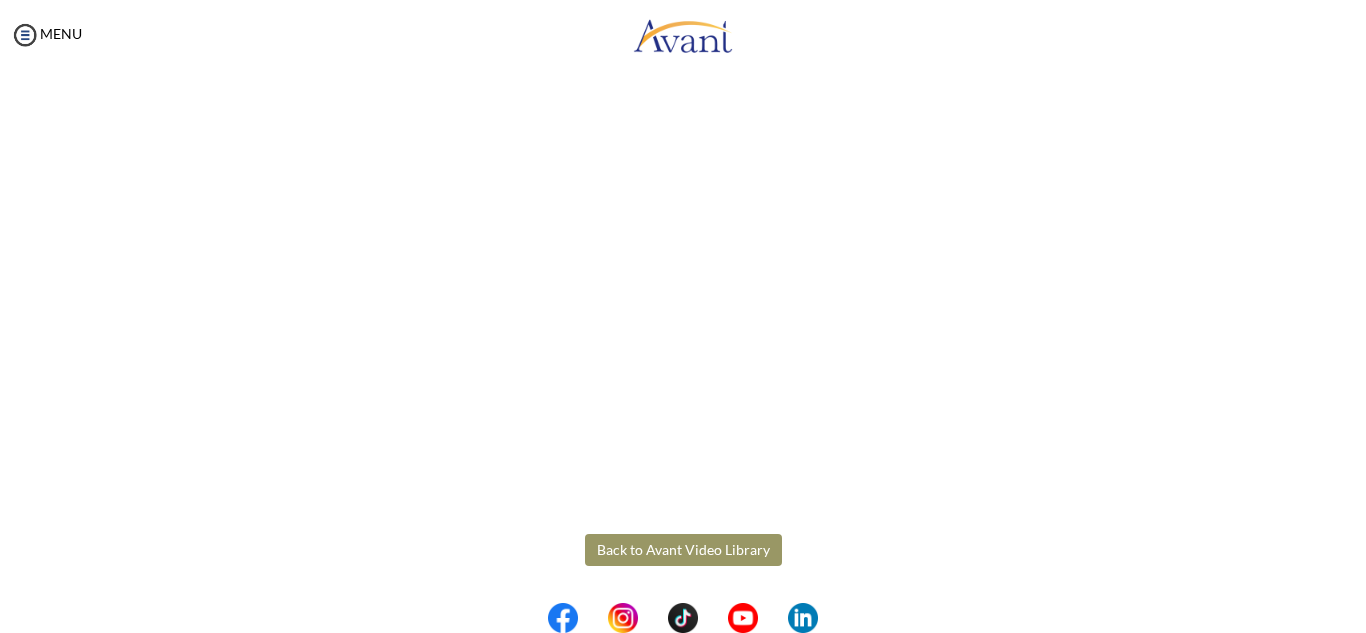 click on "Back to Avant Video Library" at bounding box center [683, 550] 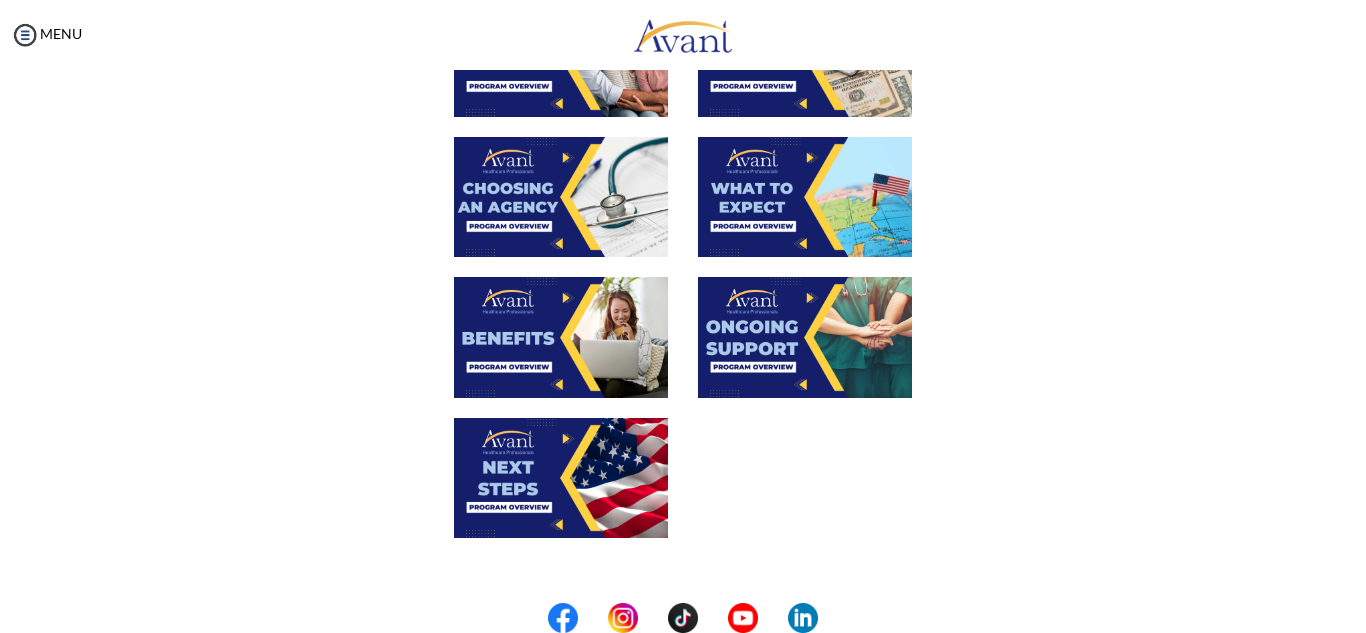 scroll, scrollTop: 616, scrollLeft: 0, axis: vertical 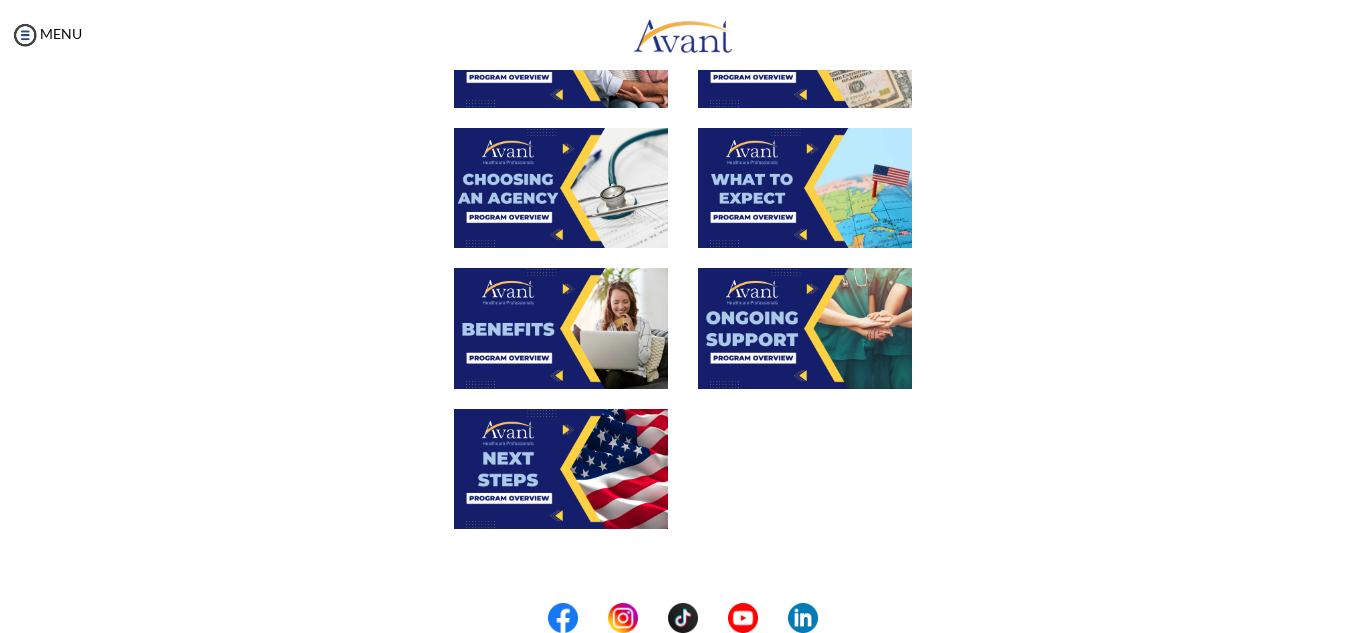 click at bounding box center [561, 188] 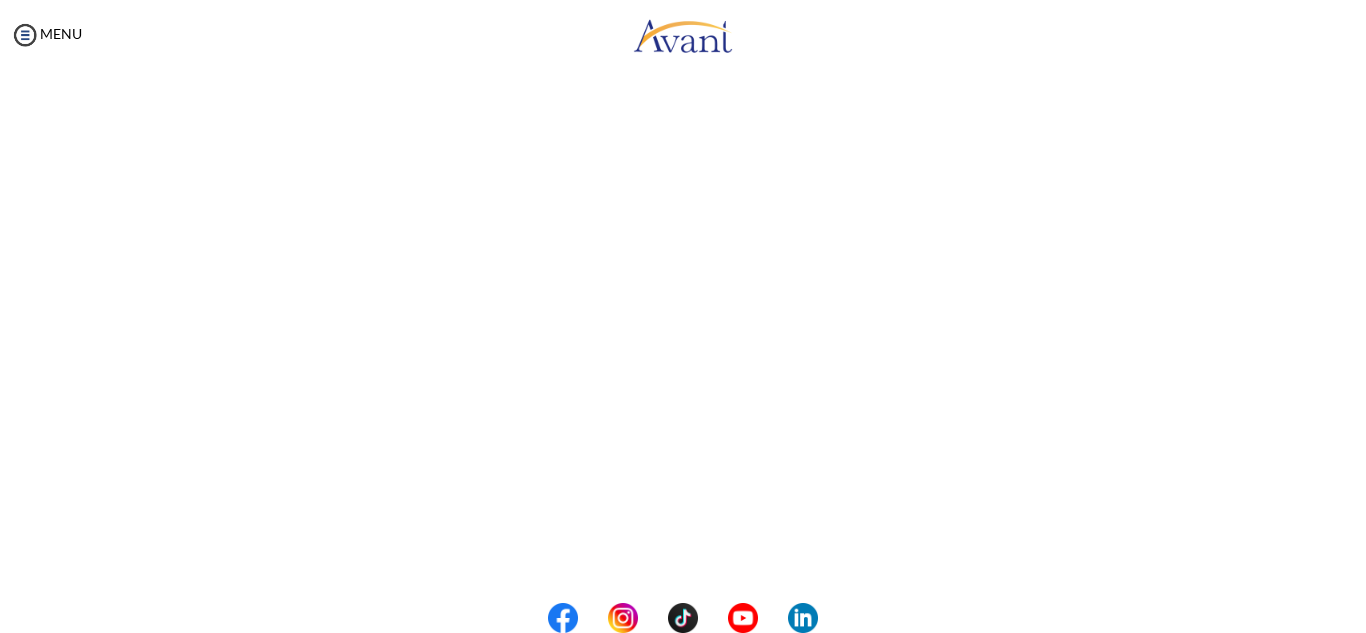 scroll, scrollTop: 564, scrollLeft: 0, axis: vertical 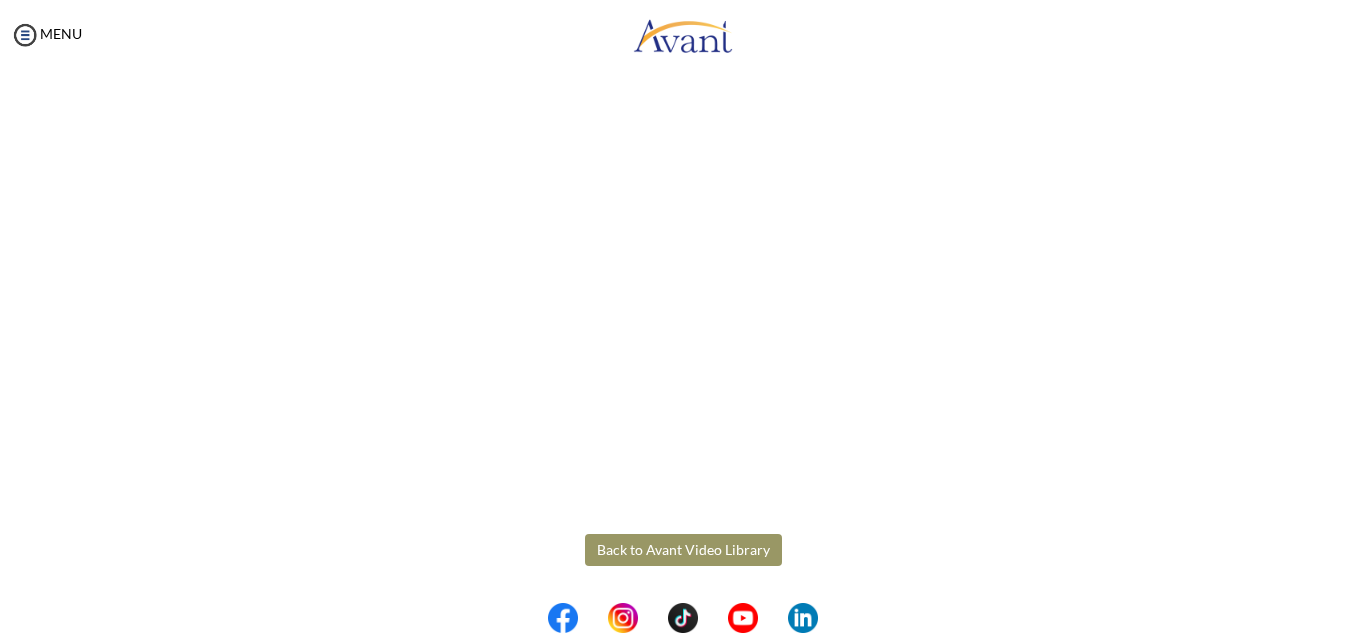 click on "Maintenance break. Please come back in 2 hours.
MENU
My Status
What is the next step?
We would like you to watch the introductory video Begin with Avant
We would like you to watch the program video Watch Program Video
We would like you to complete English exam Take Language Test
We would like you to complete clinical assessment Take Clinical Test
We would like you to complete qualification survey Take Qualification Survey
We would like you to watch expectations video Watch Expectations Video
You will be contacted by recruiter to schedule a call.
Your application is being reviewed. Please check your email regularly.
Process Overview
Check off each step as you go to track your progress!
1" at bounding box center (683, 316) 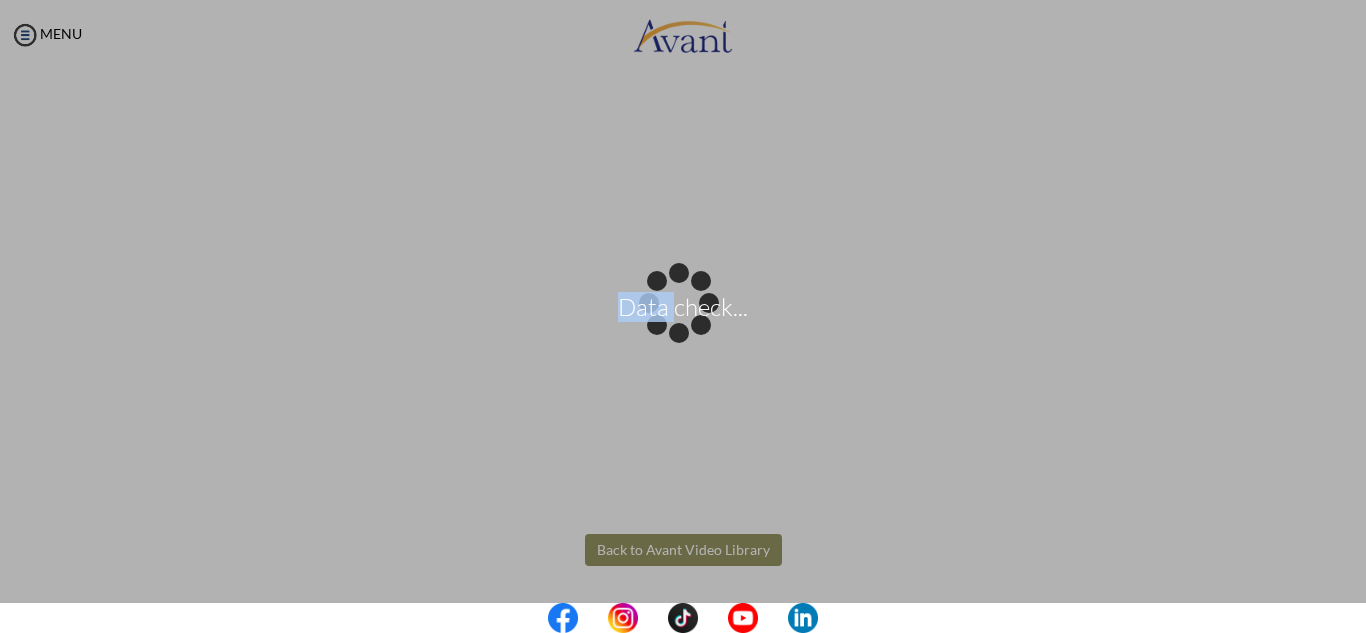 click on "Data check..." at bounding box center [683, 317] 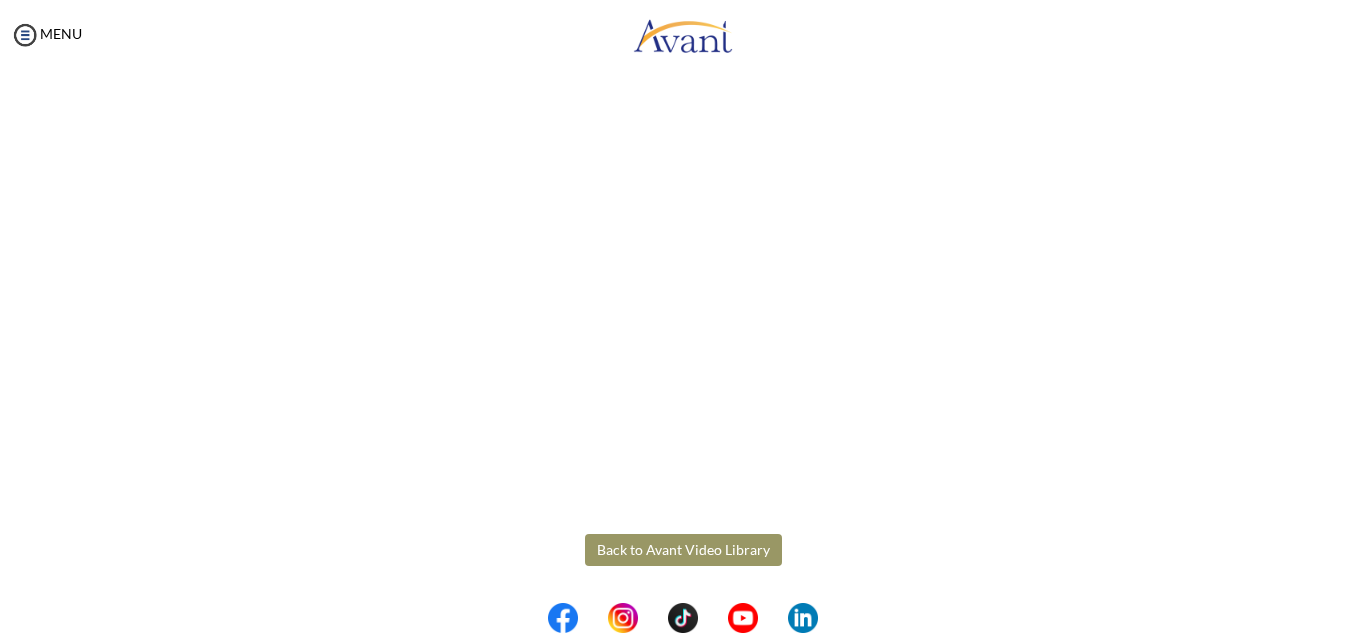 click on "Back to Avant Video Library" at bounding box center [683, 550] 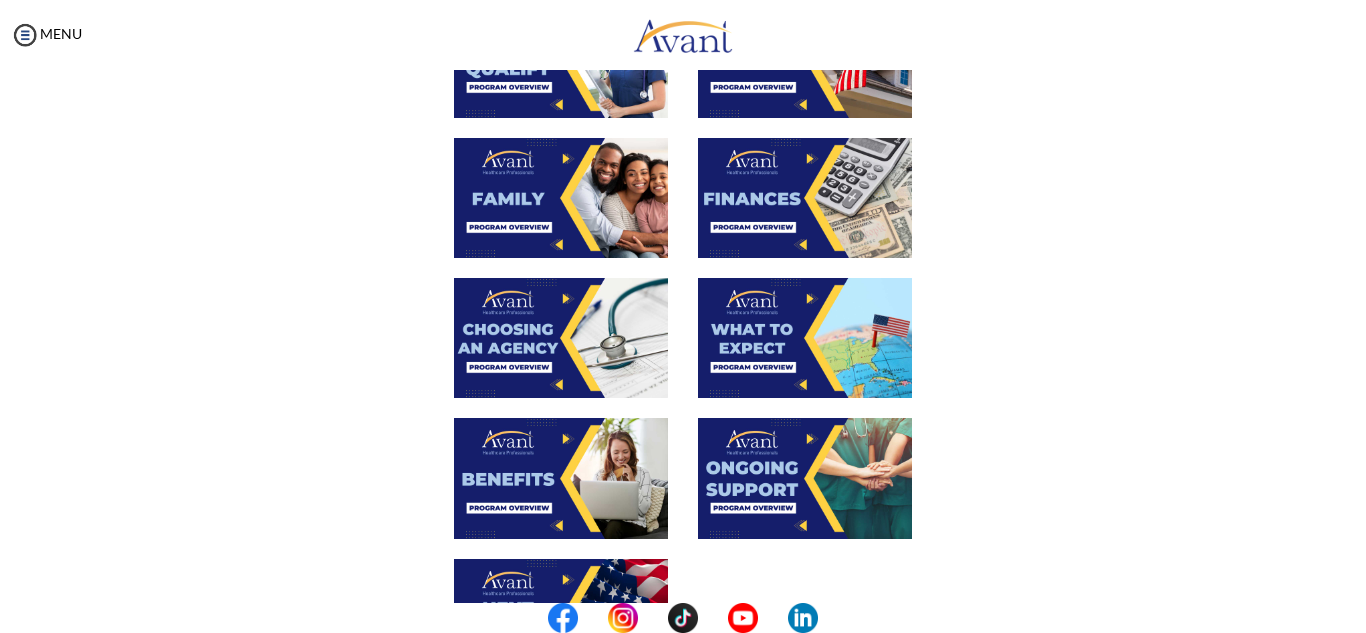 scroll, scrollTop: 467, scrollLeft: 0, axis: vertical 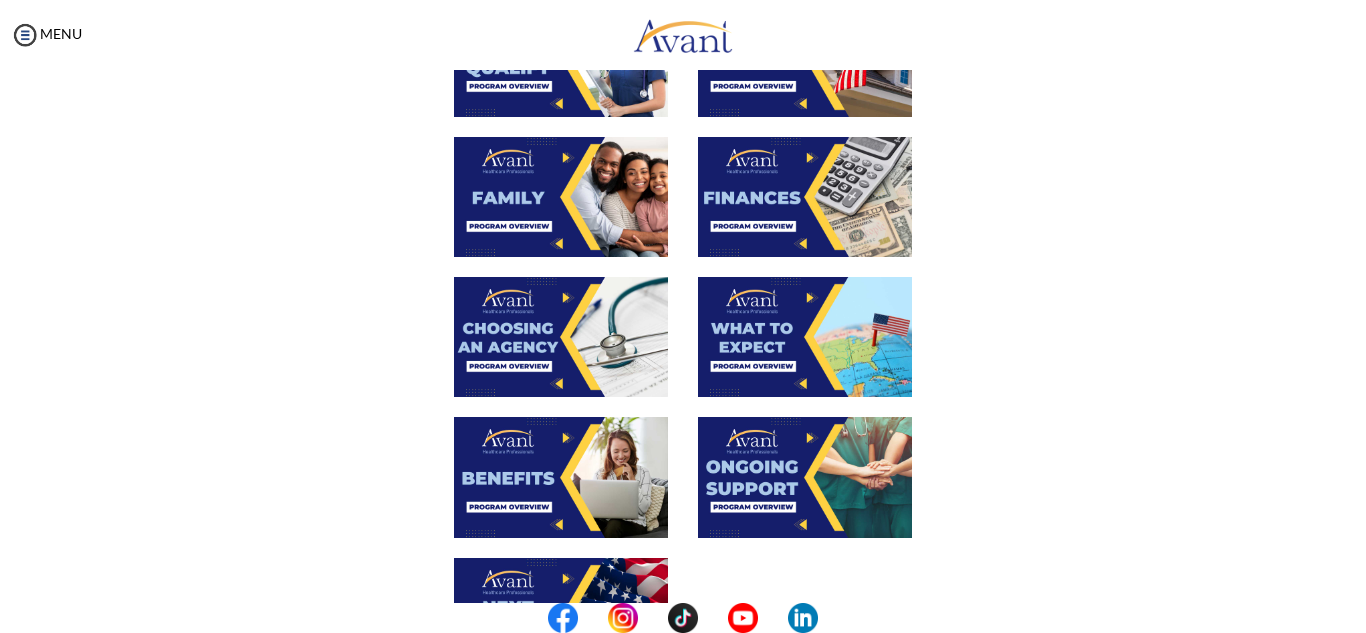click at bounding box center (805, 337) 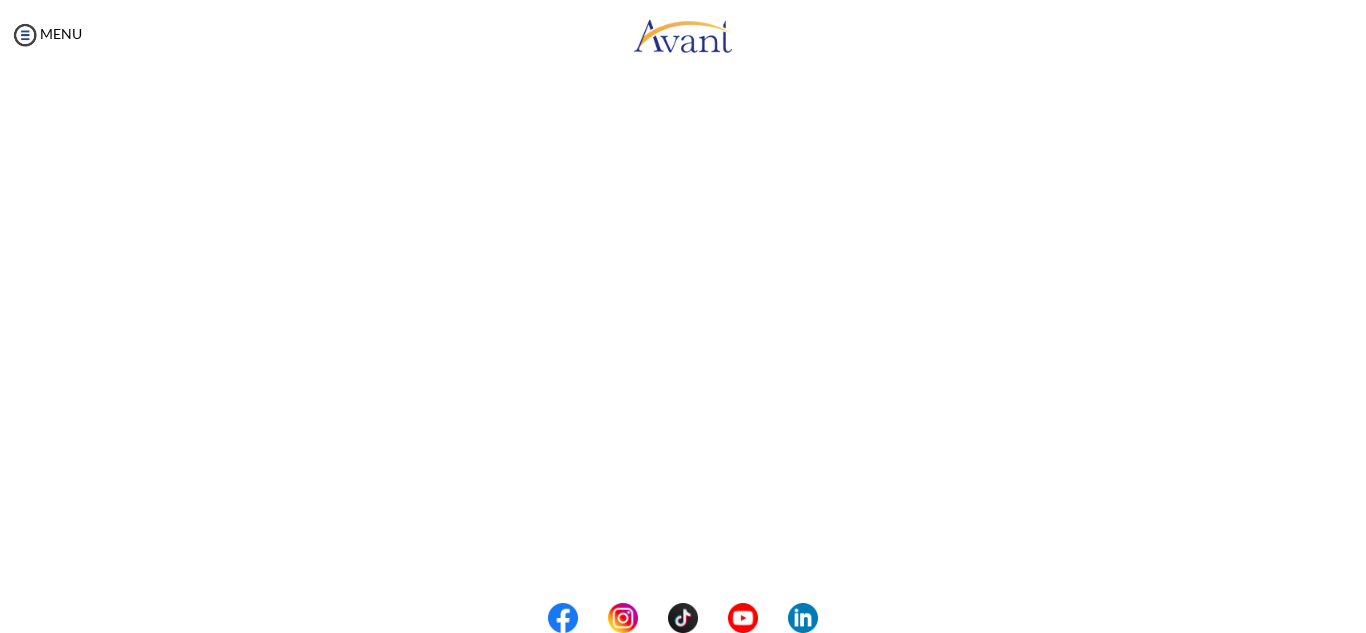 scroll, scrollTop: 564, scrollLeft: 0, axis: vertical 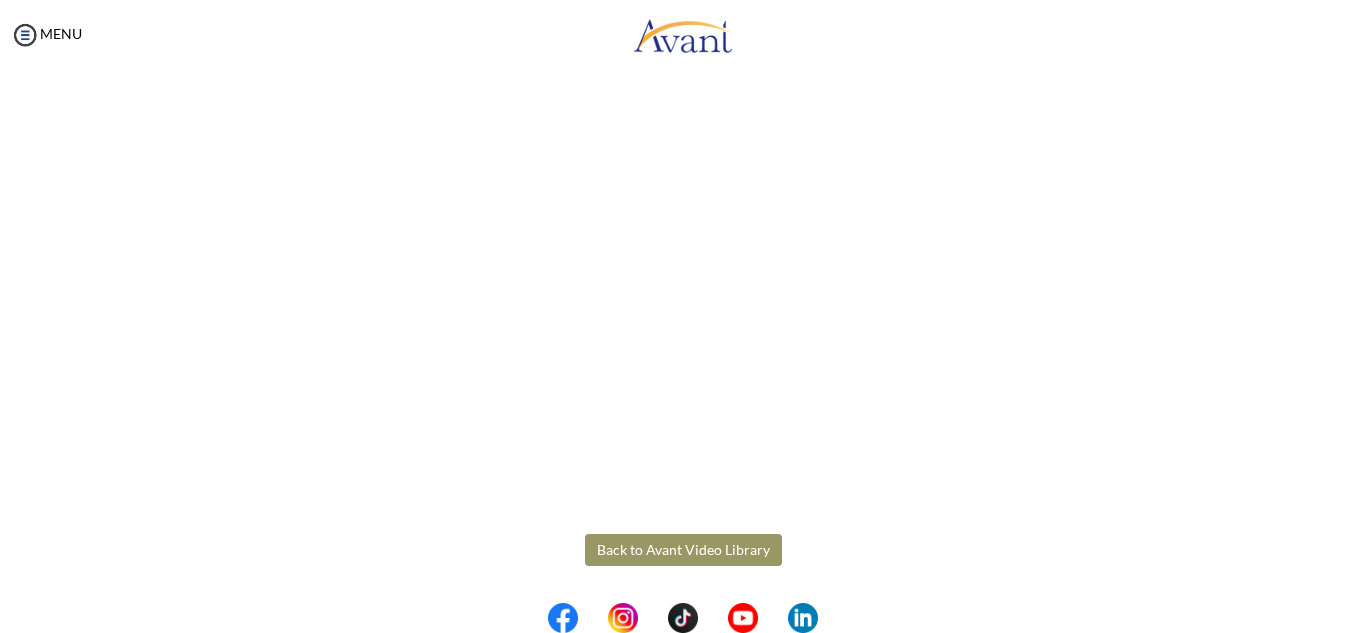 click on "Maintenance break. Please come back in 2 hours.
MENU
My Status
What is the next step?
We would like you to watch the introductory video Begin with Avant
We would like you to watch the program video Watch Program Video
We would like you to complete English exam Take Language Test
We would like you to complete clinical assessment Take Clinical Test
We would like you to complete qualification survey Take Qualification Survey
We would like you to watch expectations video Watch Expectations Video
You will be contacted by recruiter to schedule a call.
Your application is being reviewed. Please check your email regularly.
Process Overview
Check off each step as you go to track your progress!
1" at bounding box center (683, 316) 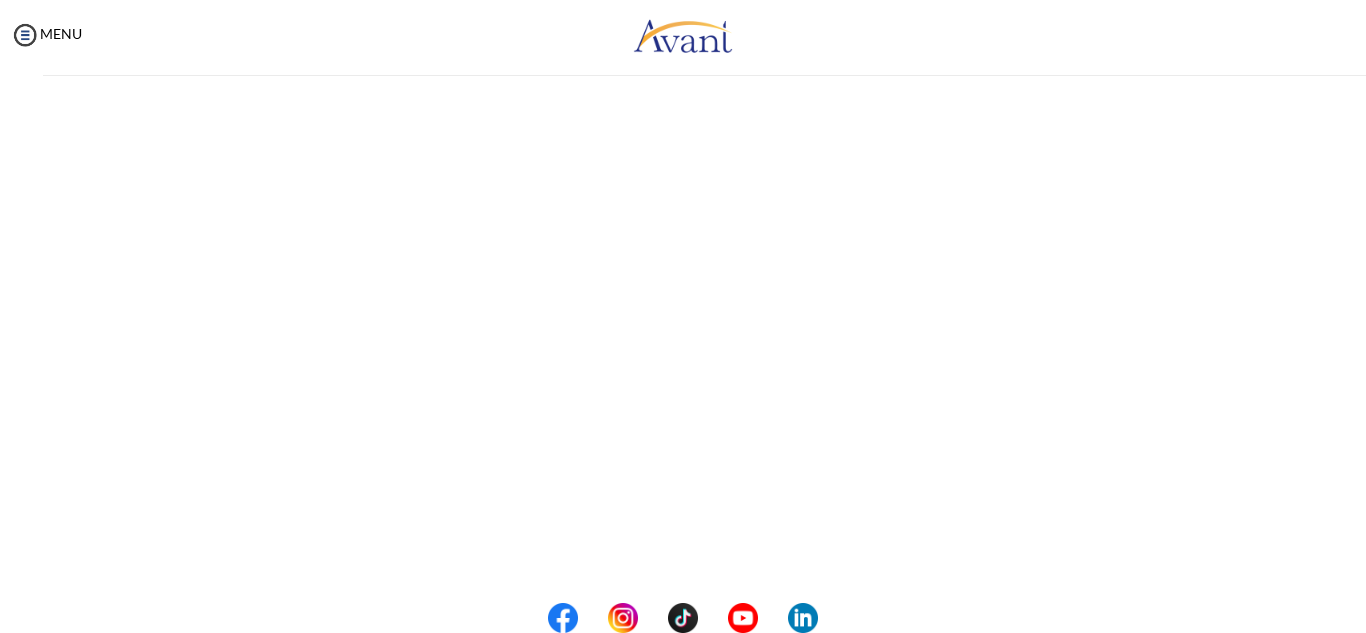 scroll, scrollTop: 564, scrollLeft: 0, axis: vertical 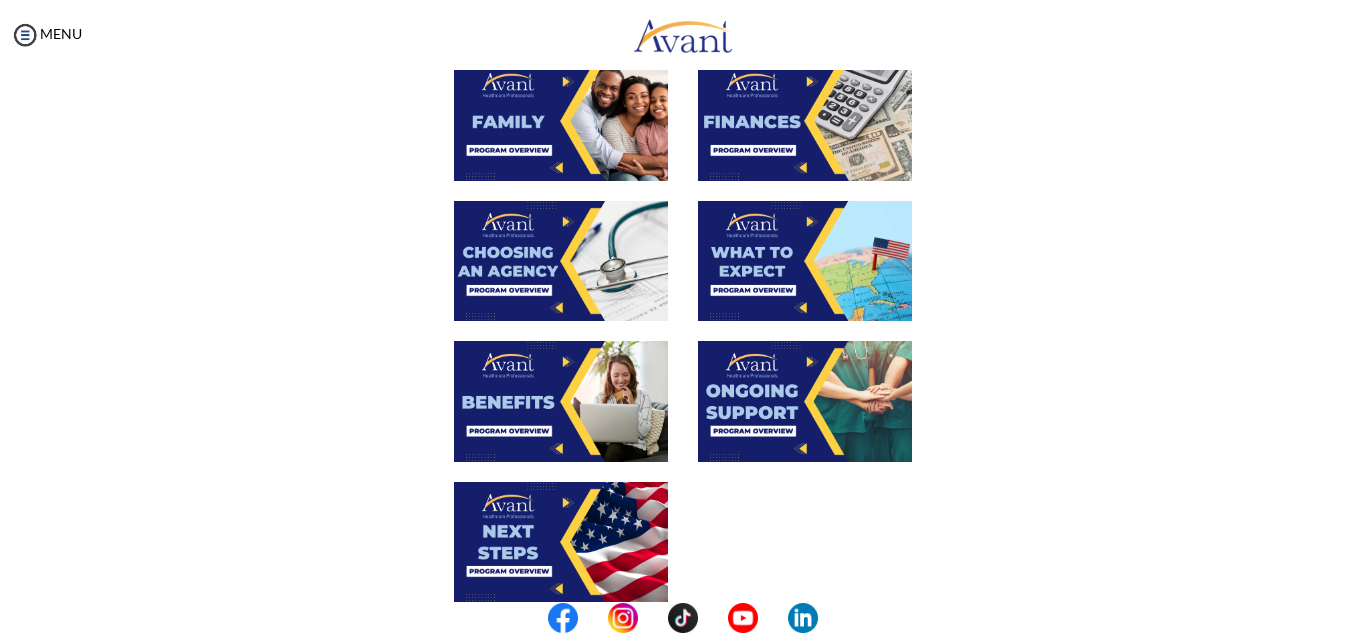 click at bounding box center [561, 401] 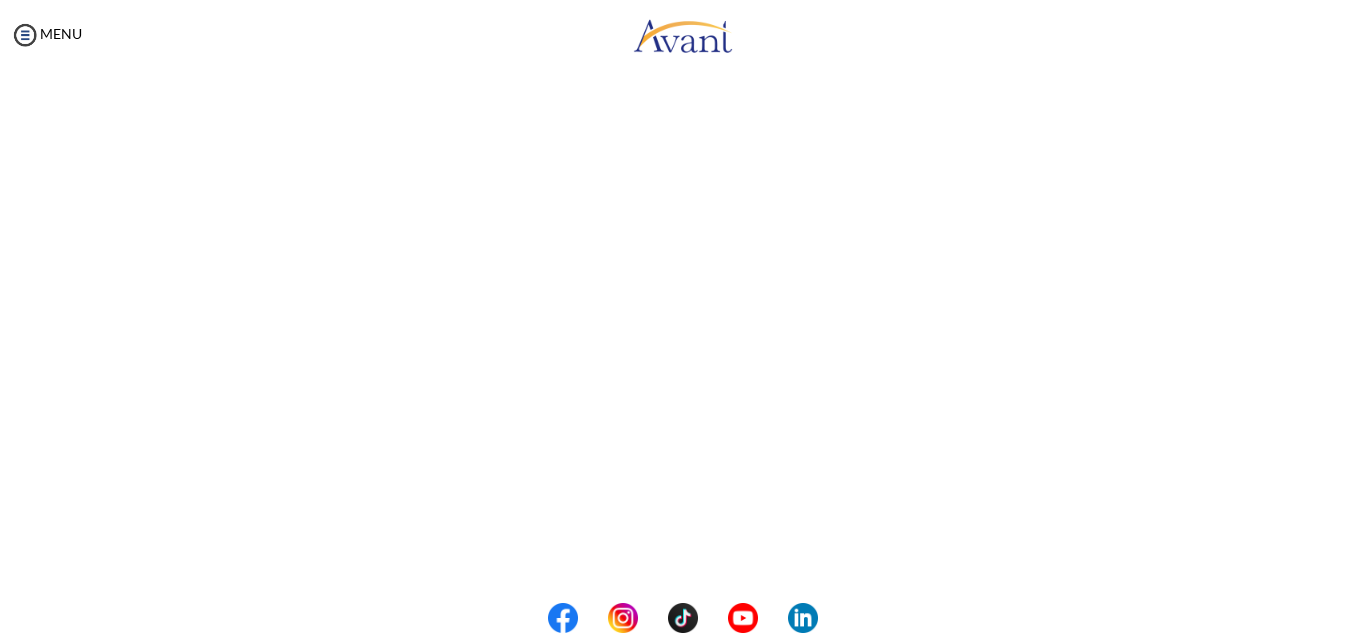 scroll, scrollTop: 564, scrollLeft: 0, axis: vertical 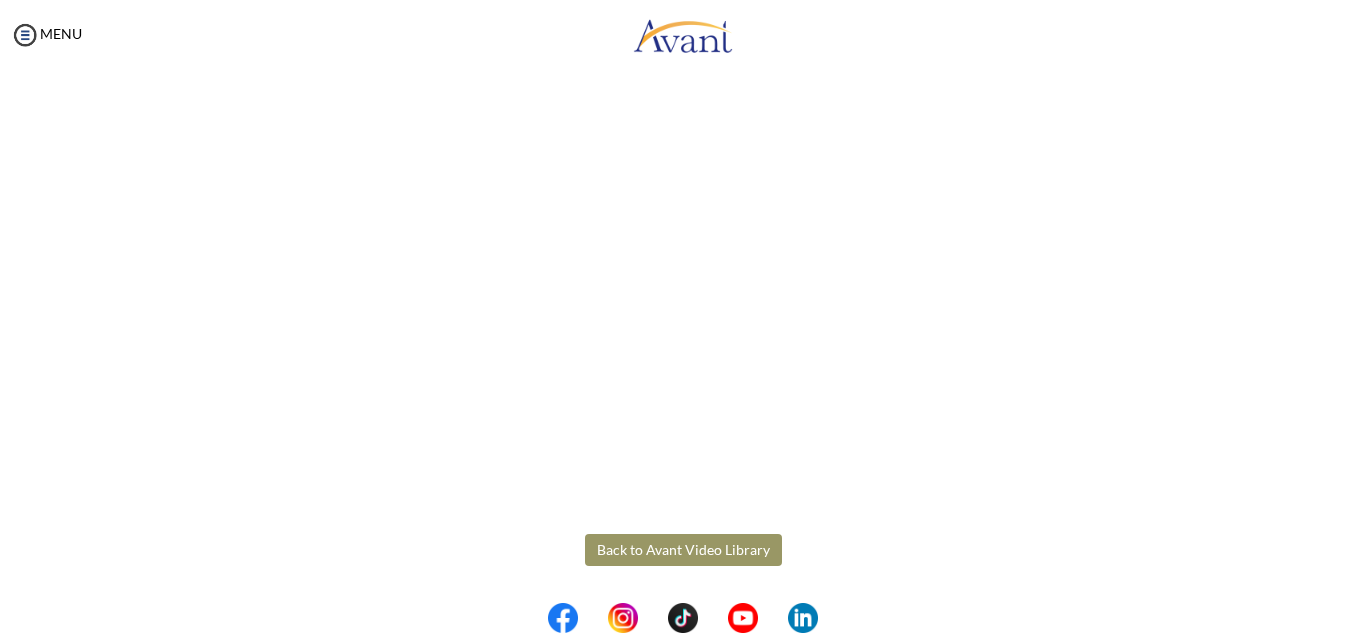 click on "Maintenance break. Please come back in 2 hours.
MENU
My Status
What is the next step?
We would like you to watch the introductory video Begin with Avant
We would like you to watch the program video Watch Program Video
We would like you to complete English exam Take Language Test
We would like you to complete clinical assessment Take Clinical Test
We would like you to complete qualification survey Take Qualification Survey
We would like you to watch expectations video Watch Expectations Video
You will be contacted by recruiter to schedule a call.
Your application is being reviewed. Please check your email regularly.
Process Overview
Check off each step as you go to track your progress!
1" at bounding box center [683, 316] 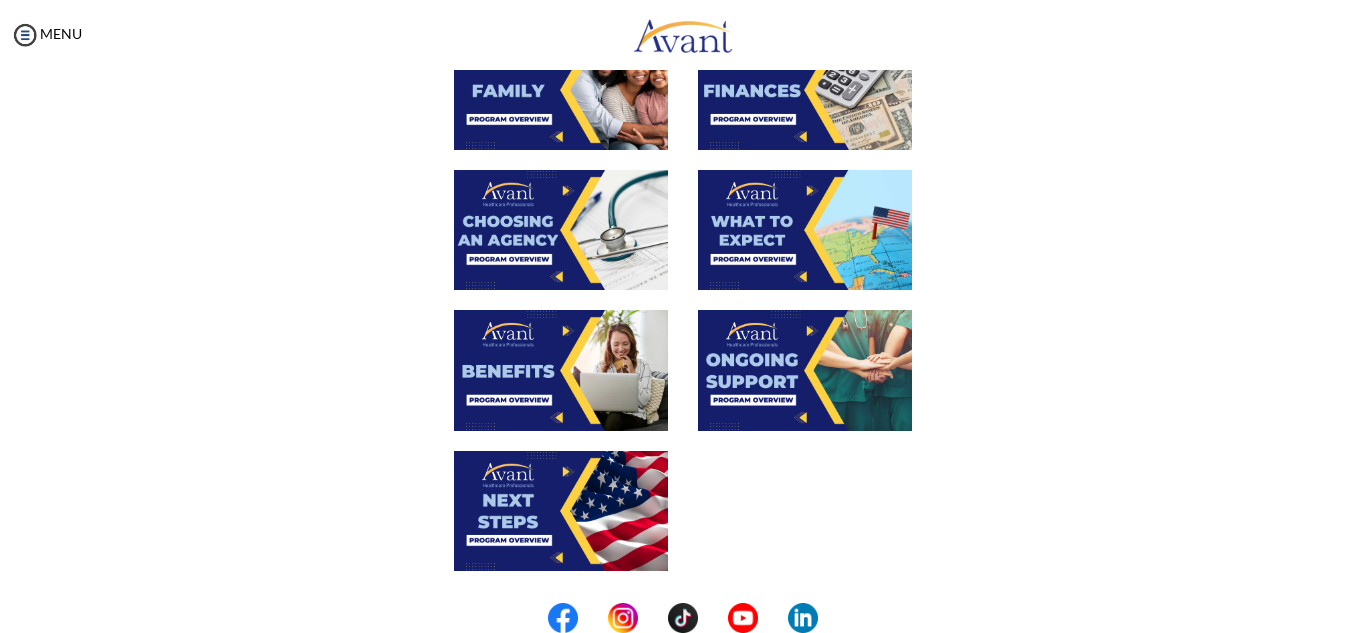 scroll, scrollTop: 622, scrollLeft: 0, axis: vertical 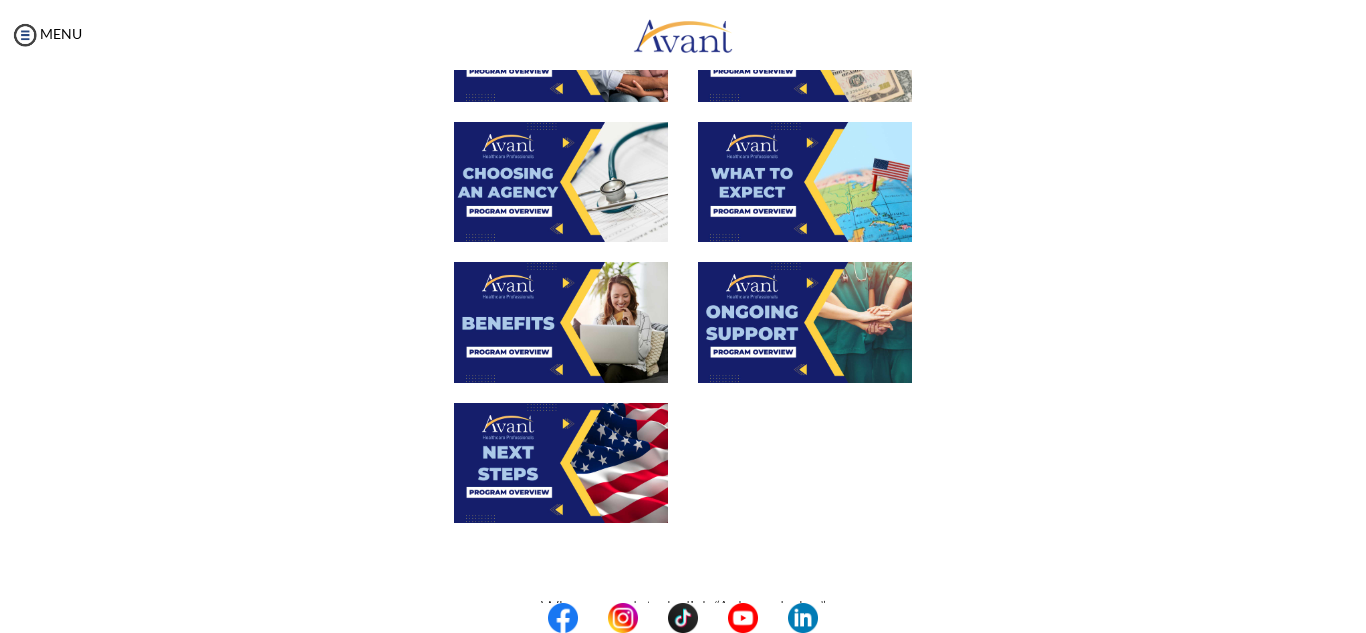 click at bounding box center (805, 322) 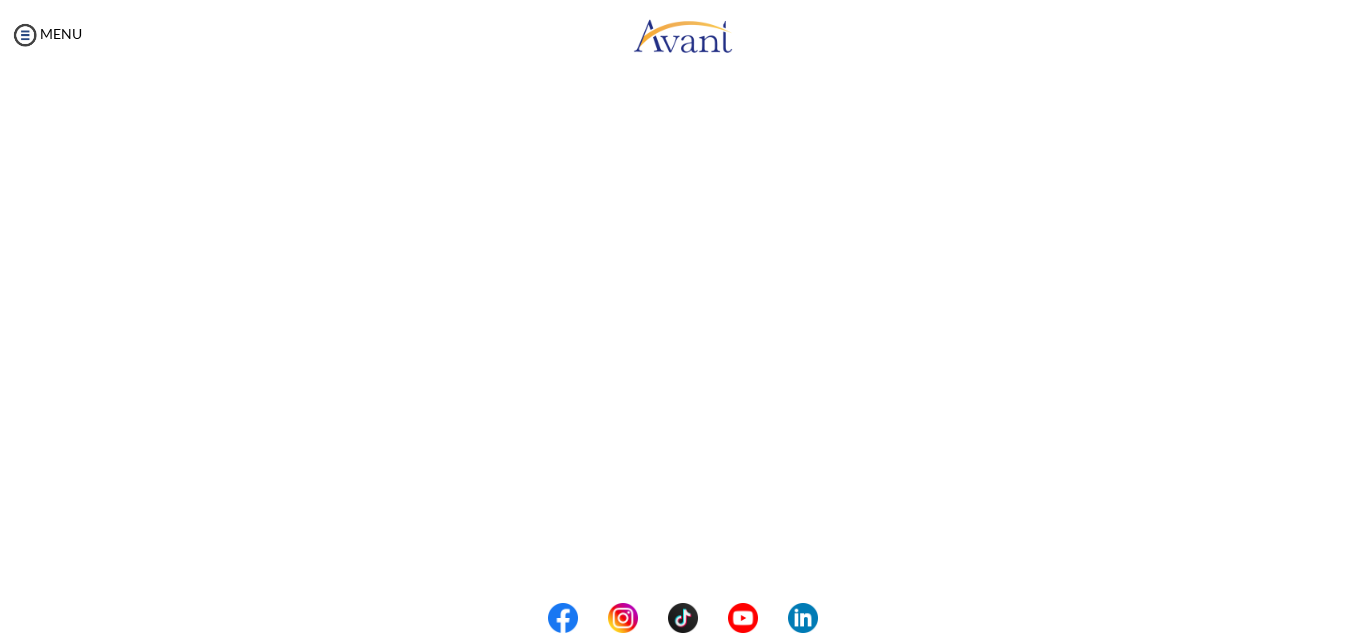 scroll, scrollTop: 564, scrollLeft: 0, axis: vertical 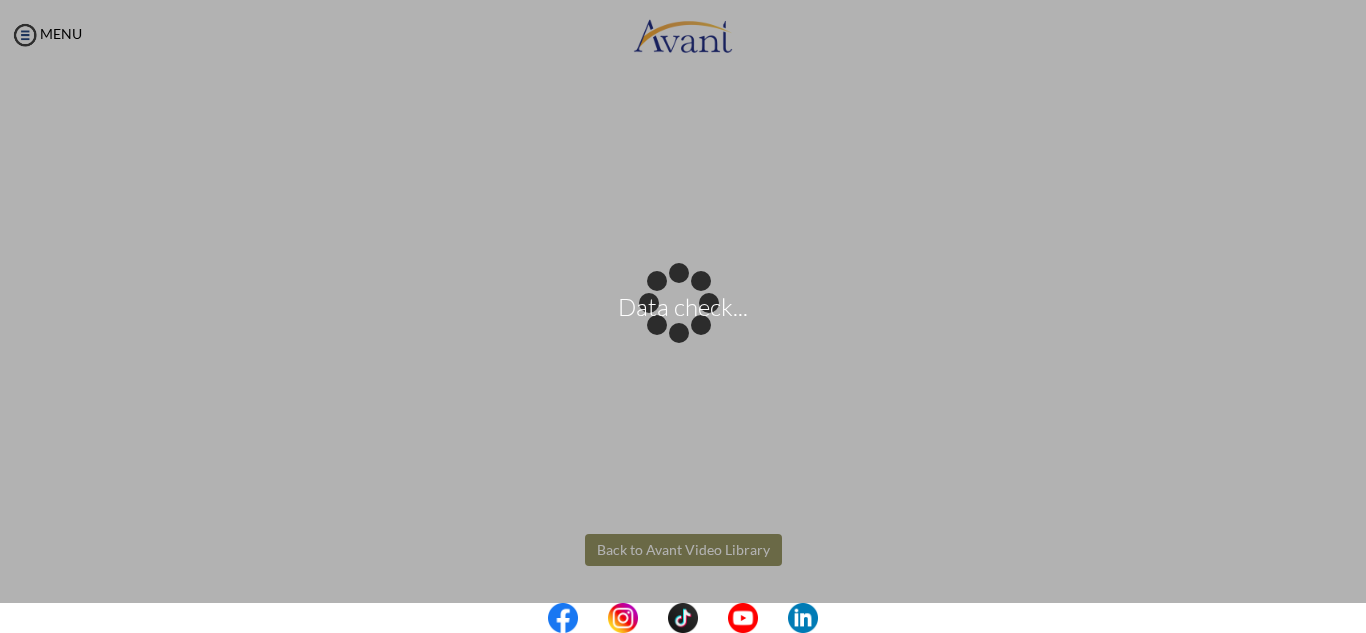 click on "Data check...
Maintenance break. Please come back in 2 hours.
MENU
My Status
What is the next step?
We would like you to watch the introductory video Begin with Avant
We would like you to watch the program video Watch Program Video
We would like you to complete English exam Take Language Test
We would like you to complete clinical assessment Take Clinical Test
We would like you to complete qualification survey Take Qualification Survey
We would like you to watch expectations video Watch Expectations Video
You will be contacted by recruiter to schedule a call.
Your application is being reviewed. Please check your email regularly.
Process Overview
Check off each step as you go to track your progress!" at bounding box center (683, 316) 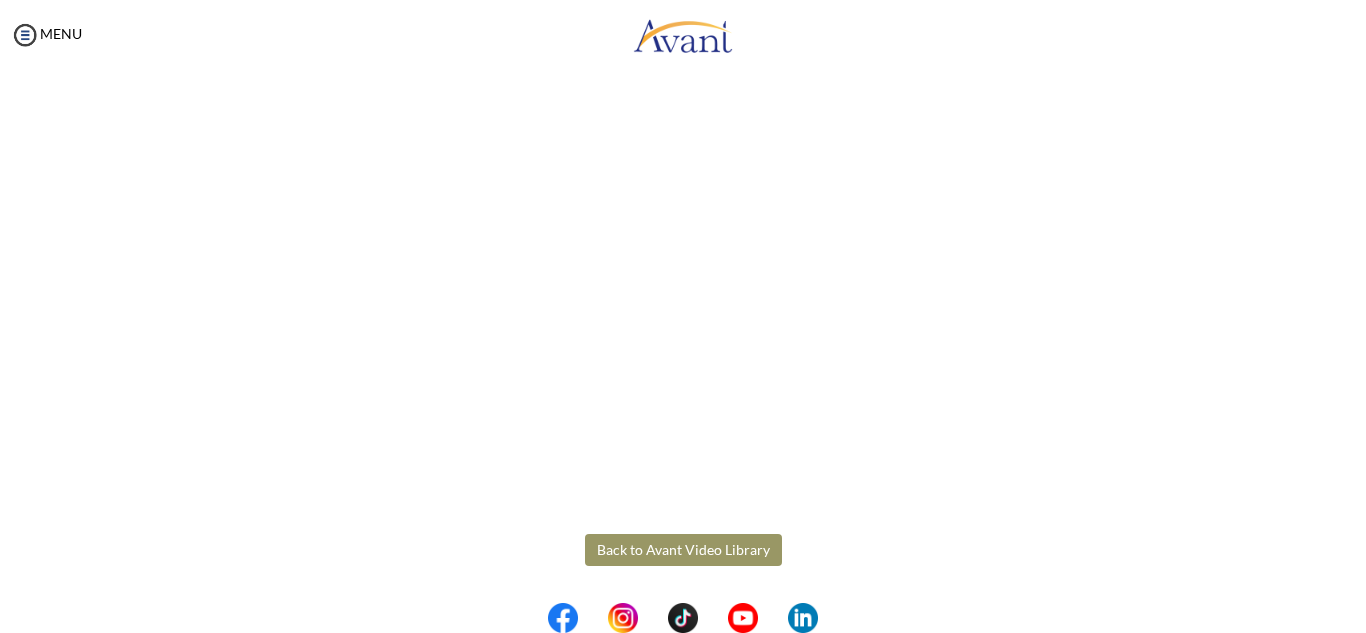 click on "Back to Avant Video Library" at bounding box center (683, 550) 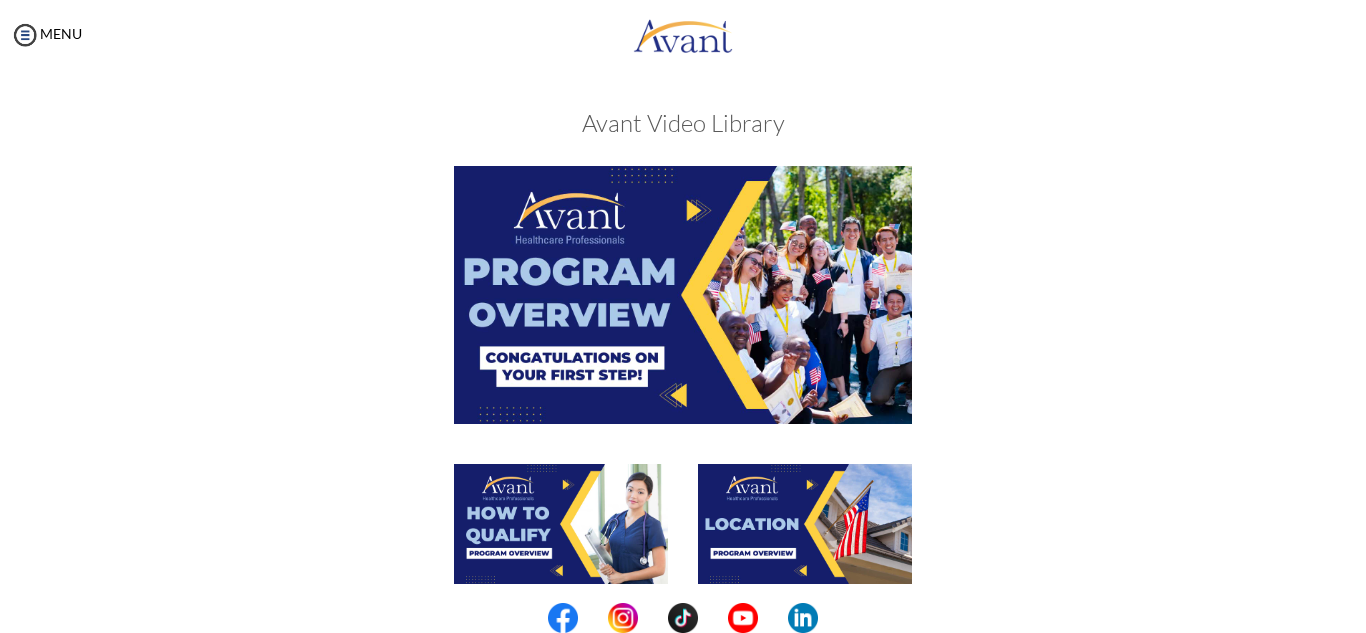 scroll, scrollTop: 742, scrollLeft: 0, axis: vertical 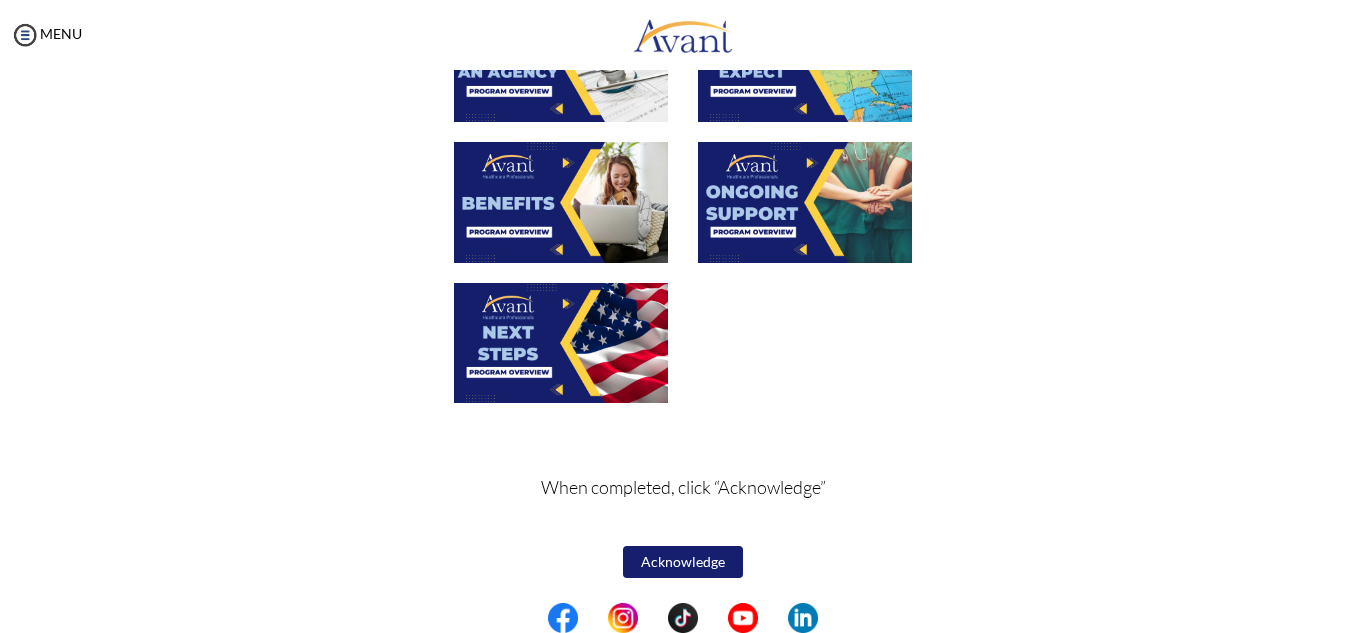 click at bounding box center [561, 343] 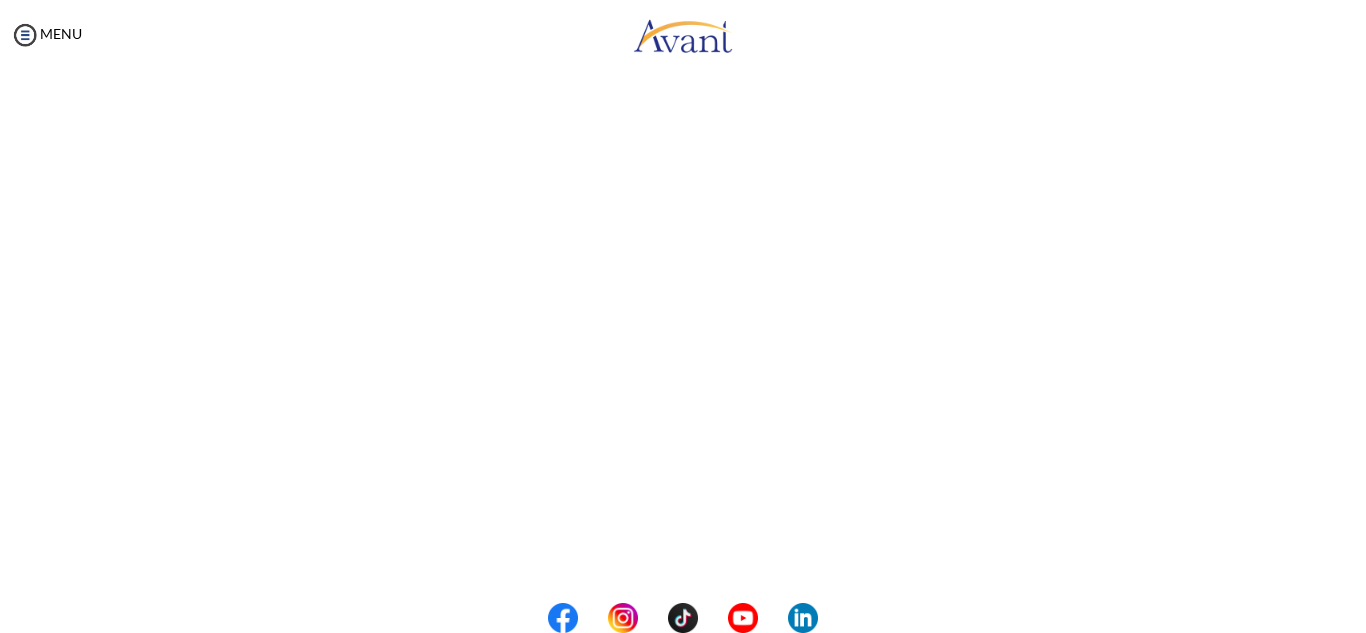 scroll, scrollTop: 564, scrollLeft: 0, axis: vertical 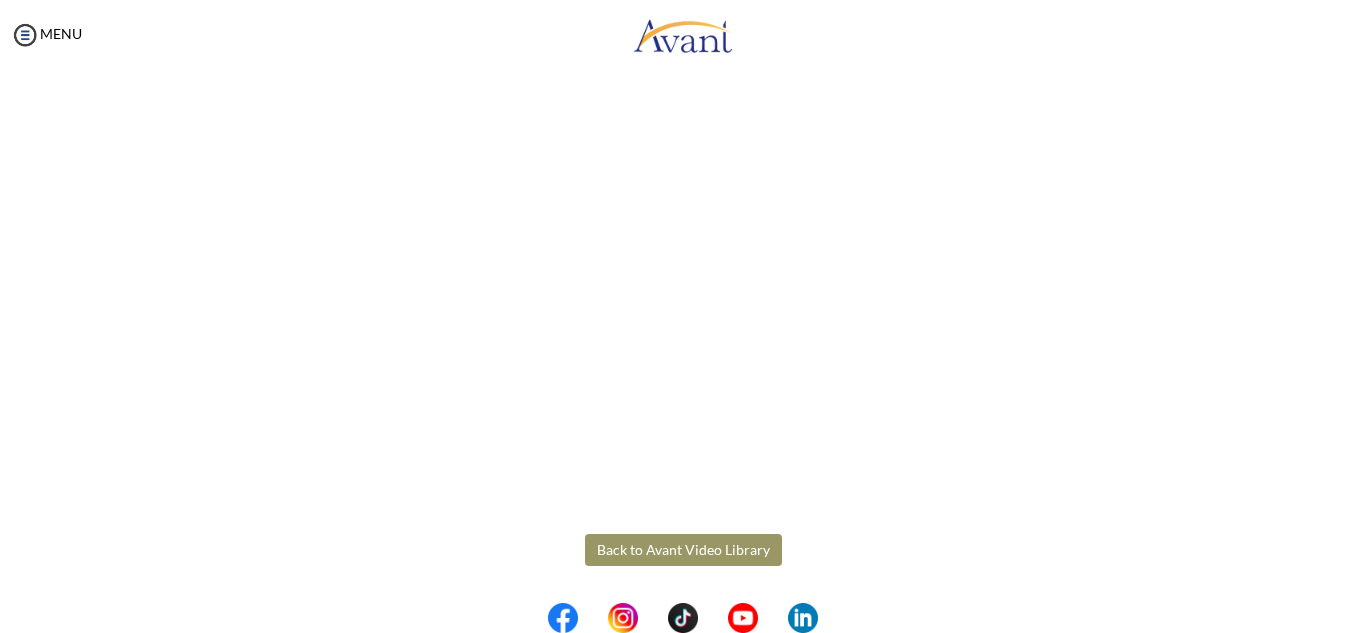 click on "Maintenance break. Please come back in 2 hours.
MENU
My Status
What is the next step?
We would like you to watch the introductory video Begin with Avant
We would like you to watch the program video Watch Program Video
We would like you to complete English exam Take Language Test
We would like you to complete clinical assessment Take Clinical Test
We would like you to complete qualification survey Take Qualification Survey
We would like you to watch expectations video Watch Expectations Video
You will be contacted by recruiter to schedule a call.
Your application is being reviewed. Please check your email regularly.
Process Overview
Check off each step as you go to track your progress!
1" at bounding box center [683, 316] 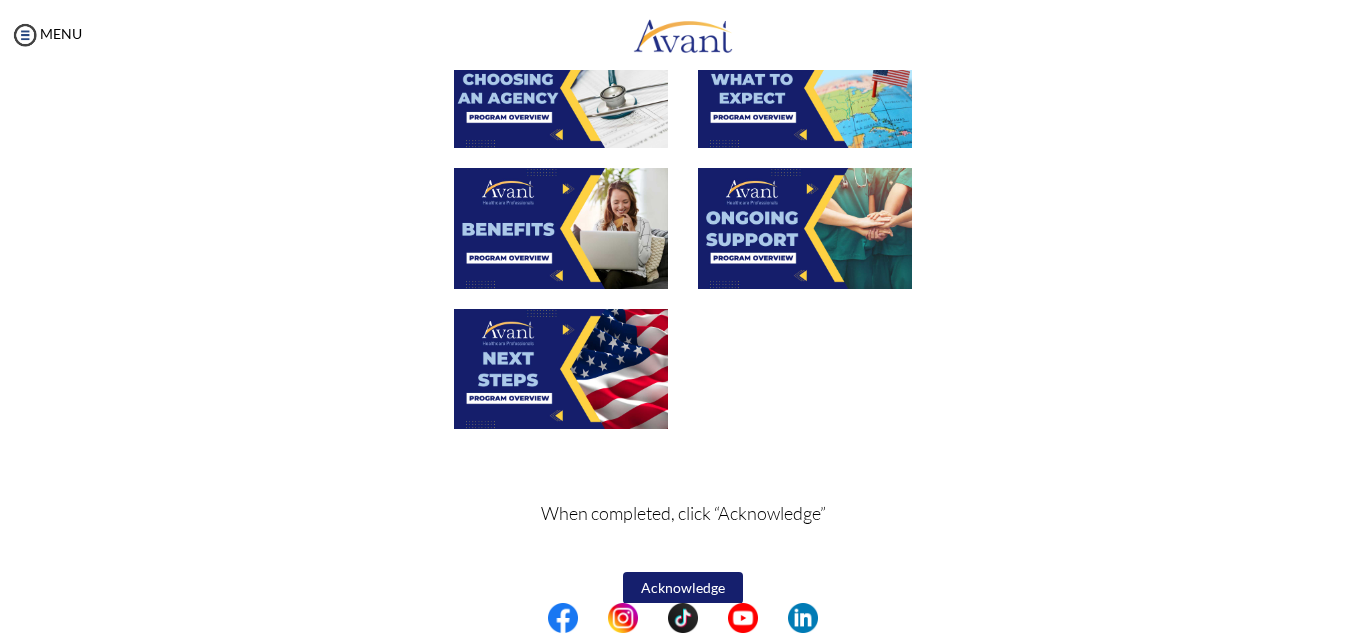 scroll, scrollTop: 742, scrollLeft: 0, axis: vertical 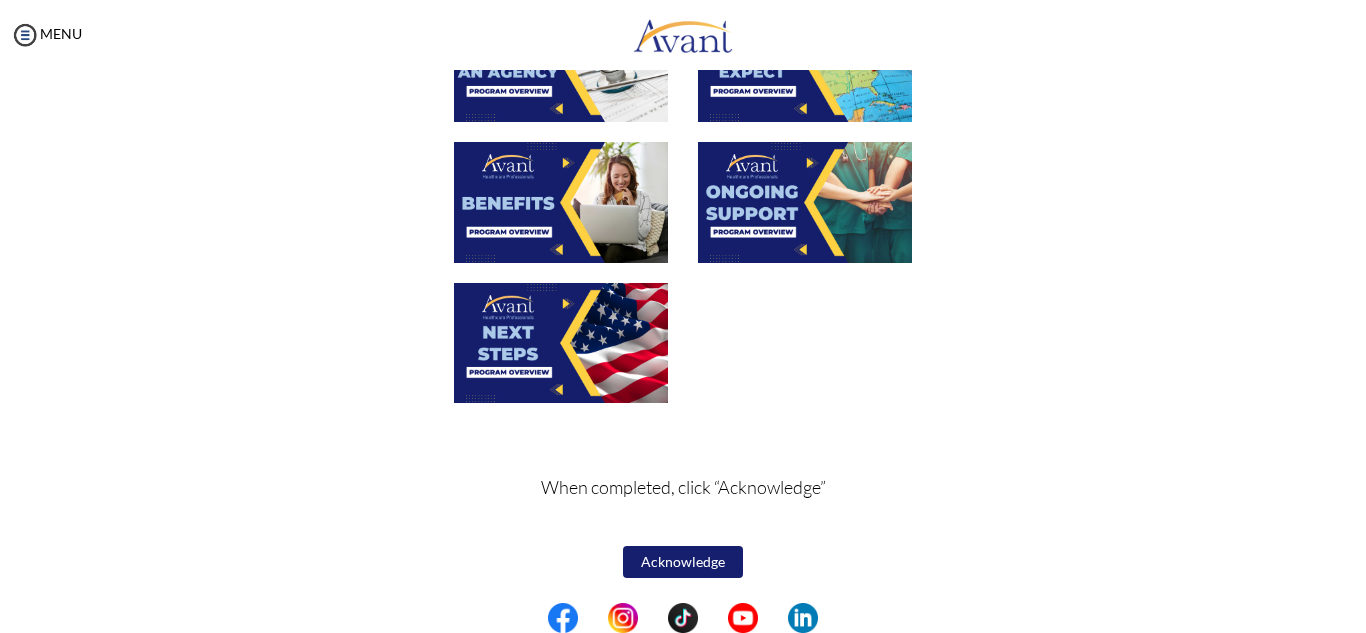 click on "Acknowledge" at bounding box center (683, 562) 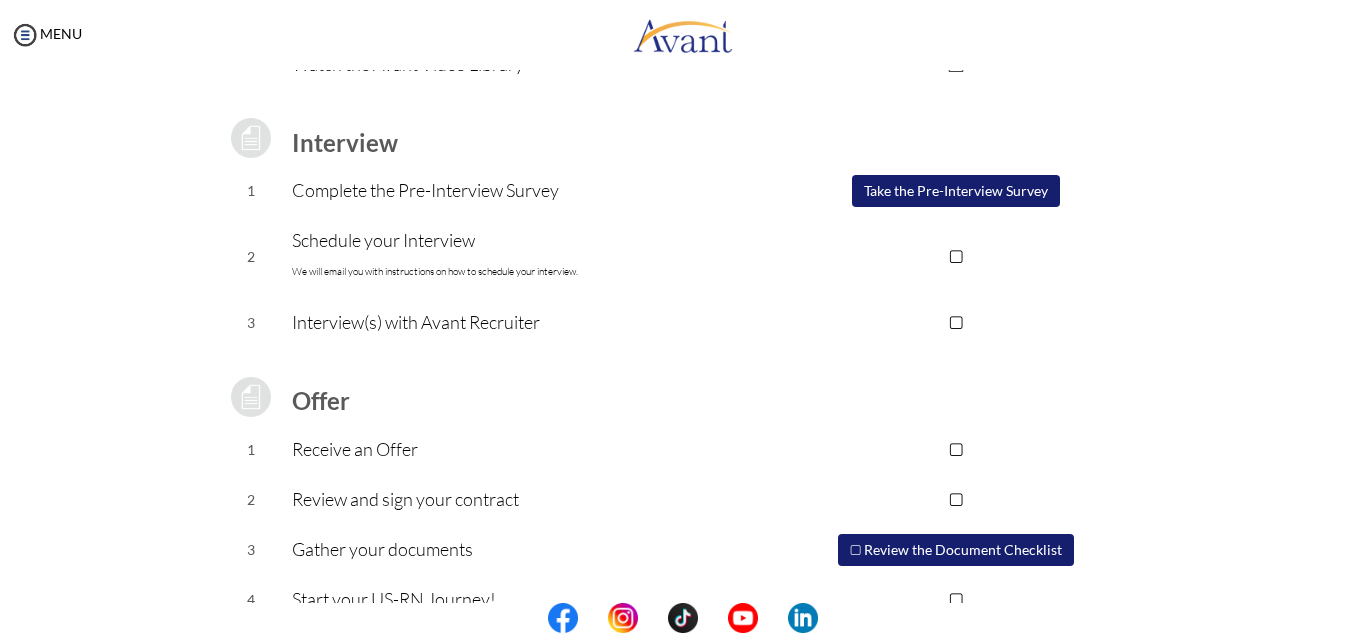 scroll, scrollTop: 241, scrollLeft: 0, axis: vertical 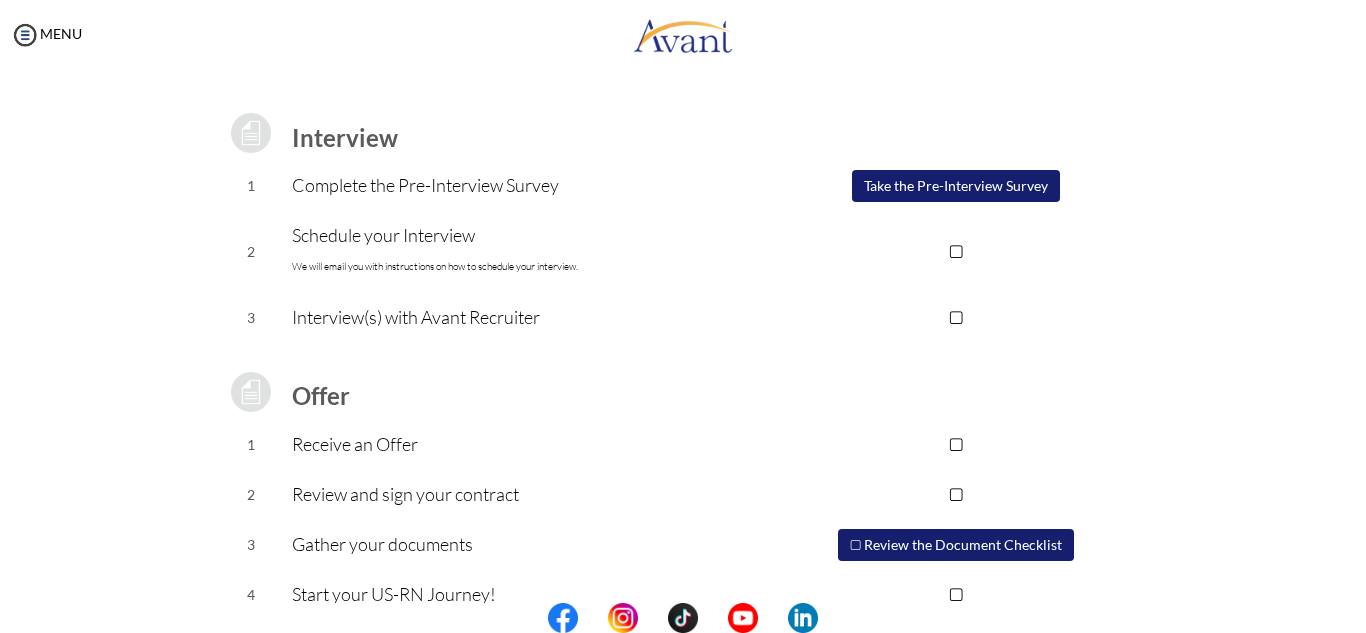 click on "Take the Pre-Interview Survey" at bounding box center (956, 186) 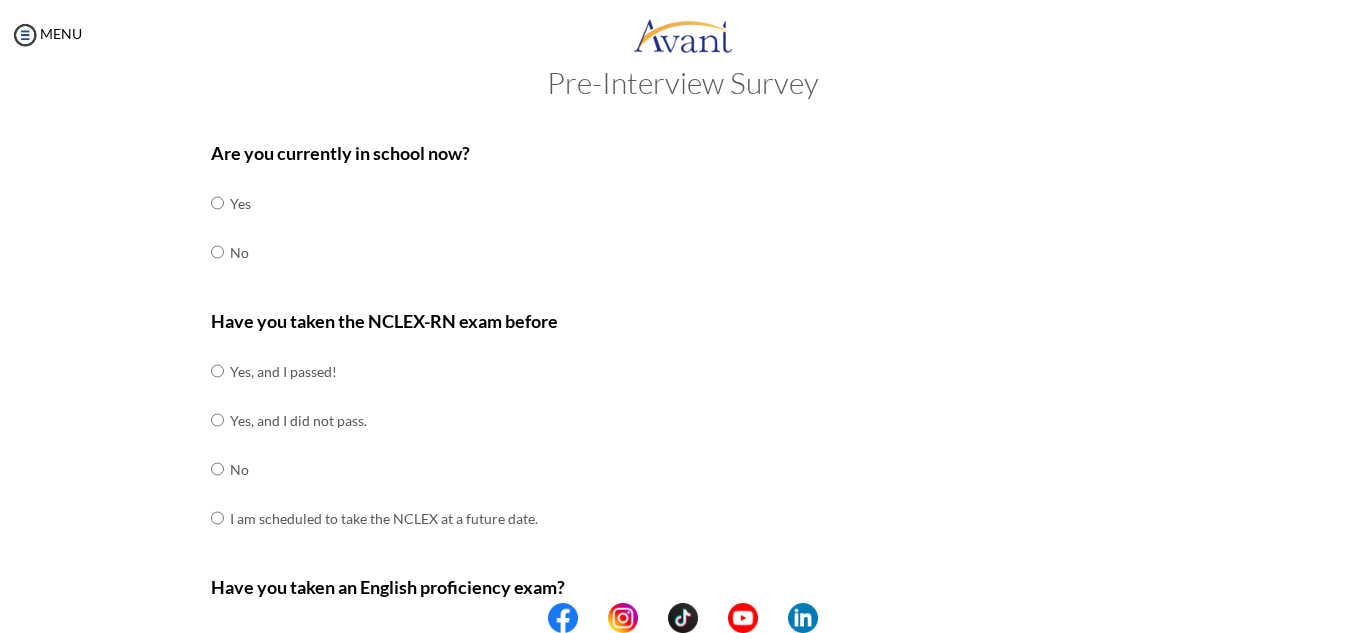 scroll, scrollTop: 46, scrollLeft: 0, axis: vertical 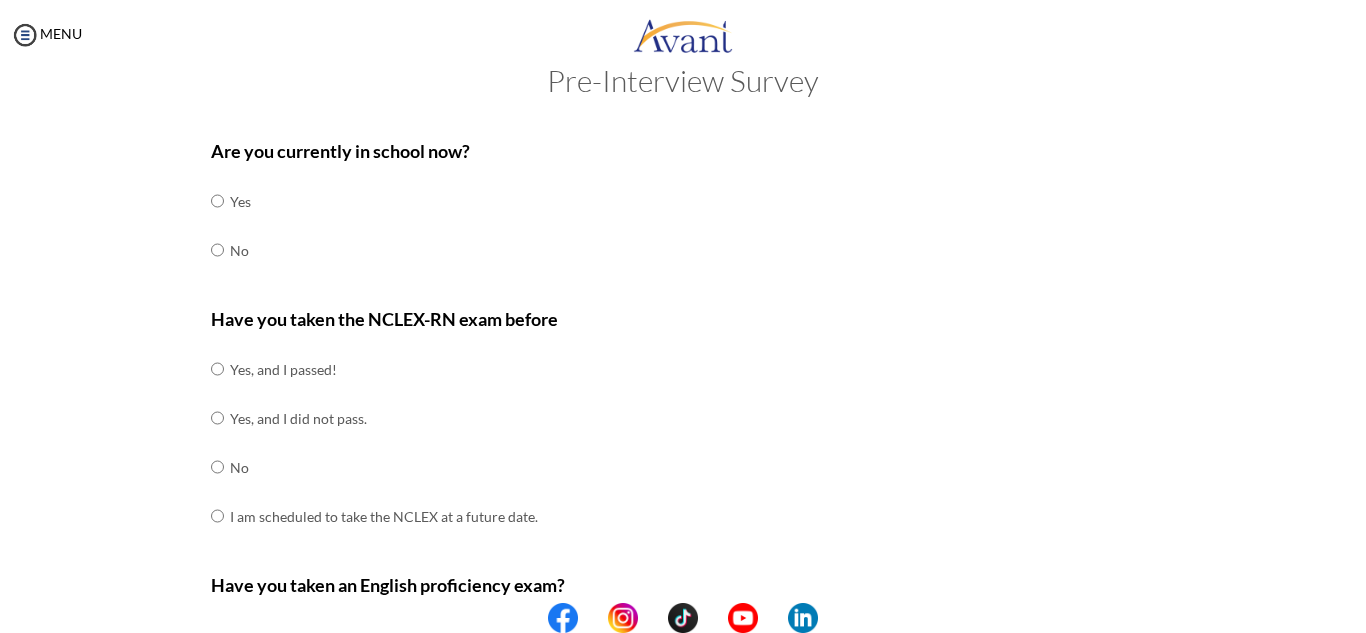 click on "Yes, and I passed!" at bounding box center (384, 369) 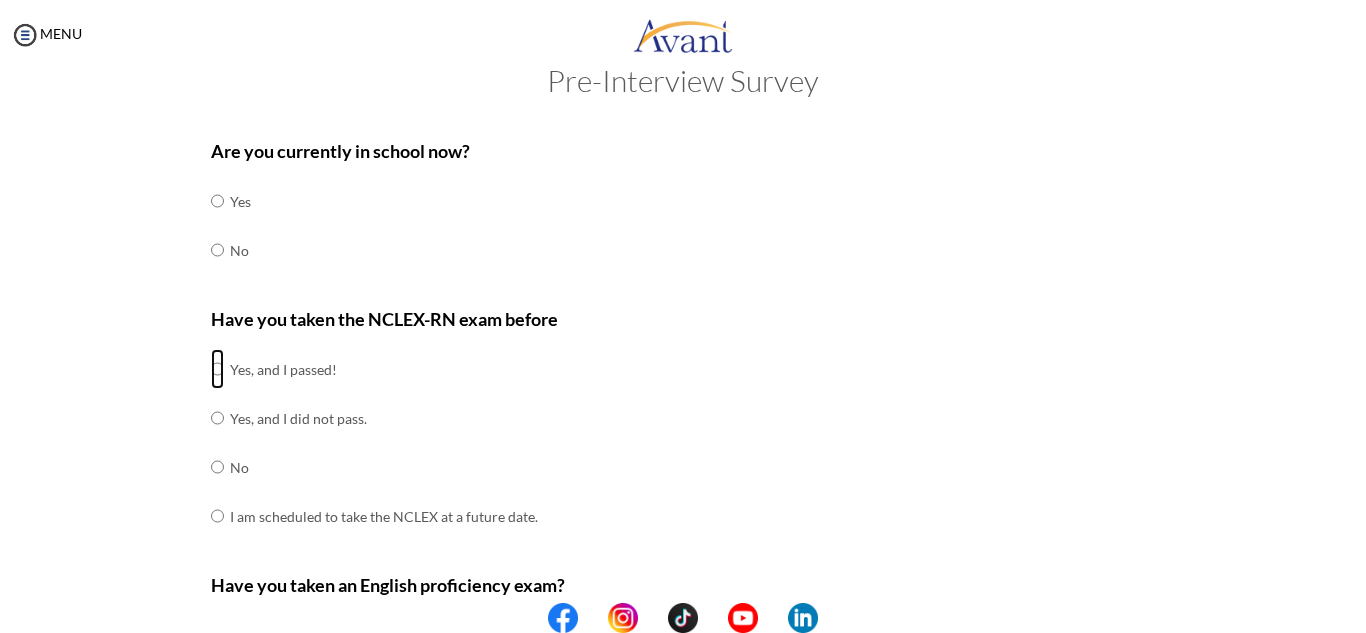 click at bounding box center [217, 369] 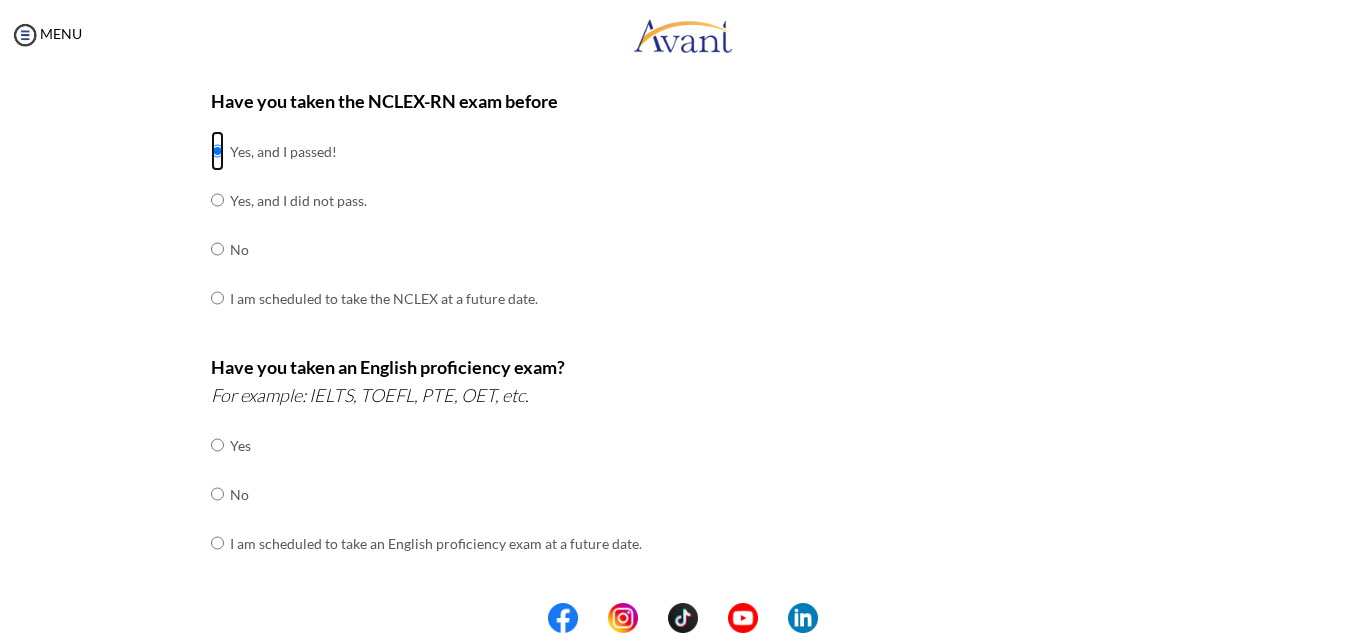 scroll, scrollTop: 265, scrollLeft: 0, axis: vertical 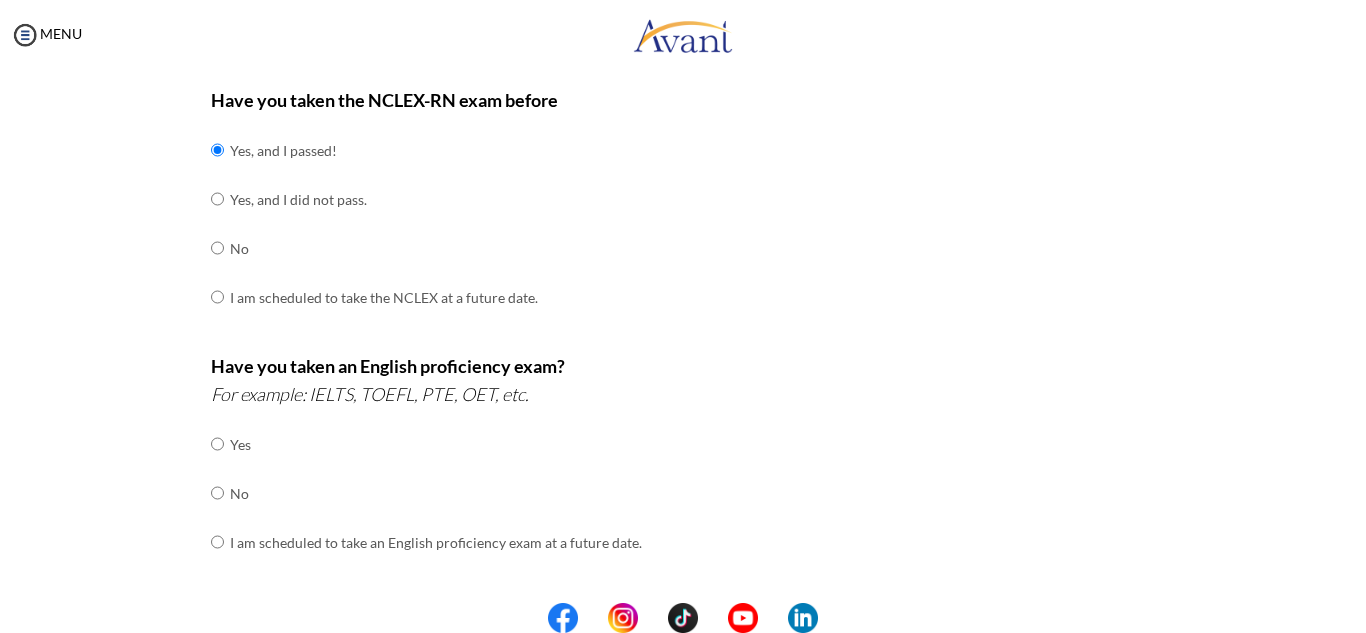 click at bounding box center [227, 493] 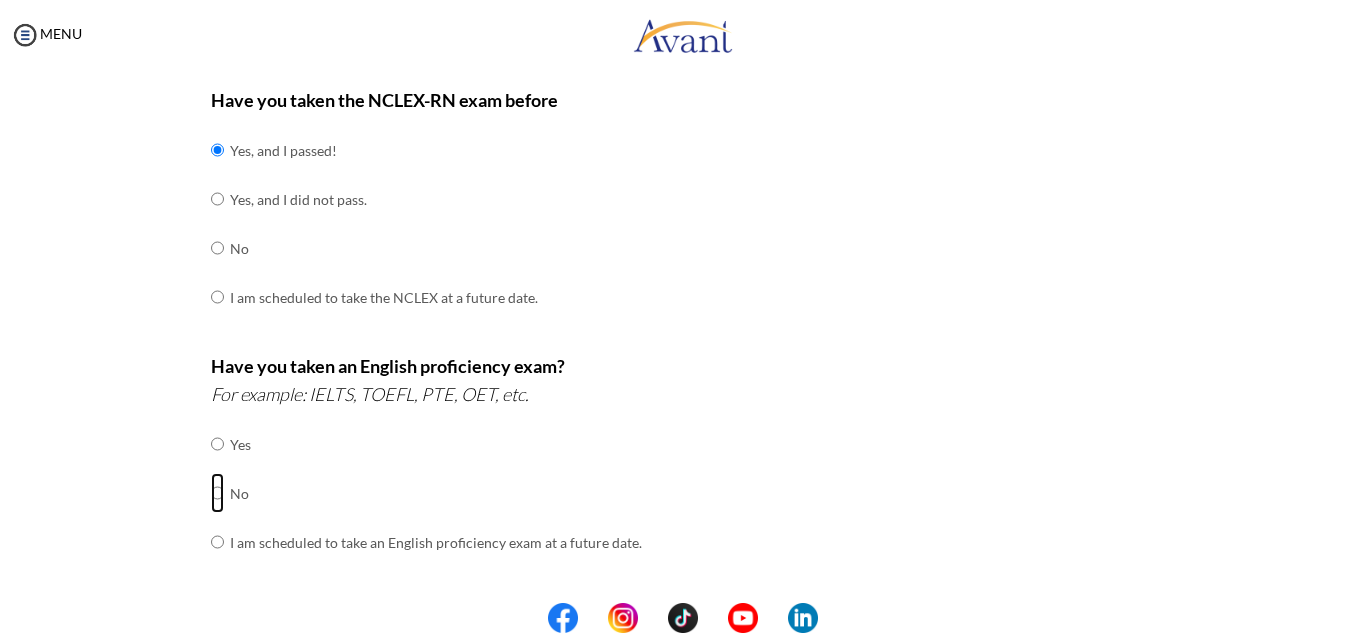 click at bounding box center (217, 444) 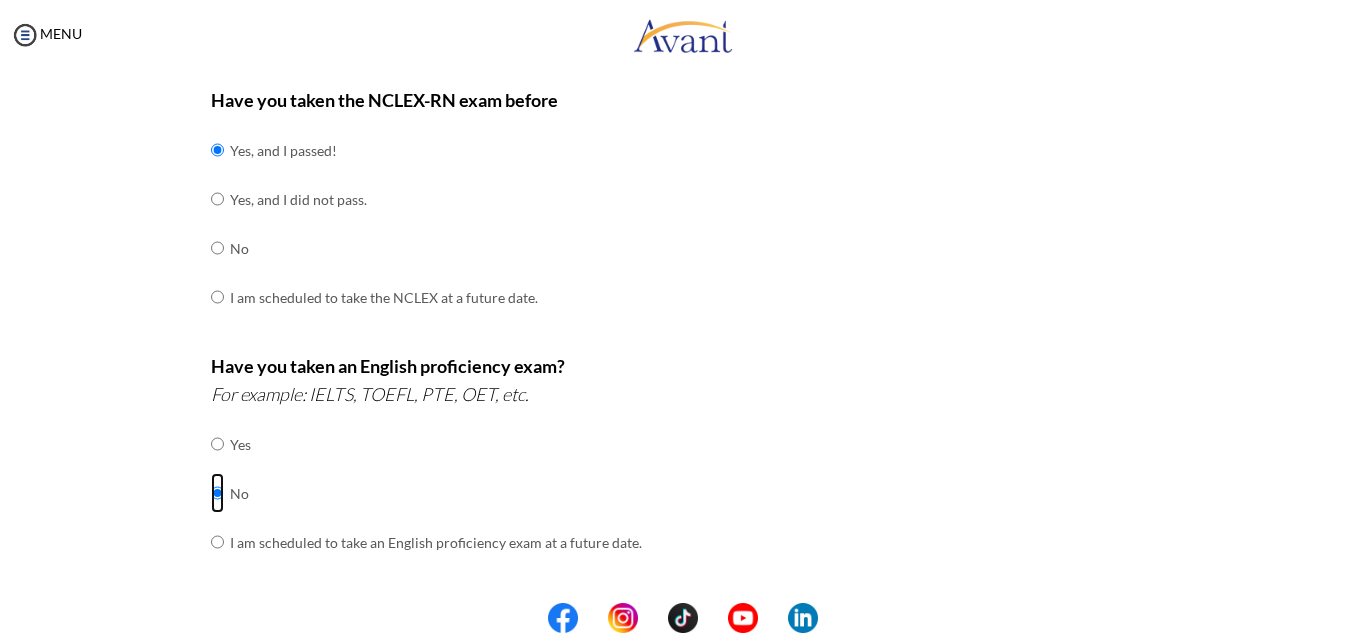 scroll, scrollTop: 647, scrollLeft: 0, axis: vertical 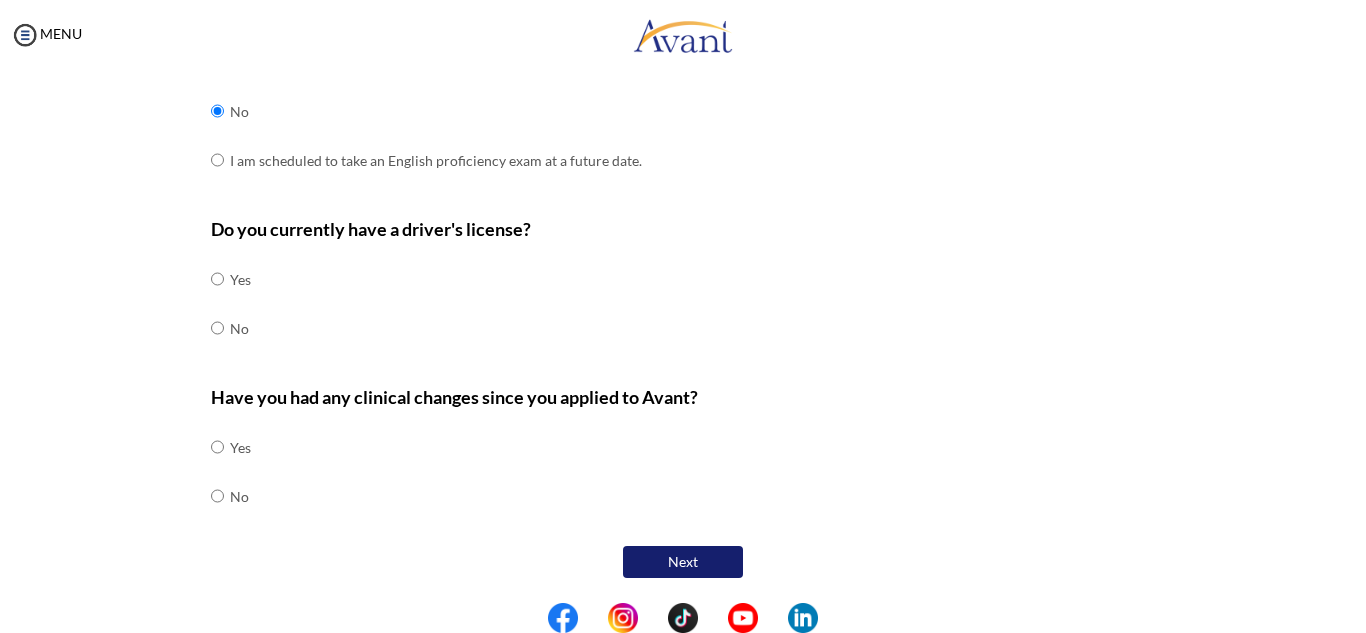click at bounding box center [227, 328] 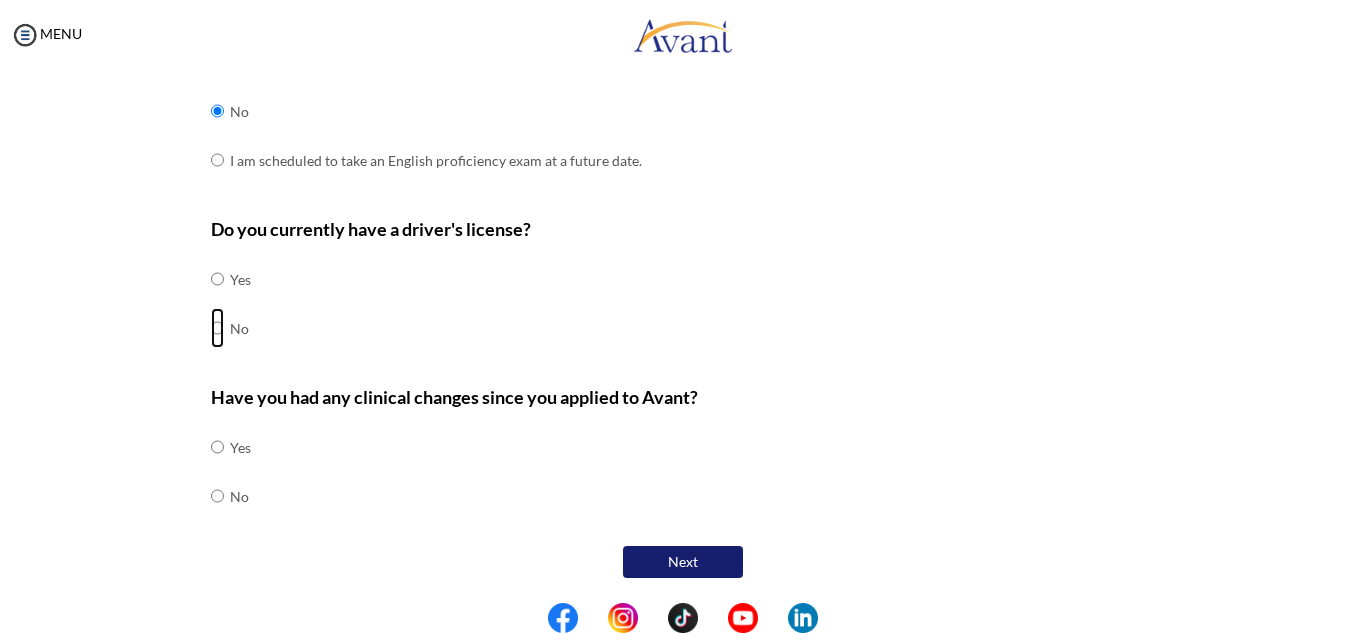 click at bounding box center (217, 279) 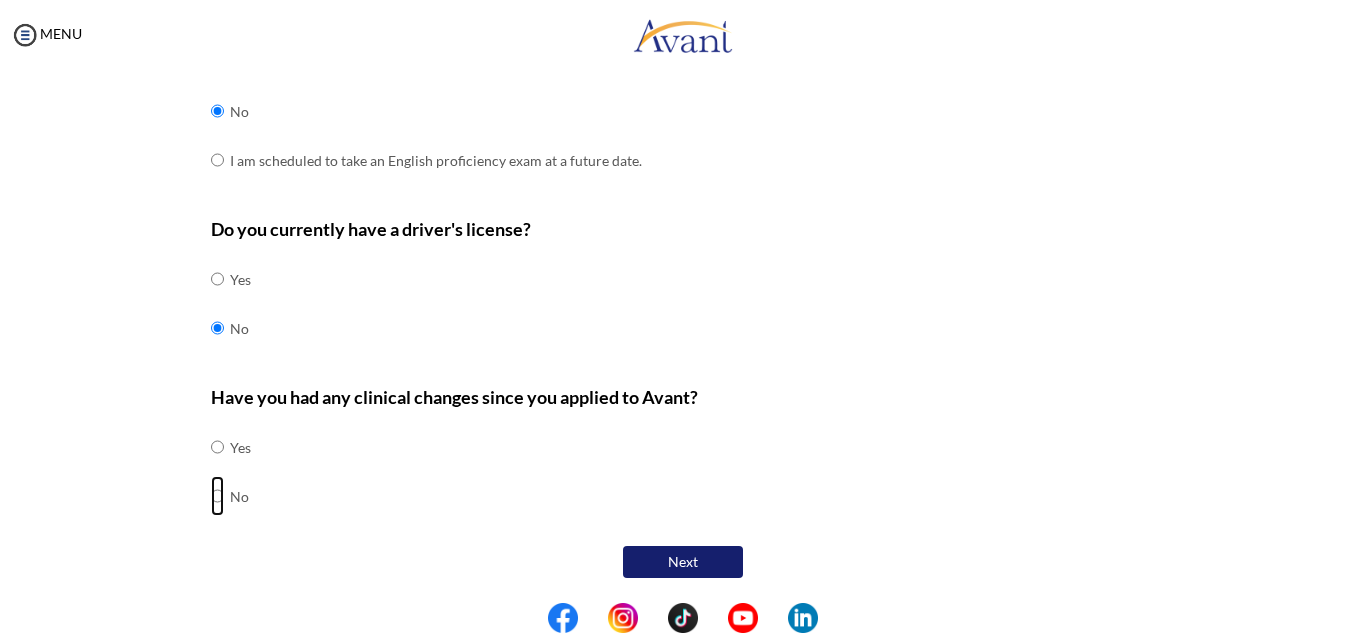 click at bounding box center [217, 447] 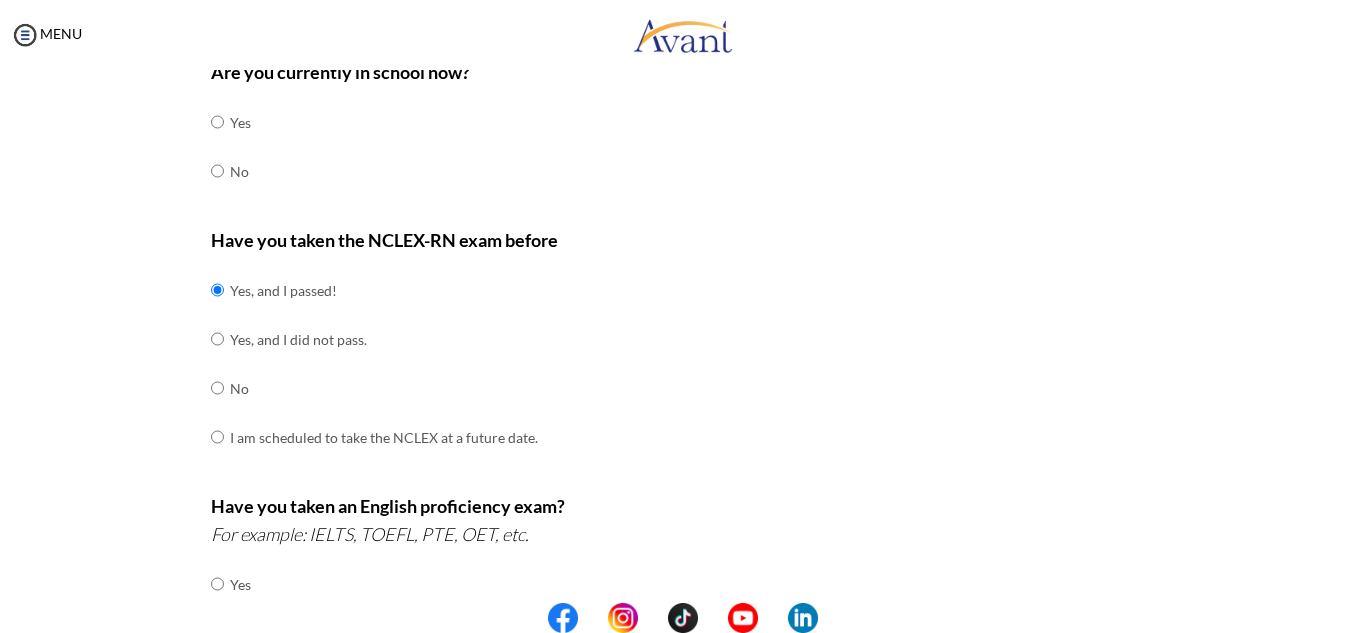 scroll, scrollTop: 0, scrollLeft: 0, axis: both 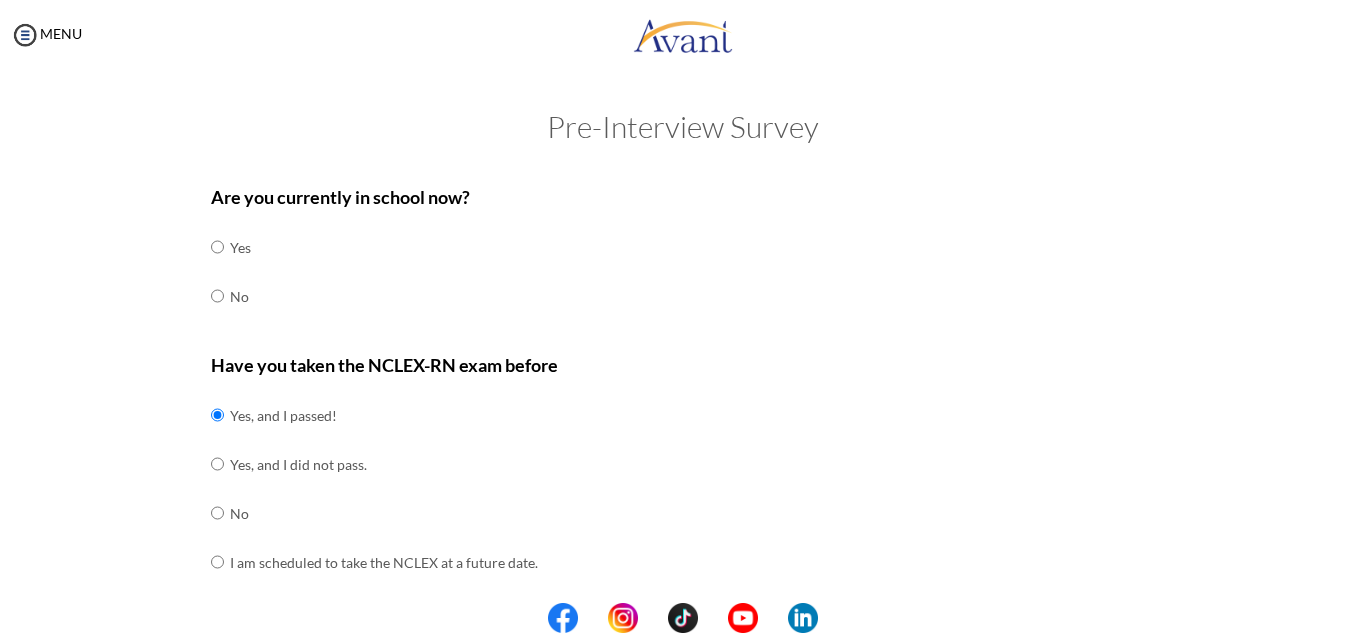 click on "Yes" at bounding box center [240, 247] 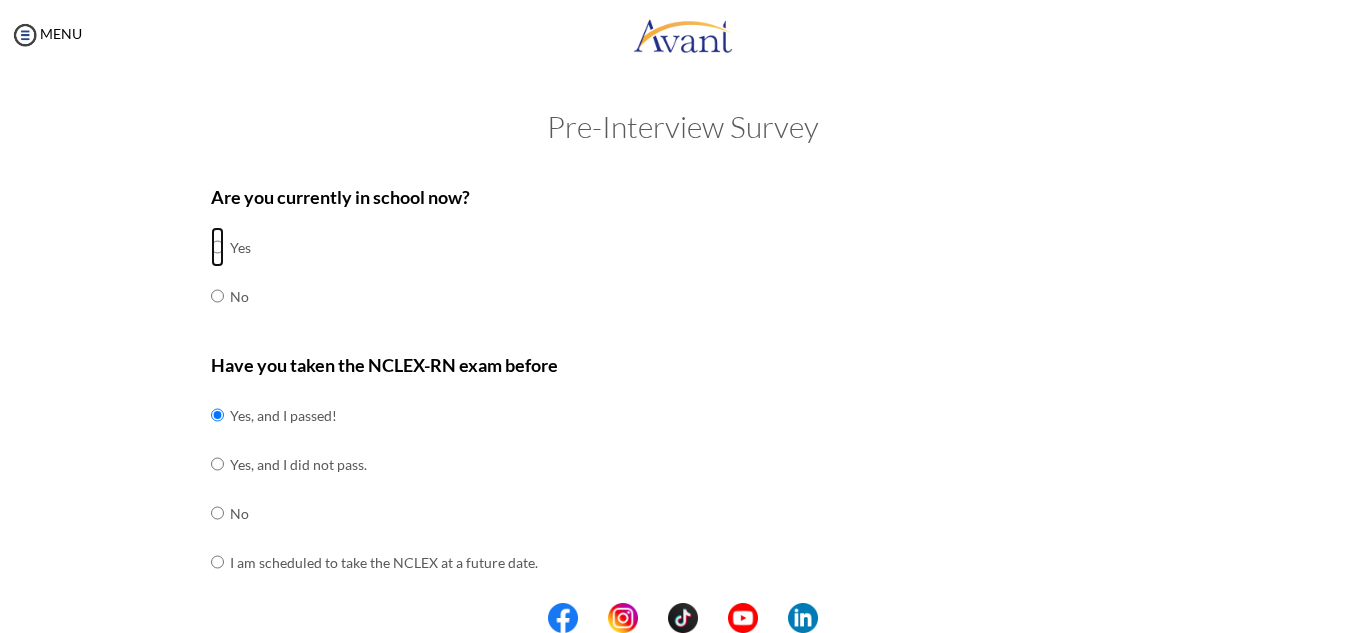 click at bounding box center (217, 247) 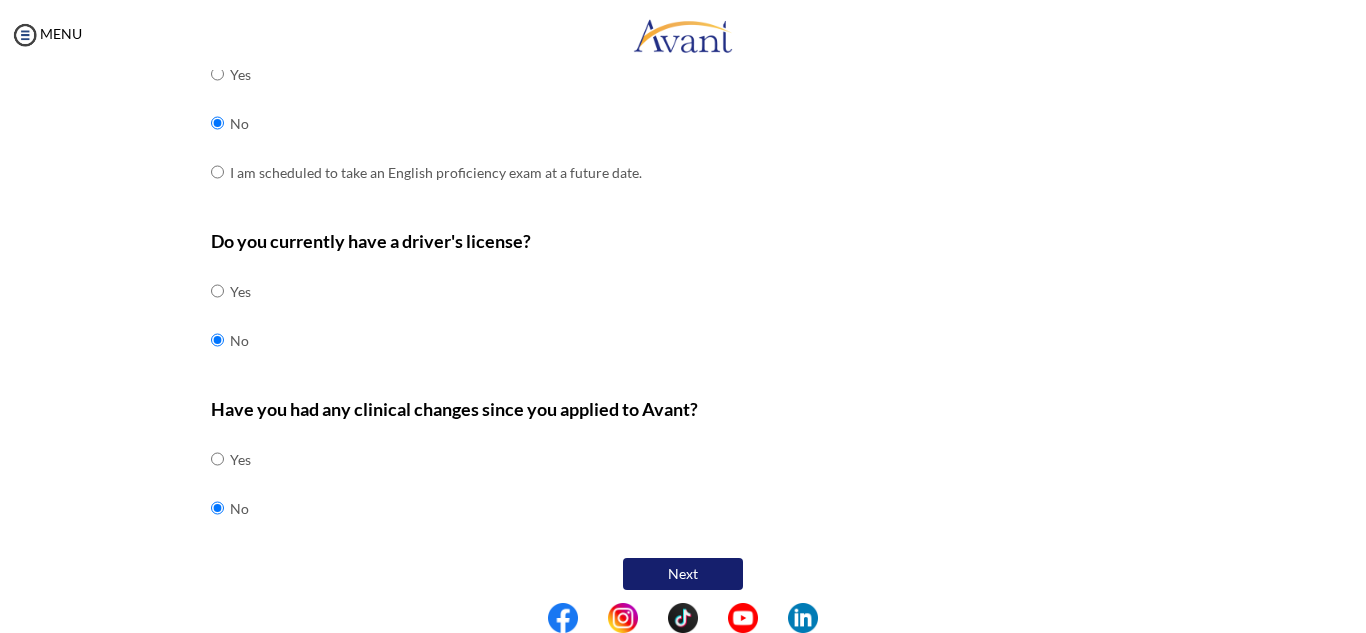 scroll, scrollTop: 647, scrollLeft: 0, axis: vertical 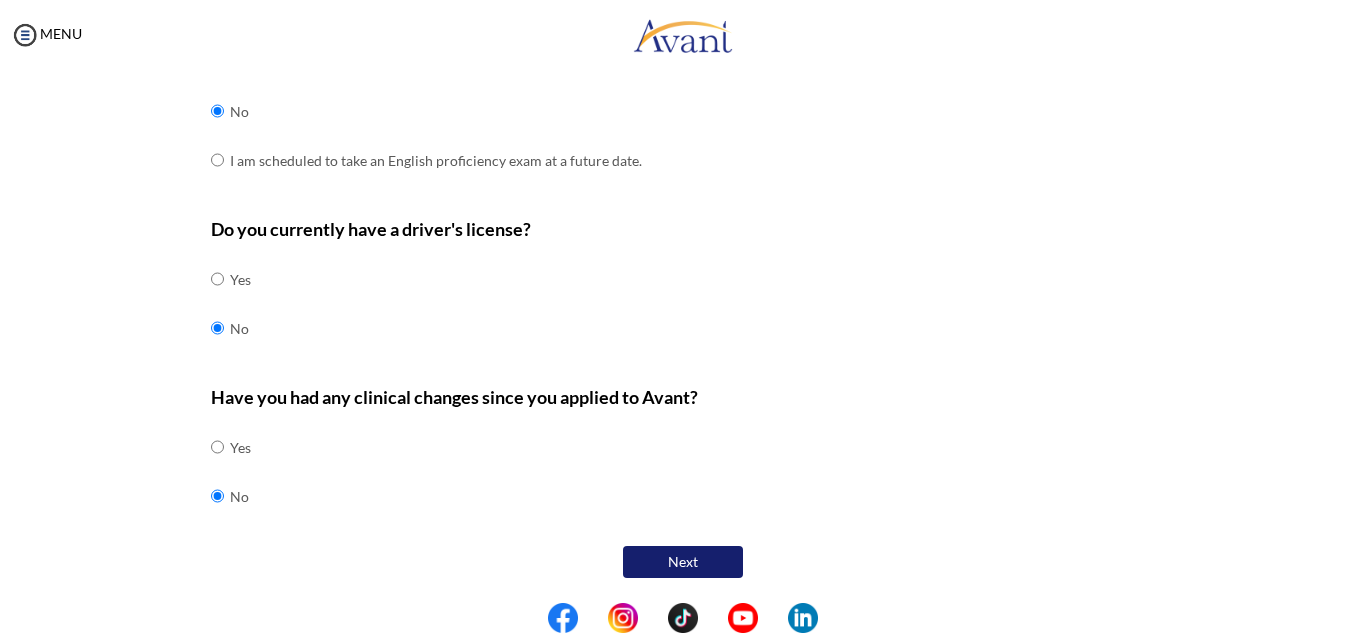 click on "Next" at bounding box center [683, 562] 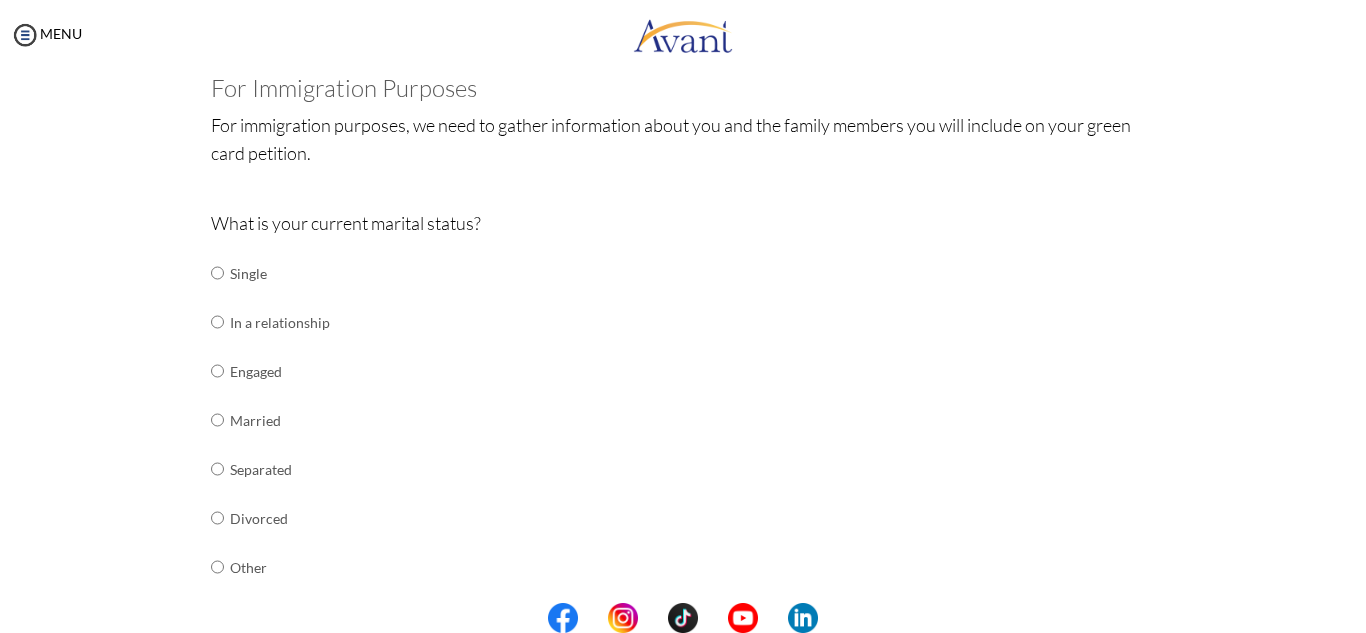 scroll, scrollTop: 119, scrollLeft: 0, axis: vertical 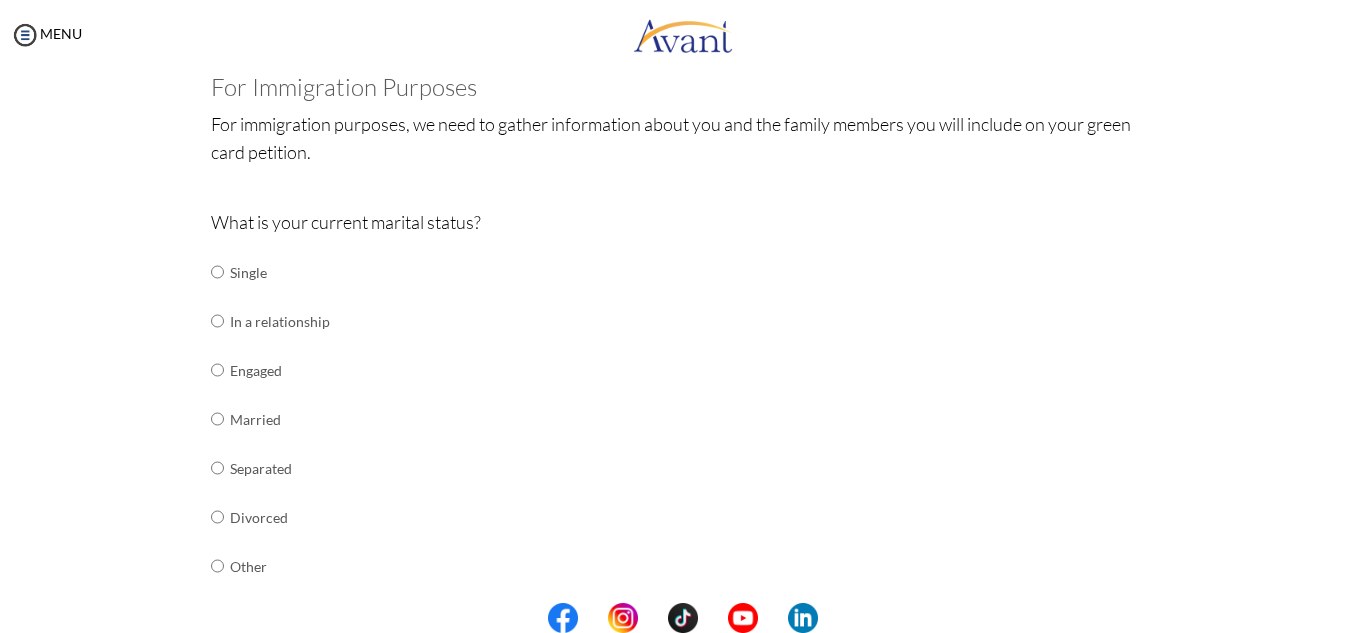 click on "Single" at bounding box center [280, 272] 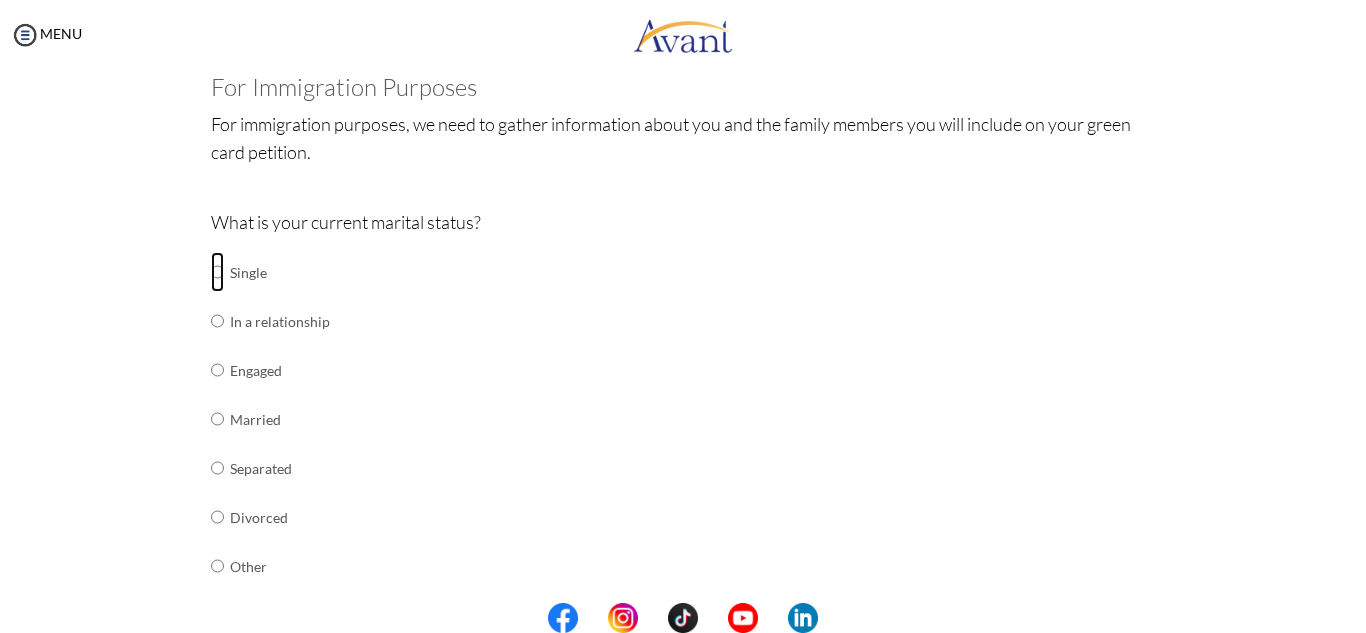click at bounding box center (217, 272) 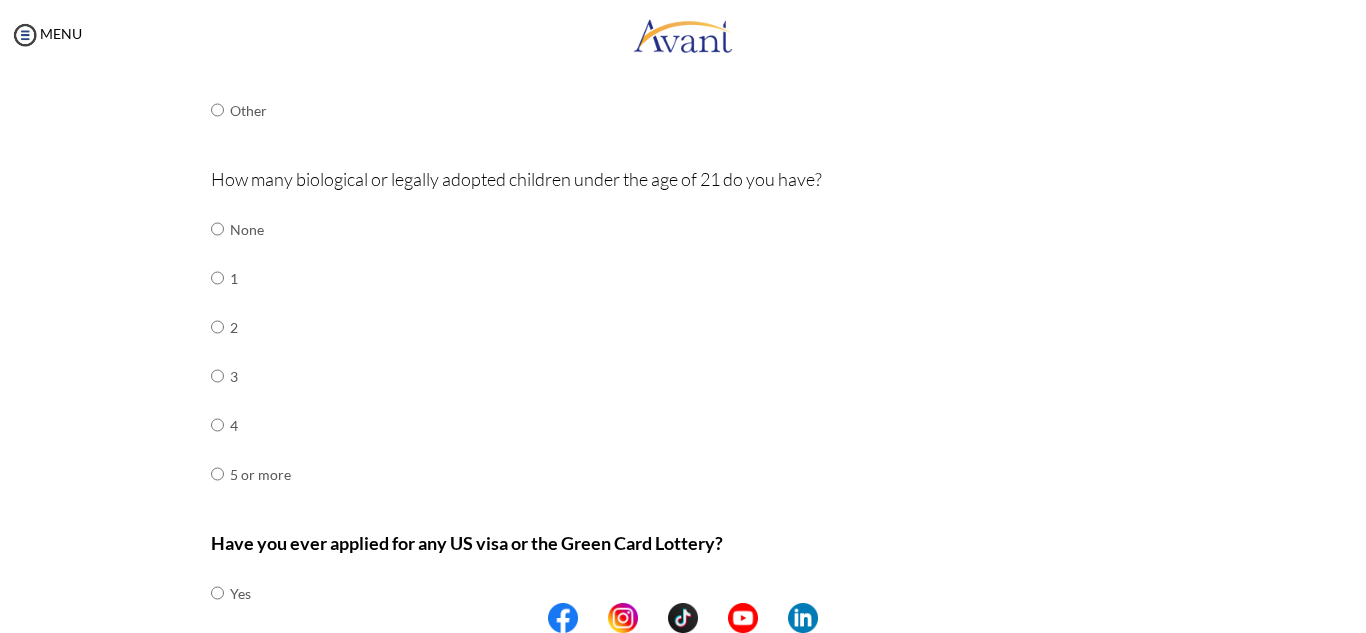 scroll, scrollTop: 584, scrollLeft: 0, axis: vertical 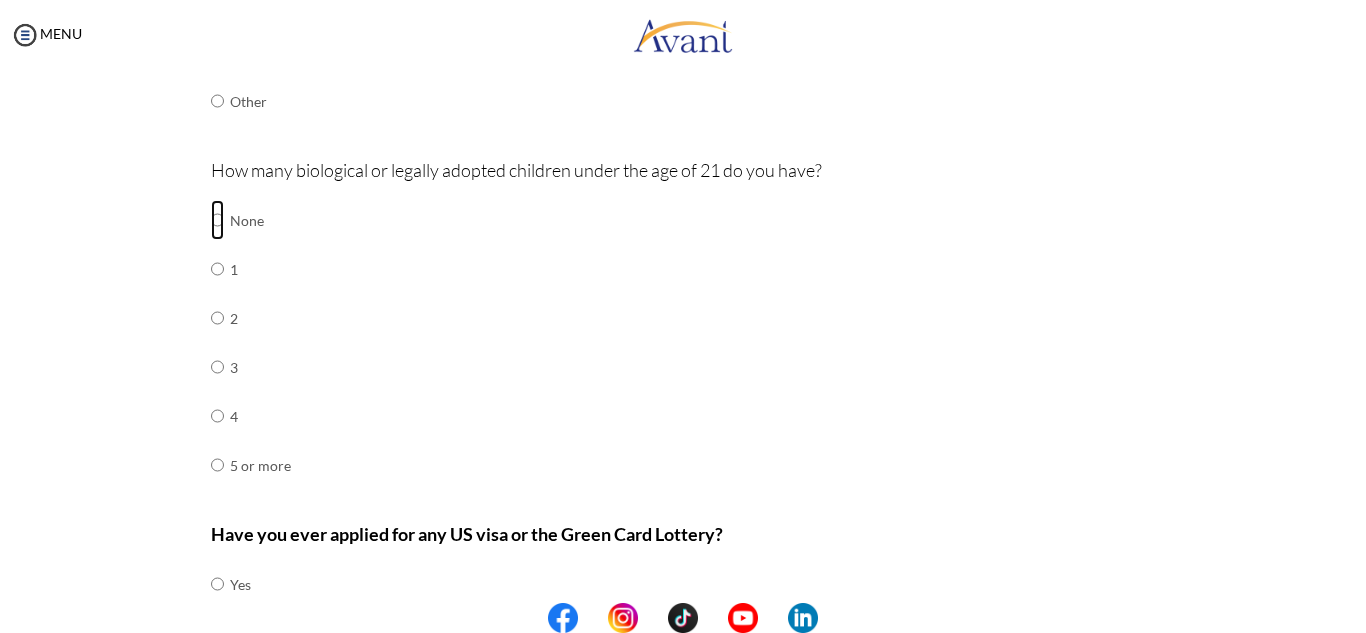click at bounding box center [217, 220] 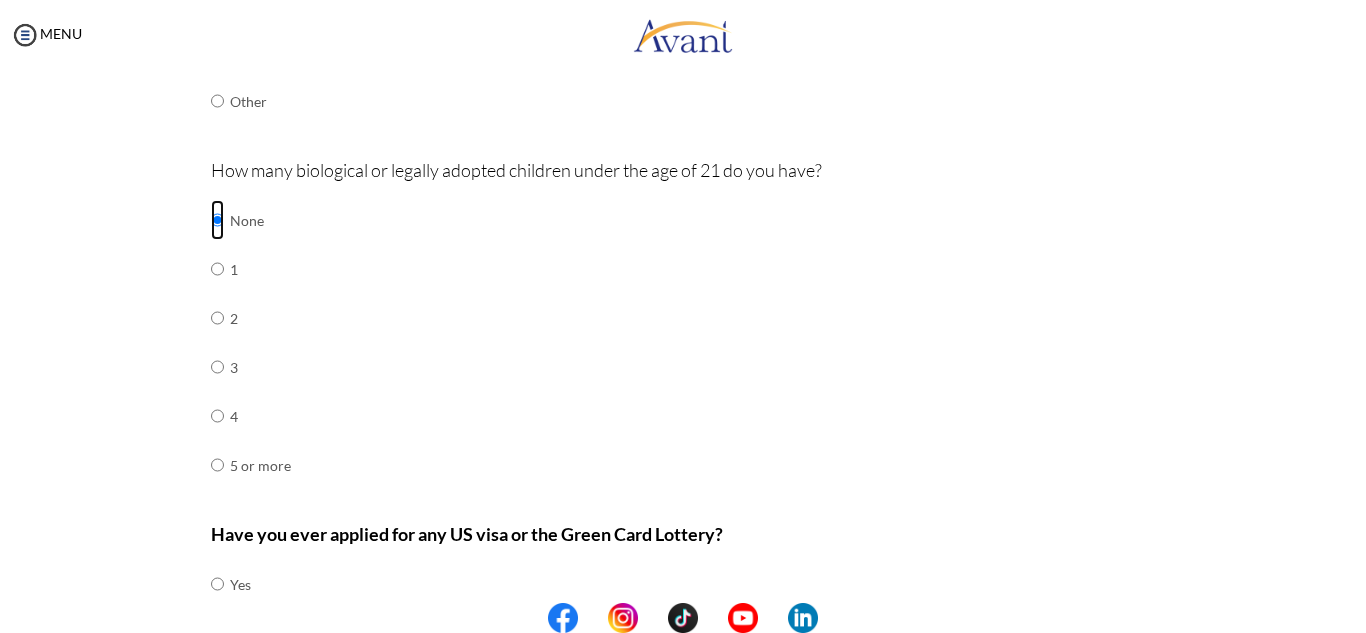scroll, scrollTop: 721, scrollLeft: 0, axis: vertical 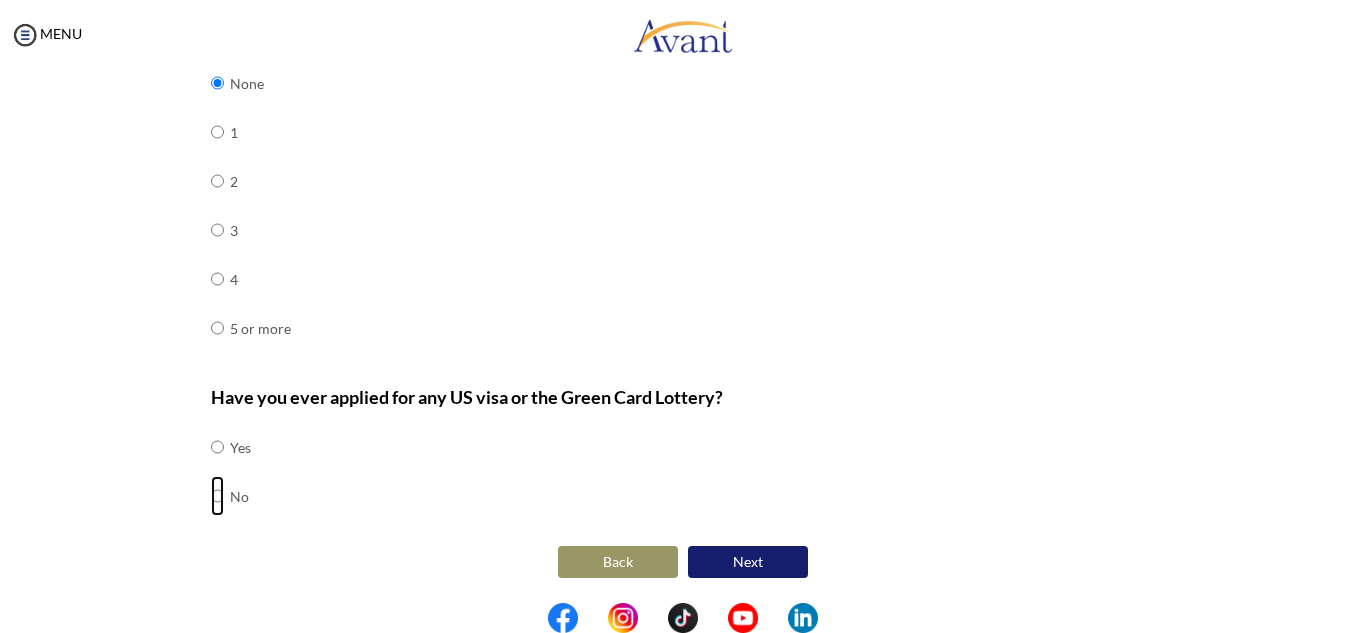 click at bounding box center [217, 447] 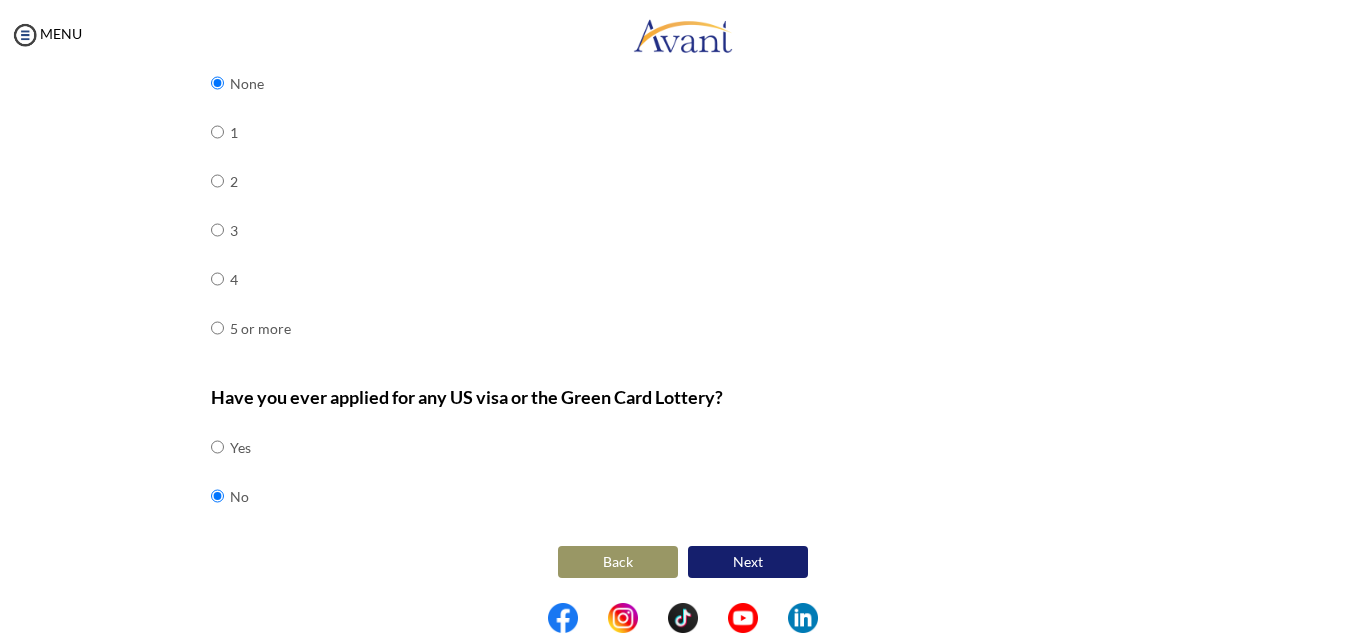 click on "Next" at bounding box center (748, 562) 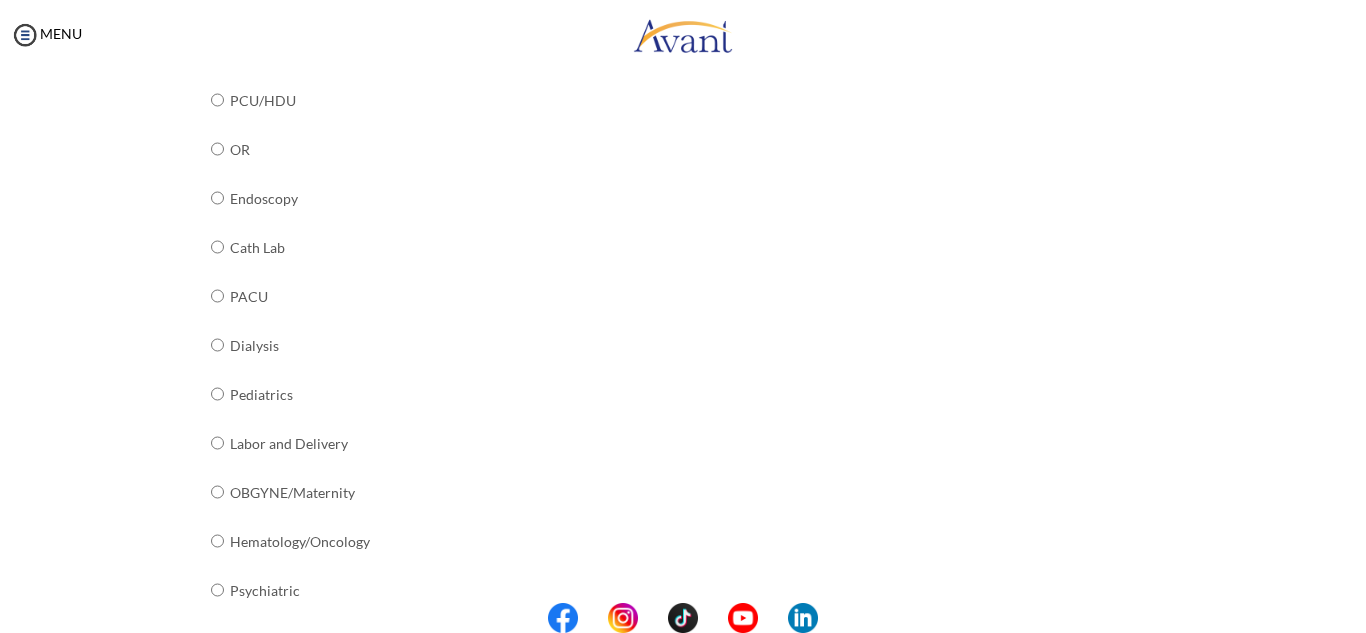 scroll, scrollTop: 524, scrollLeft: 0, axis: vertical 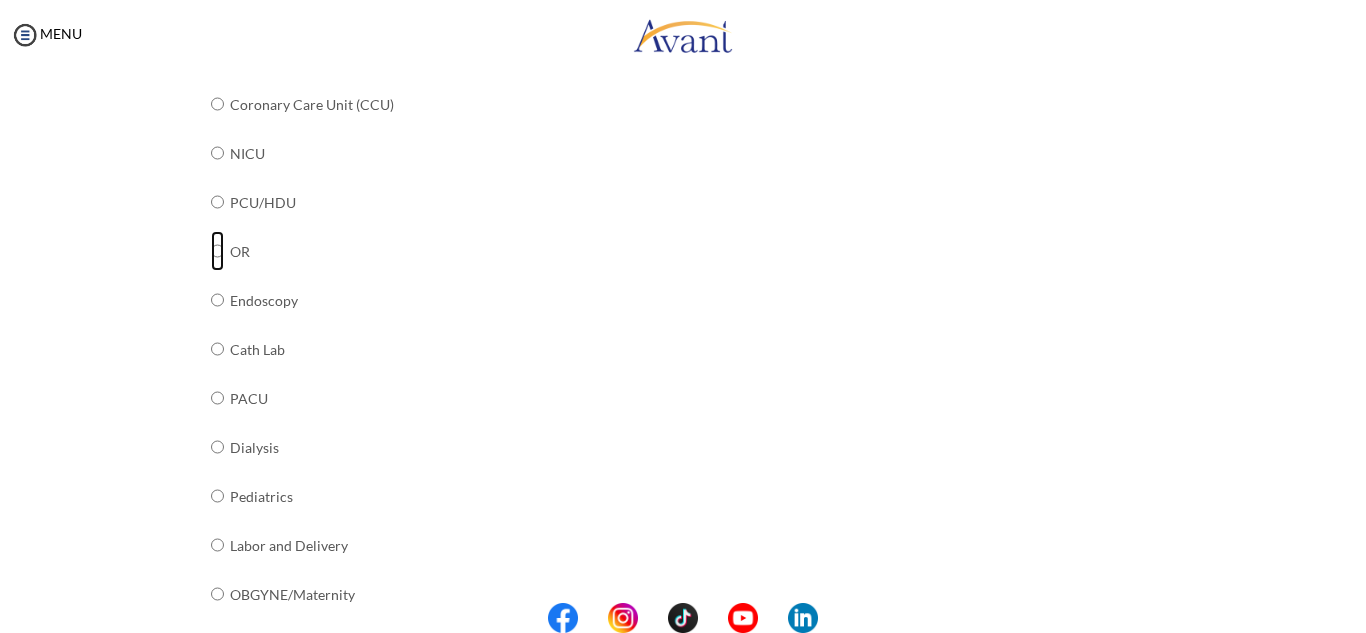 click at bounding box center [217, -141] 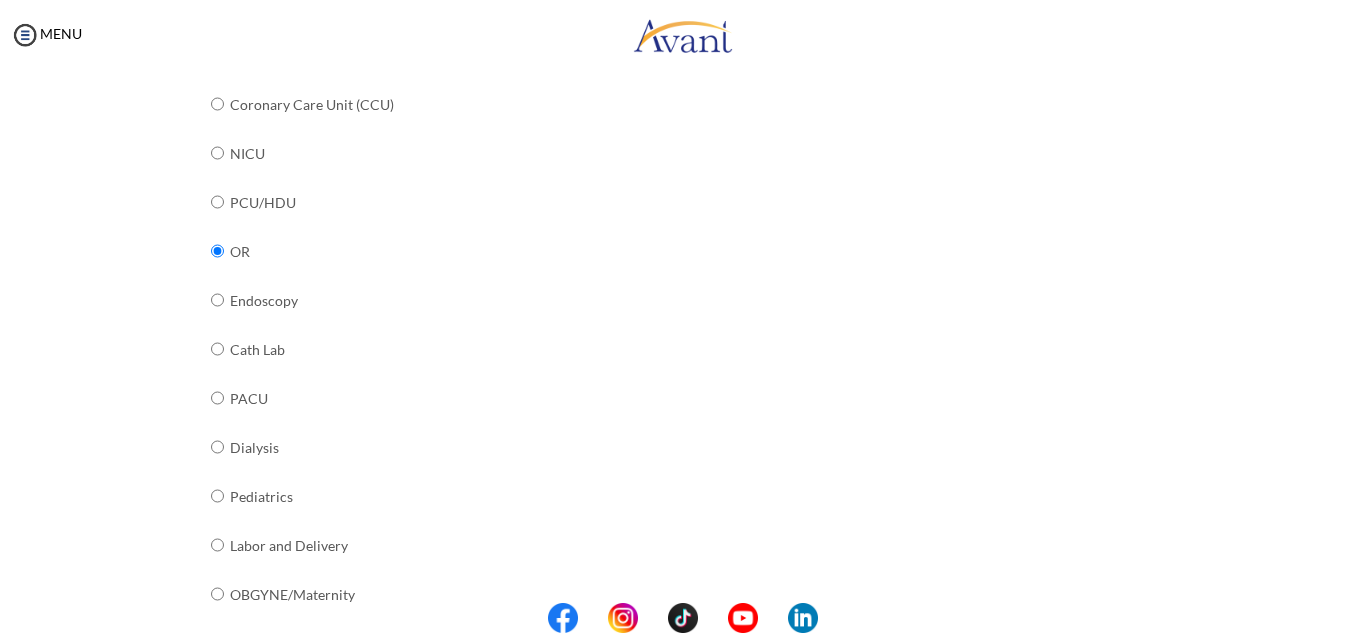 click on "Cath Lab" at bounding box center (386, 349) 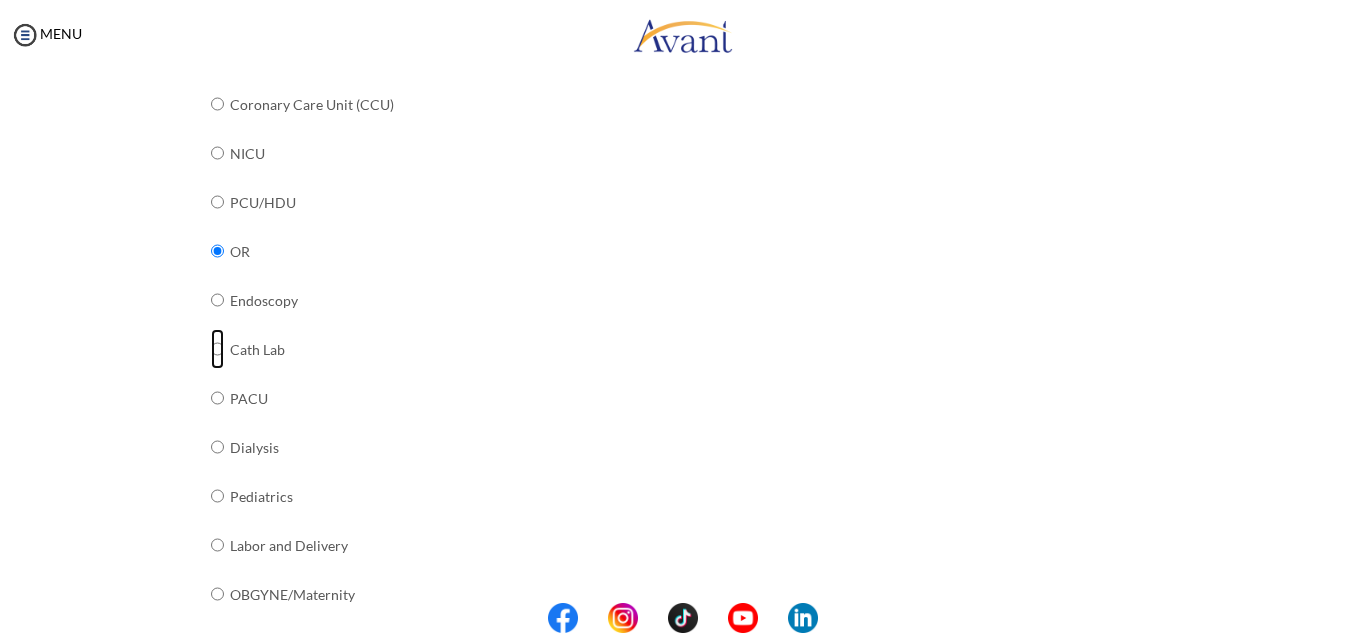 click at bounding box center (217, -141) 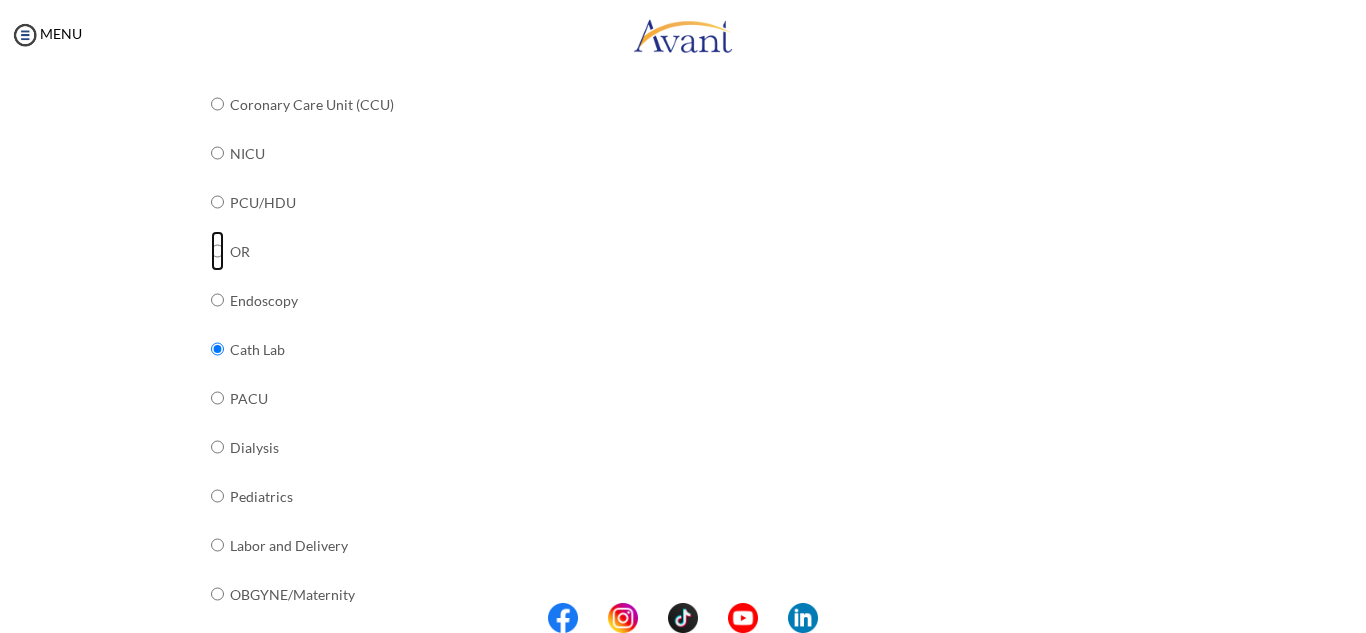 click at bounding box center (217, -141) 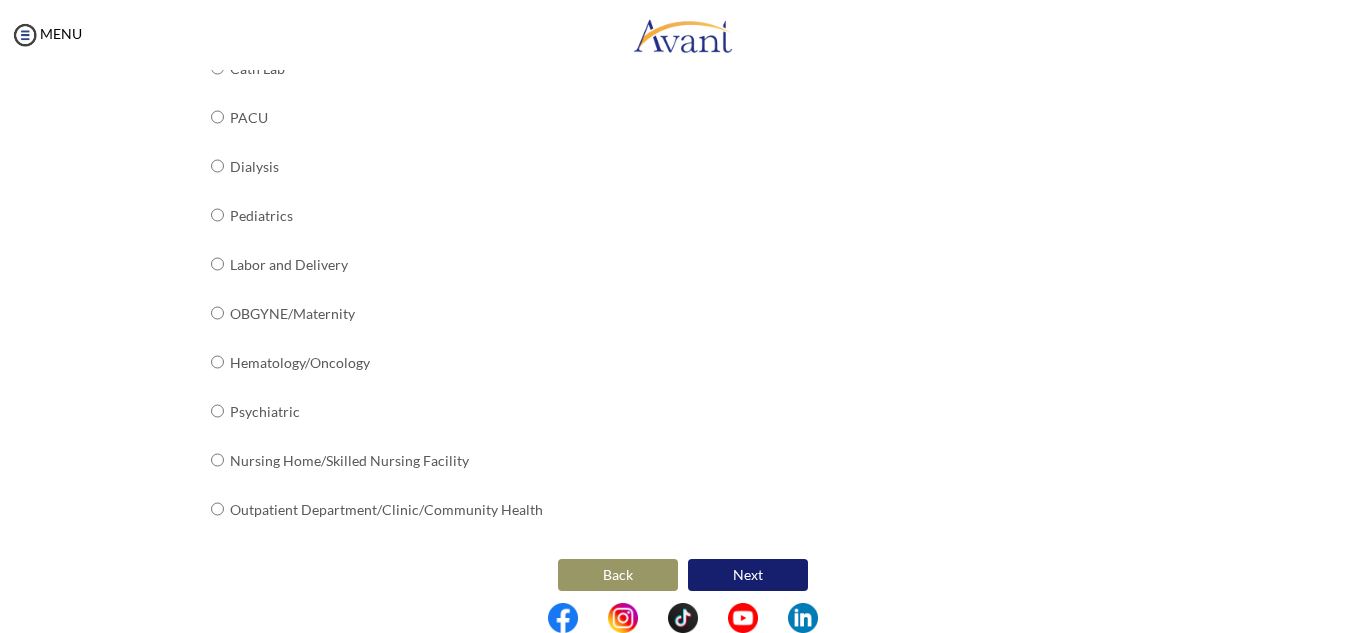 scroll, scrollTop: 818, scrollLeft: 0, axis: vertical 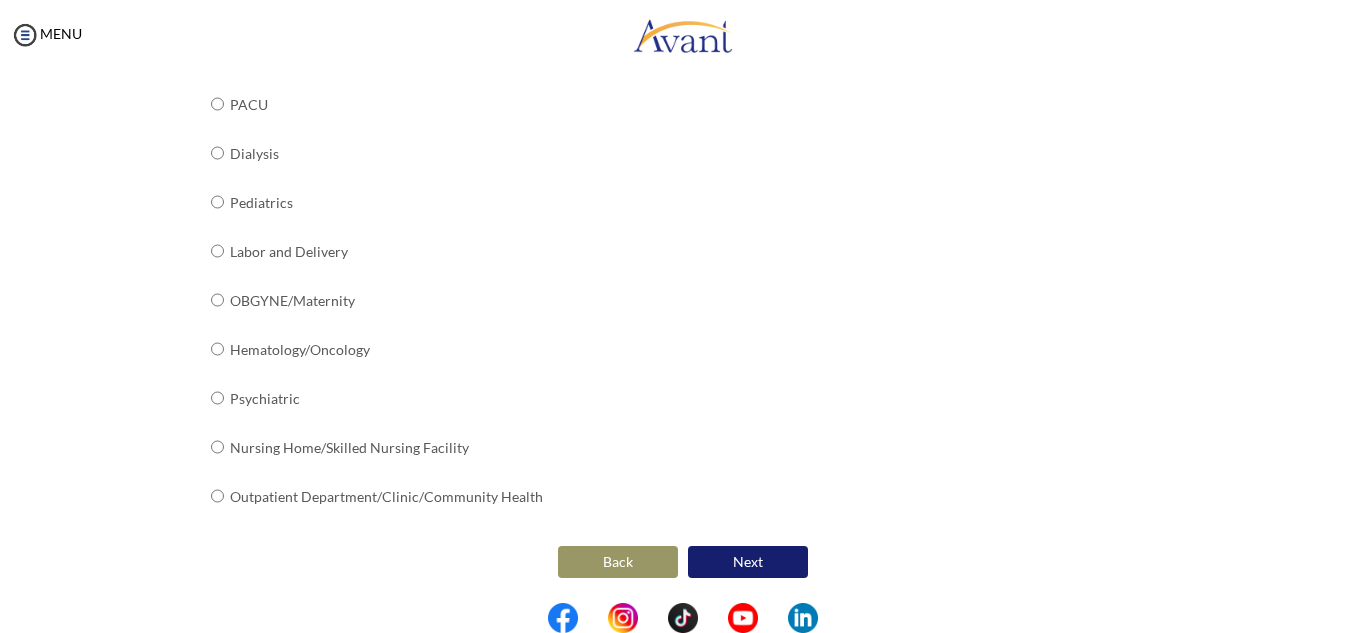 click on "Next" at bounding box center [748, 562] 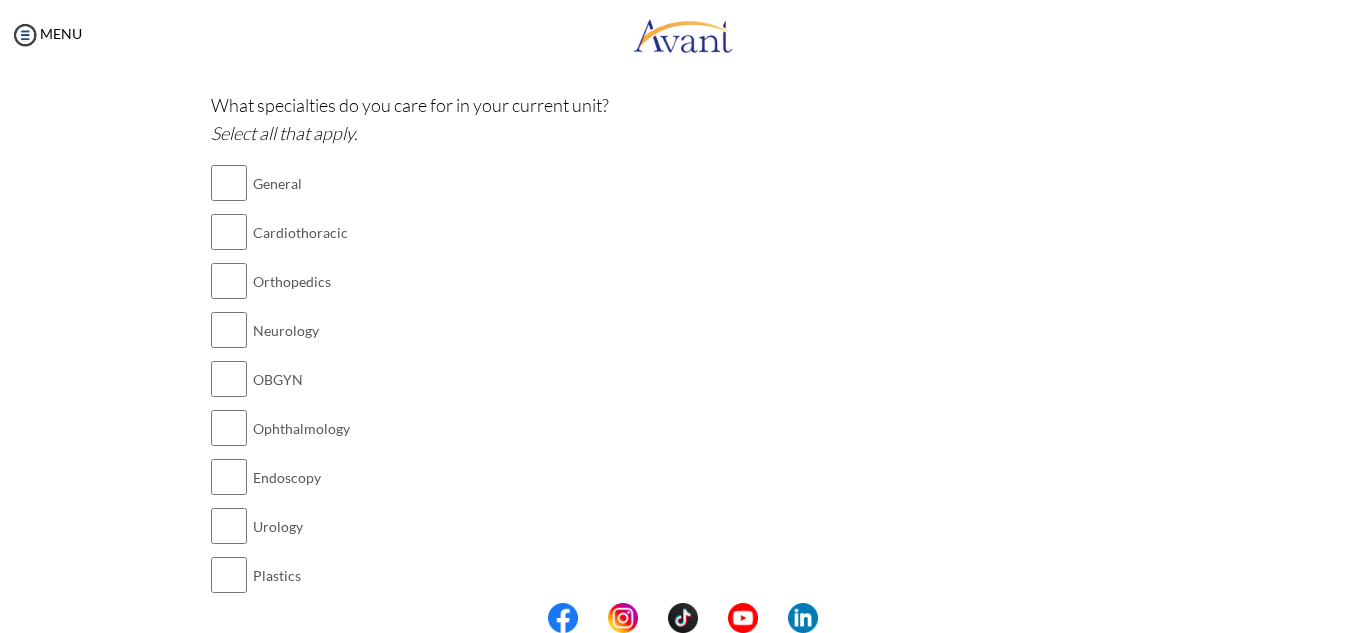 scroll, scrollTop: 169, scrollLeft: 0, axis: vertical 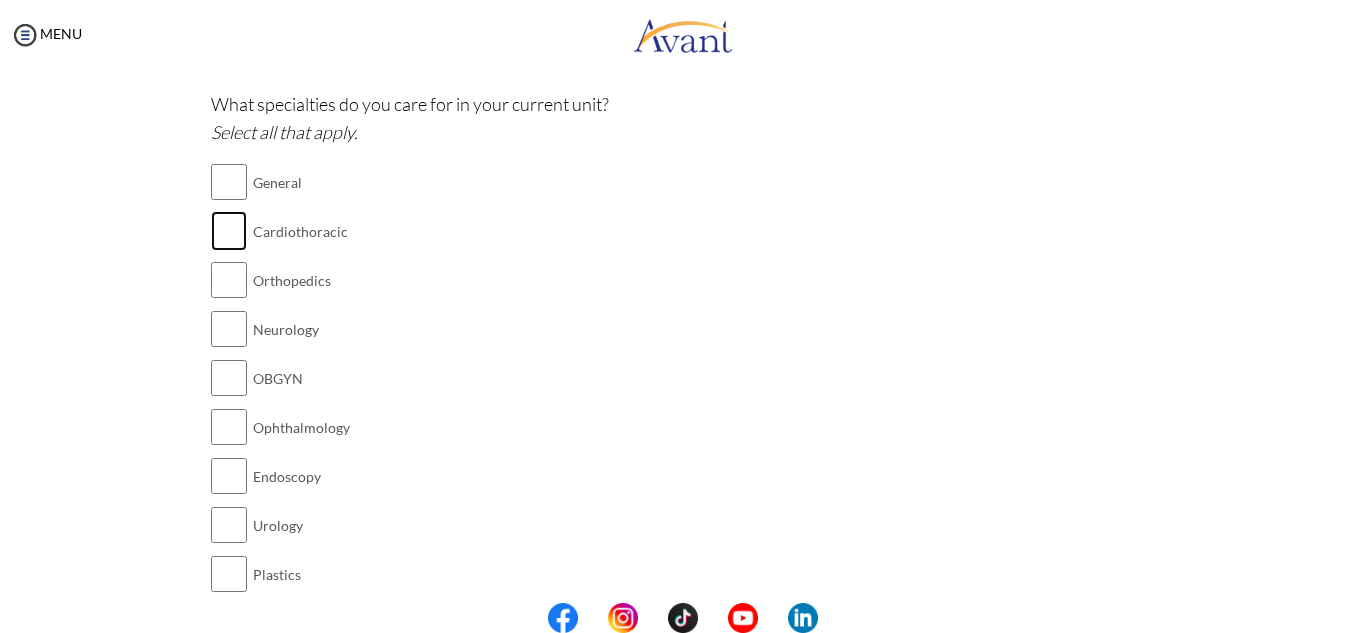 click at bounding box center (229, 231) 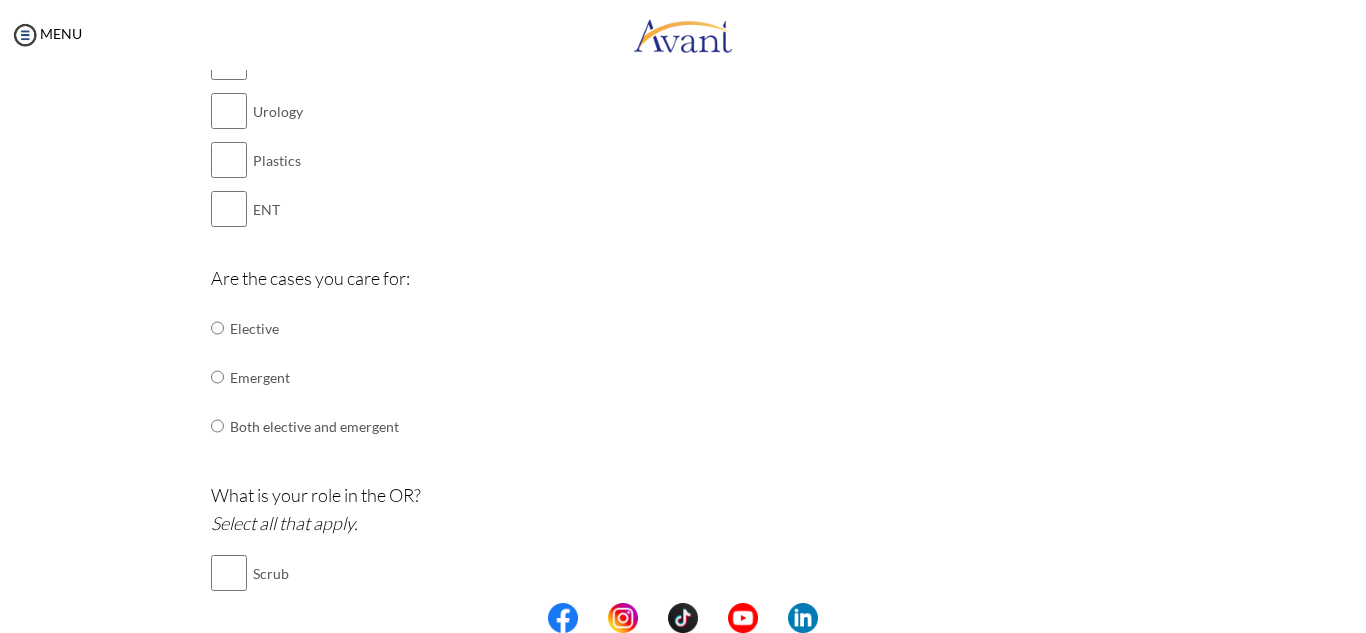 scroll, scrollTop: 584, scrollLeft: 0, axis: vertical 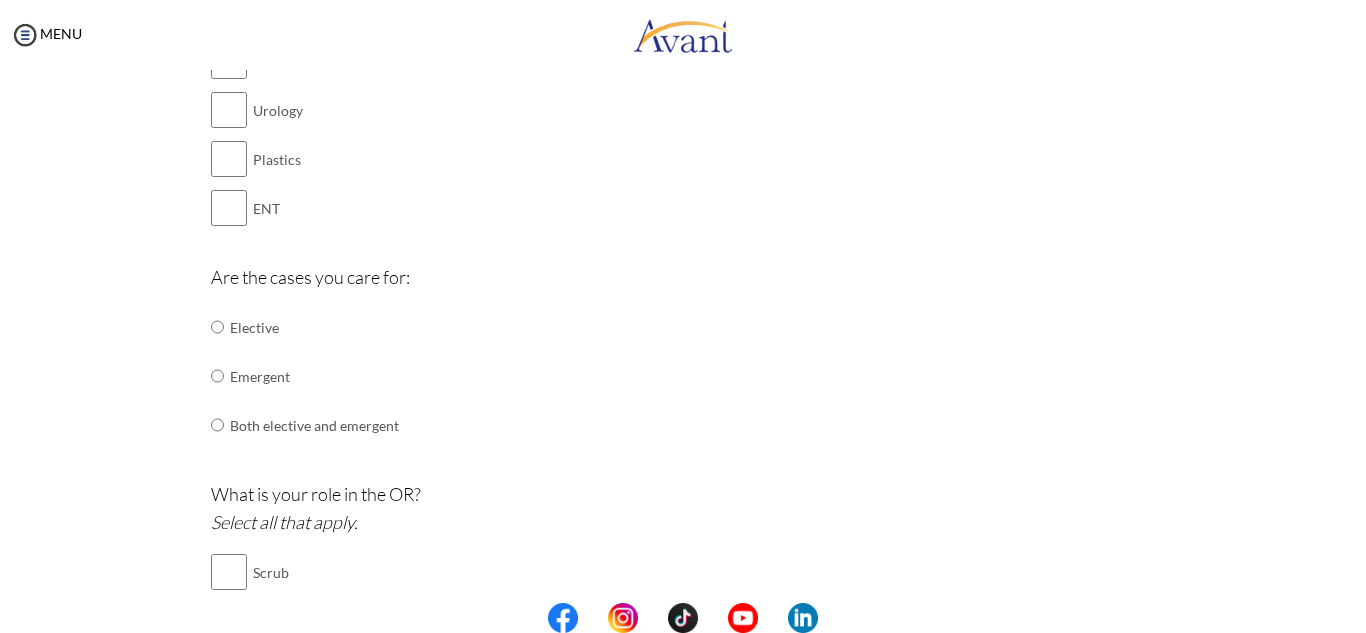 click on "Both elective and emergent" at bounding box center [314, 425] 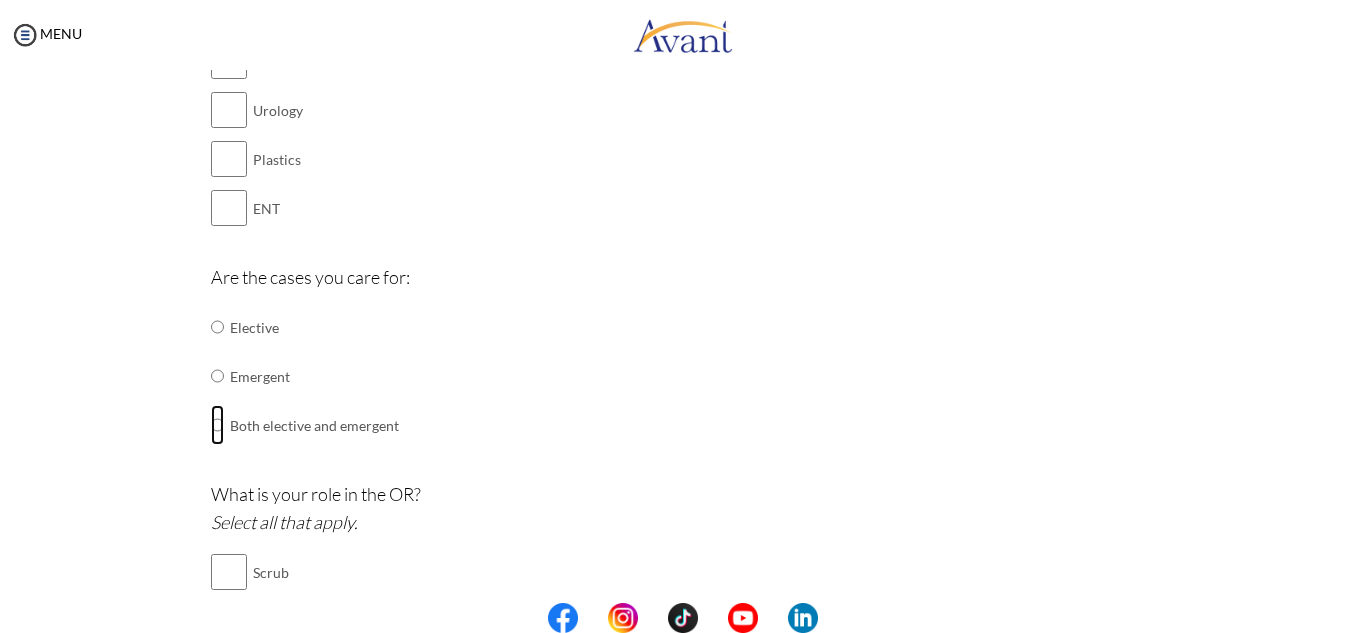 click at bounding box center (217, 327) 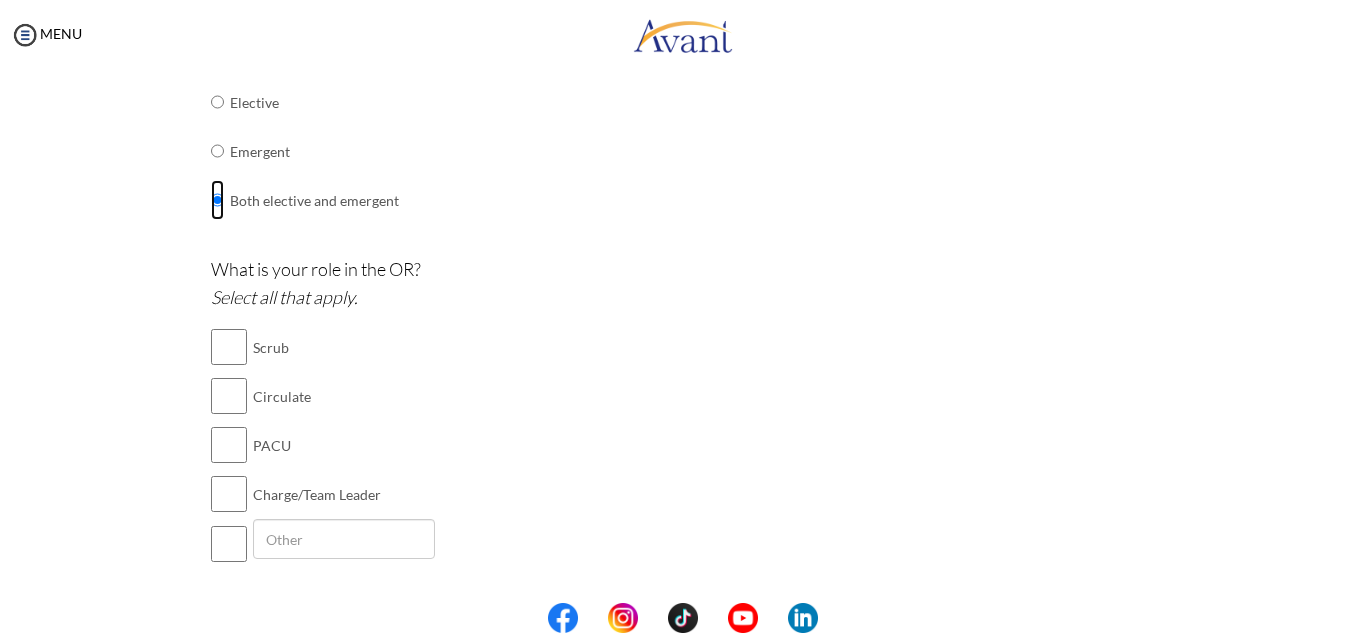 scroll, scrollTop: 816, scrollLeft: 0, axis: vertical 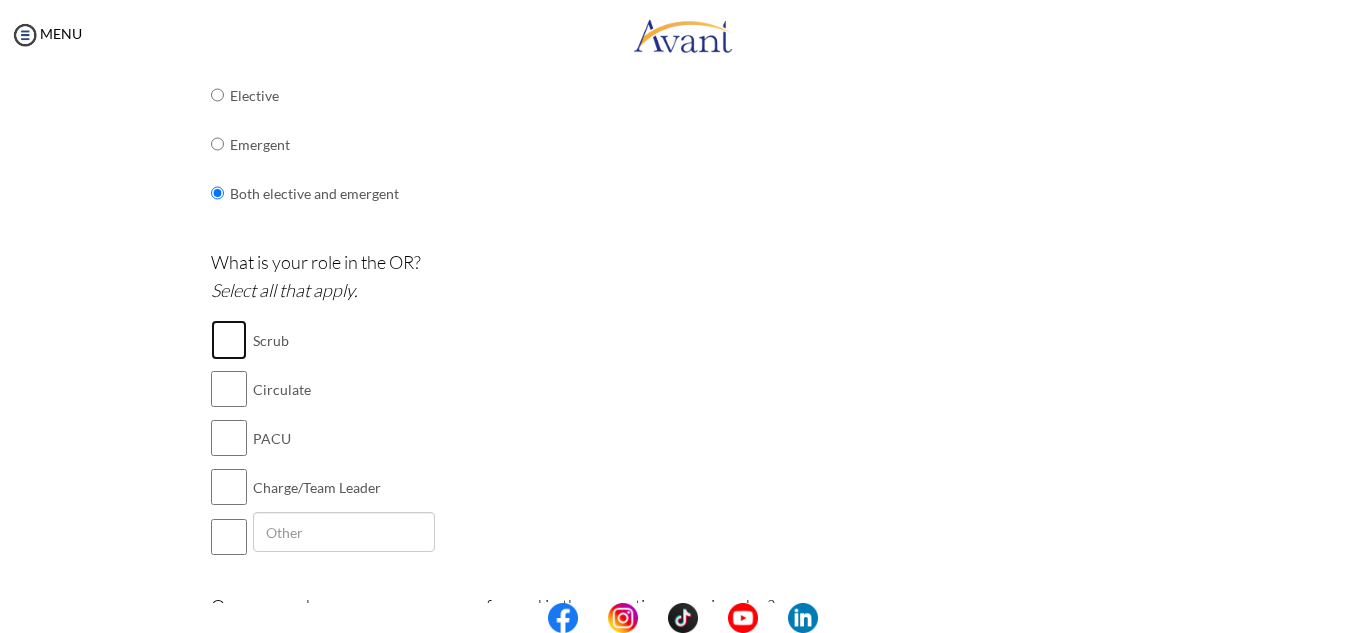 click at bounding box center [229, 340] 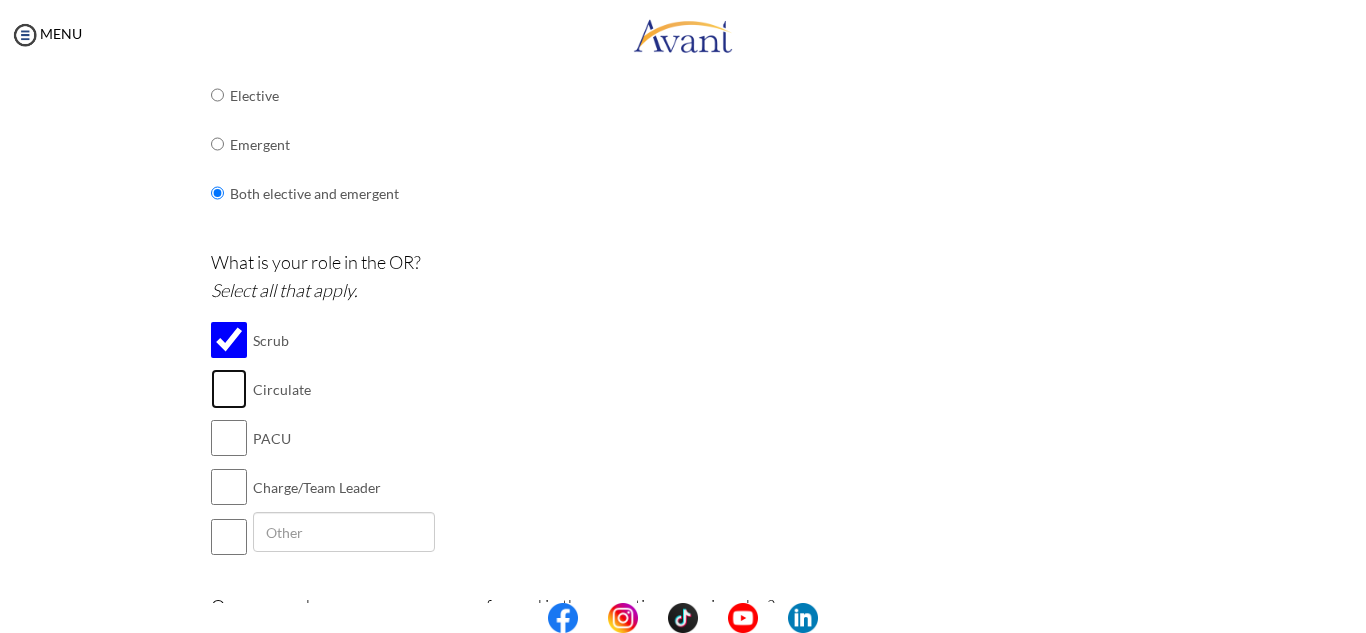 click at bounding box center (229, 389) 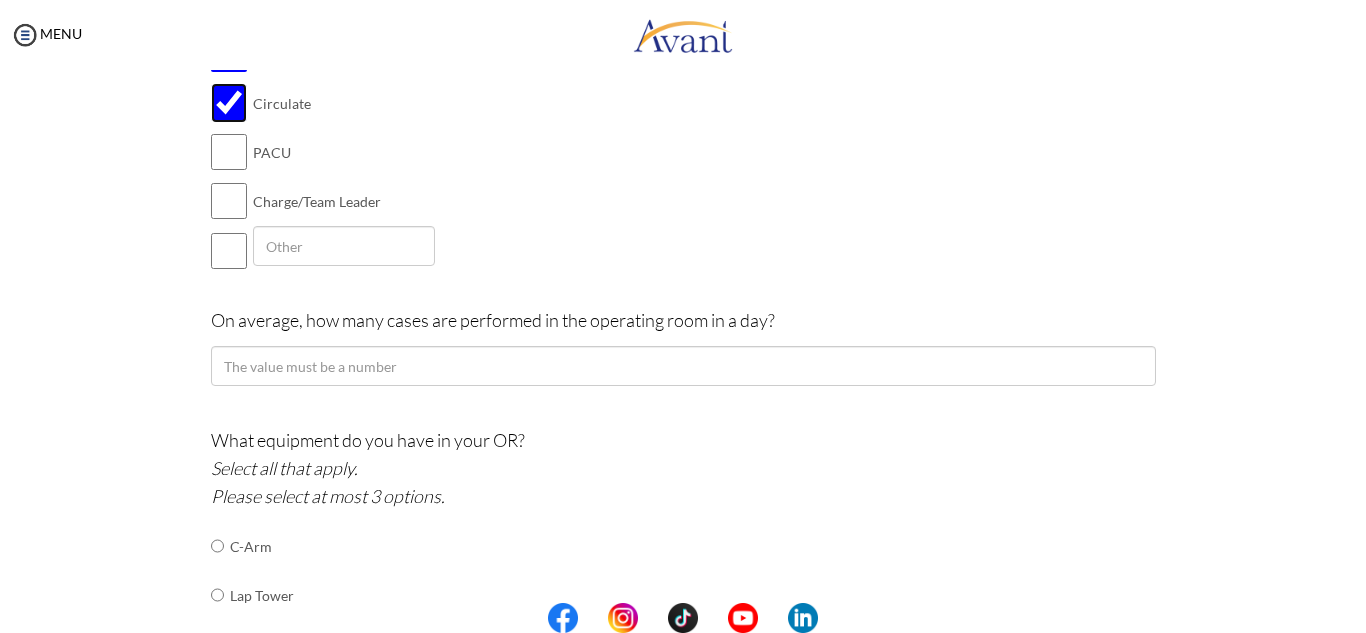 scroll, scrollTop: 1105, scrollLeft: 0, axis: vertical 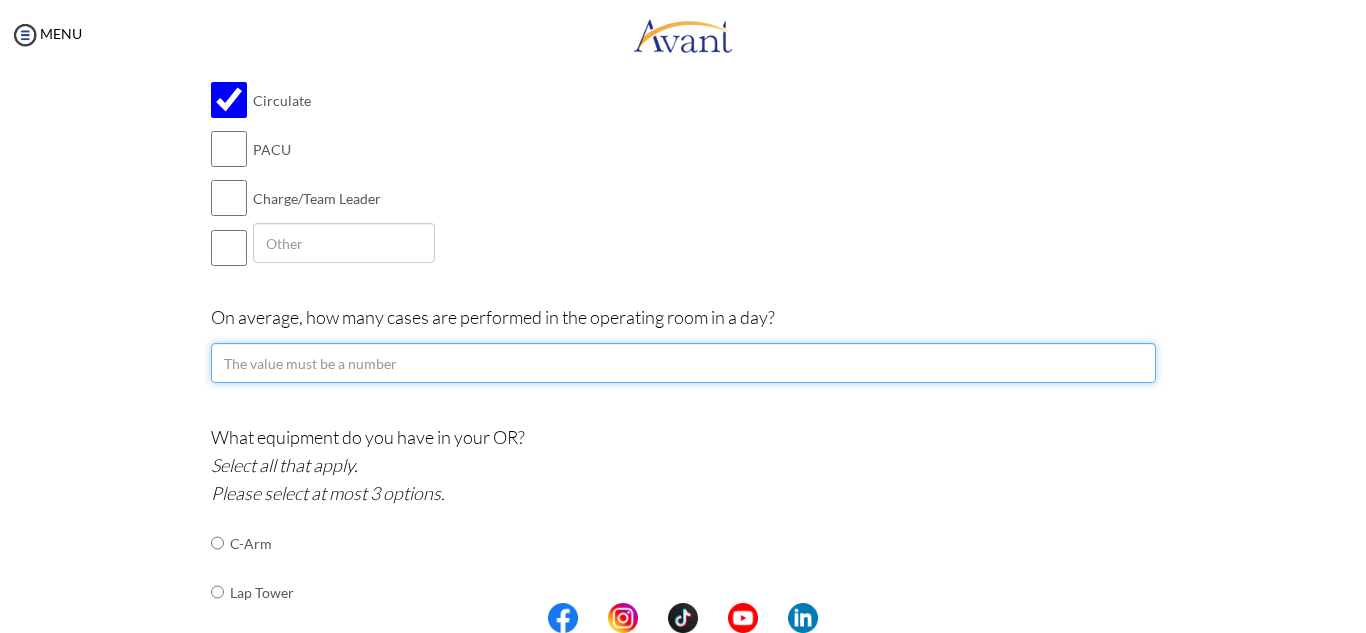 click at bounding box center (683, 363) 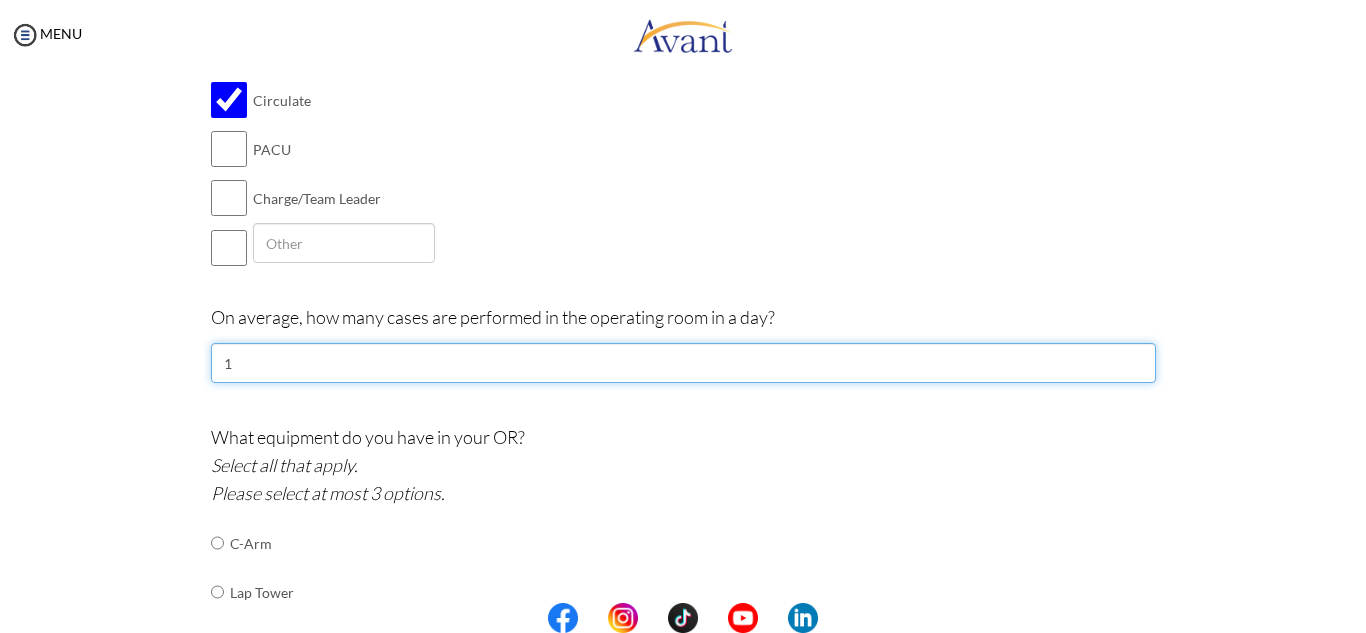 type on "1" 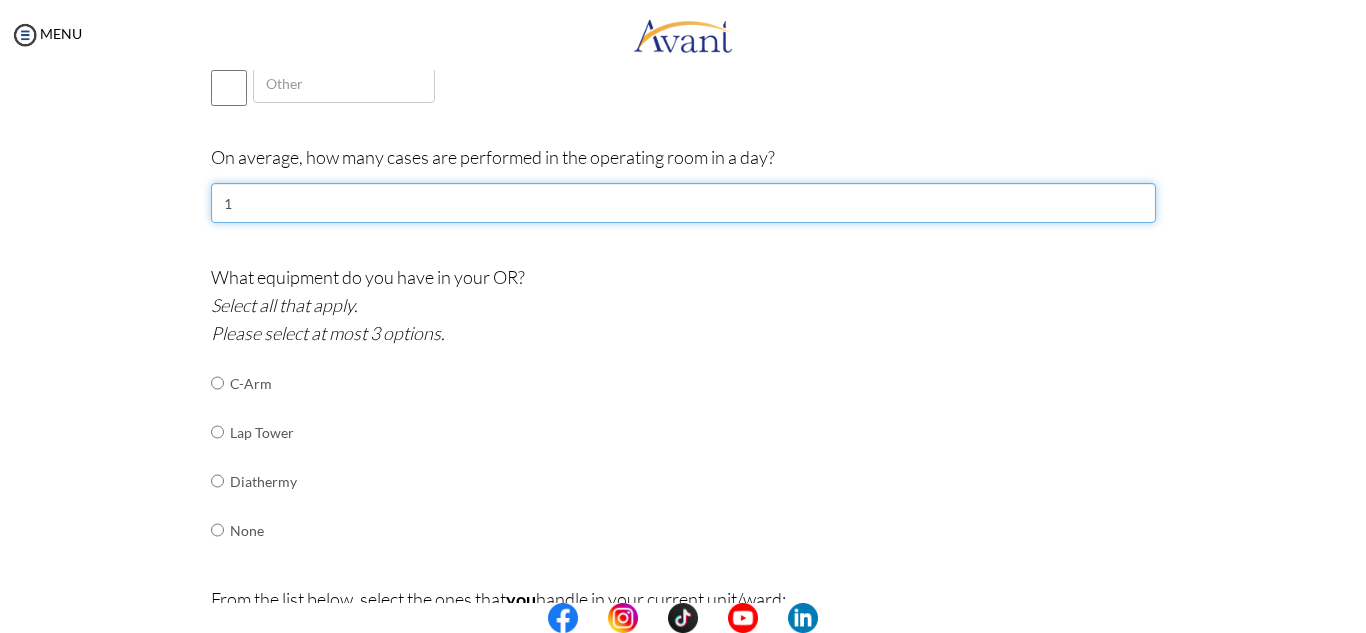 scroll, scrollTop: 1302, scrollLeft: 0, axis: vertical 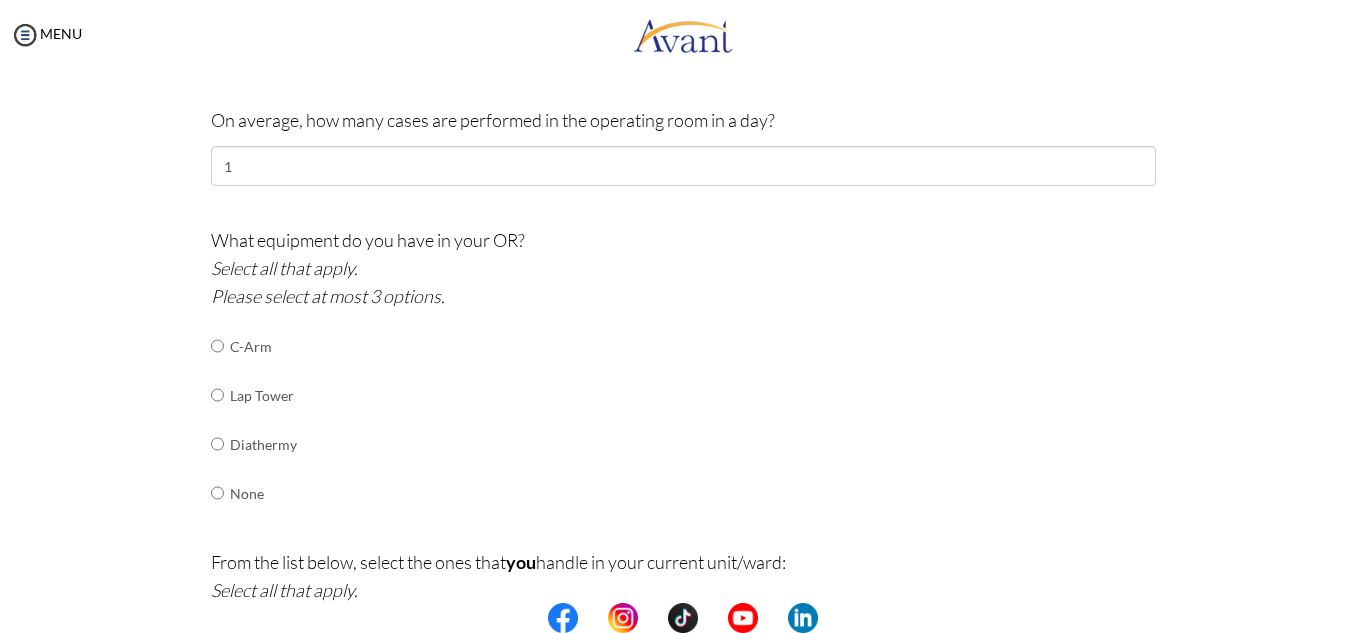 click on "Select all that apply. Please select at most 3 options." at bounding box center (328, 282) 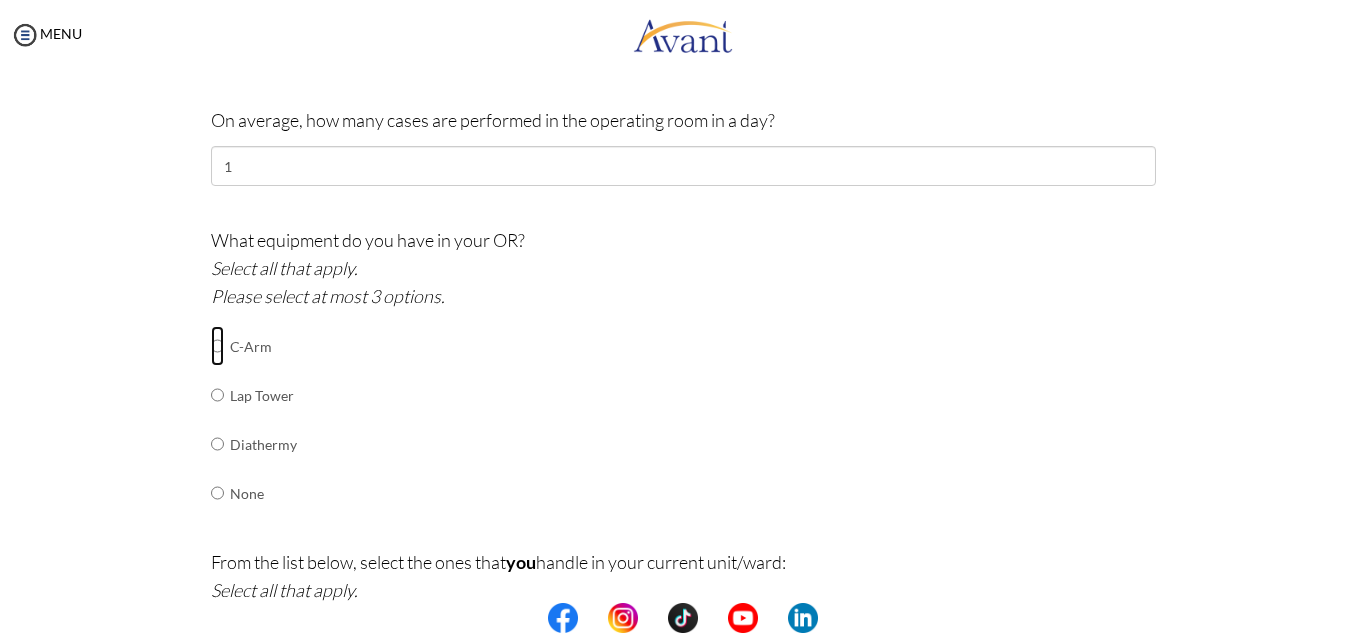 click at bounding box center (217, 346) 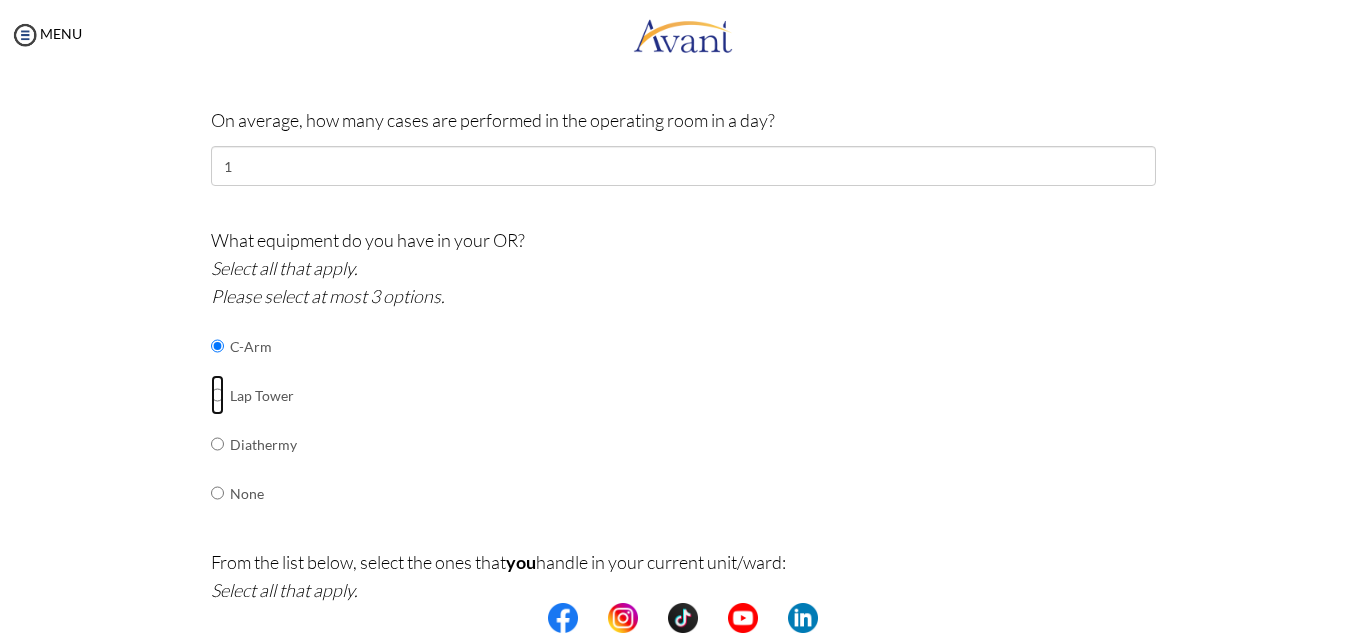 click at bounding box center [217, 346] 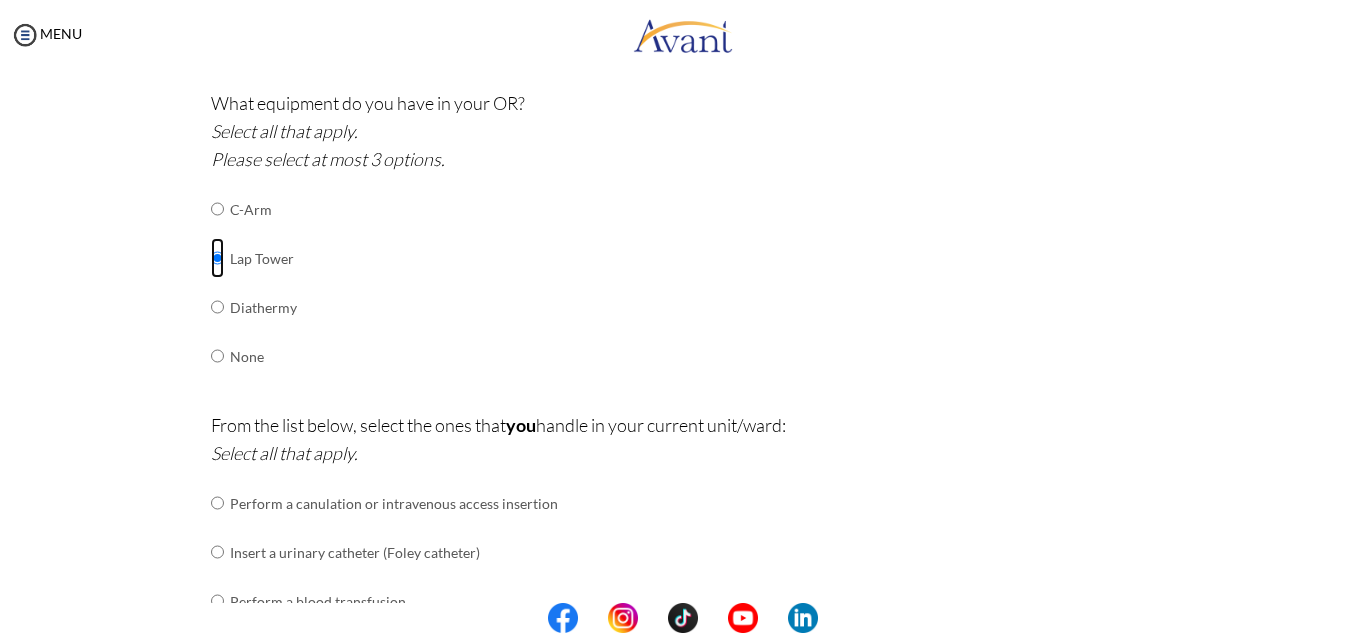 scroll, scrollTop: 1456, scrollLeft: 0, axis: vertical 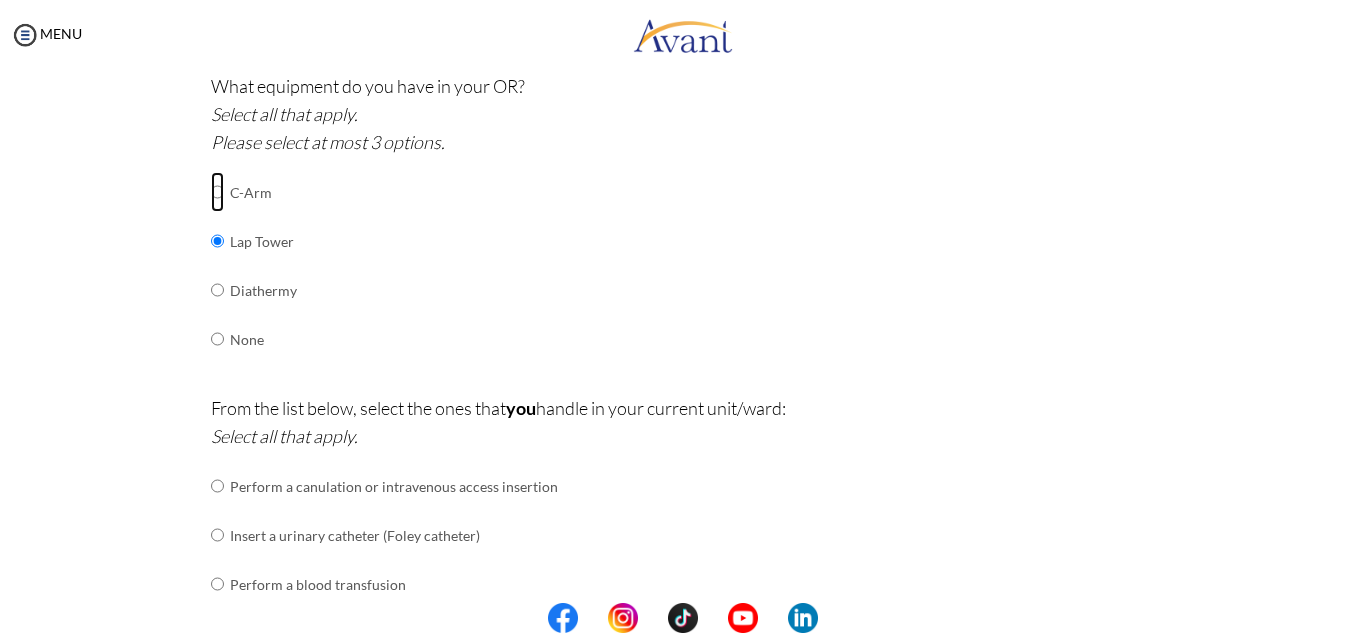 click at bounding box center [217, 192] 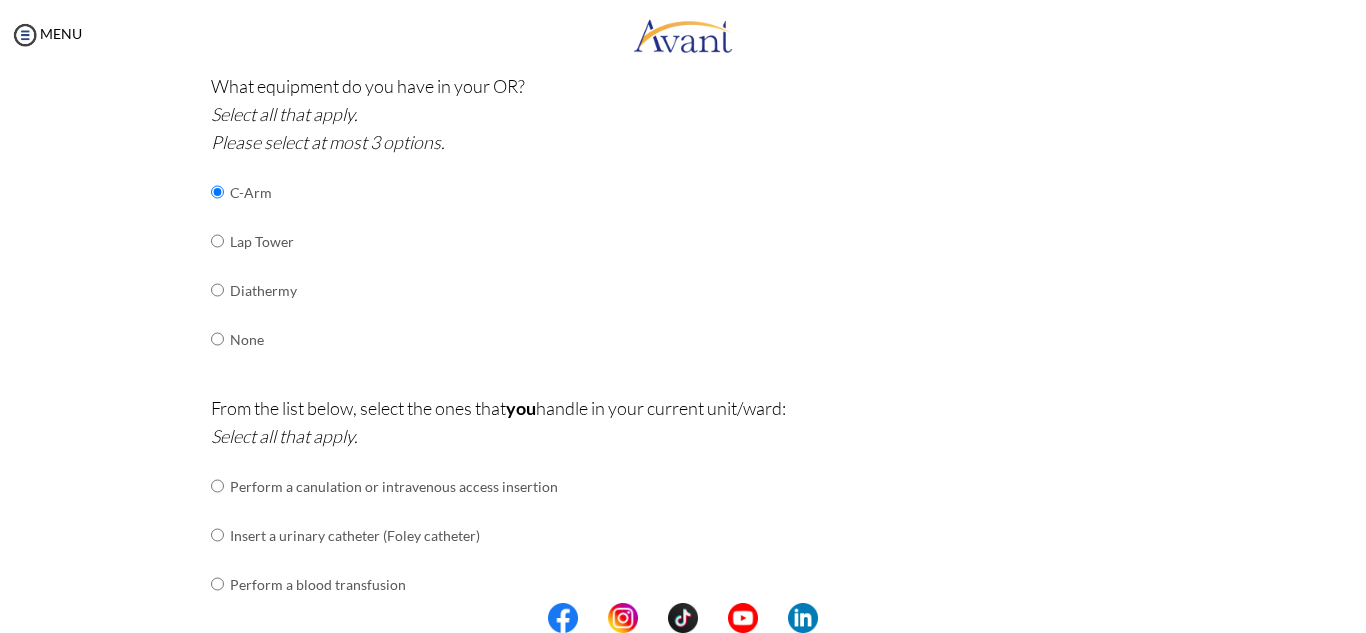 click on "Diathermy" at bounding box center [263, 290] 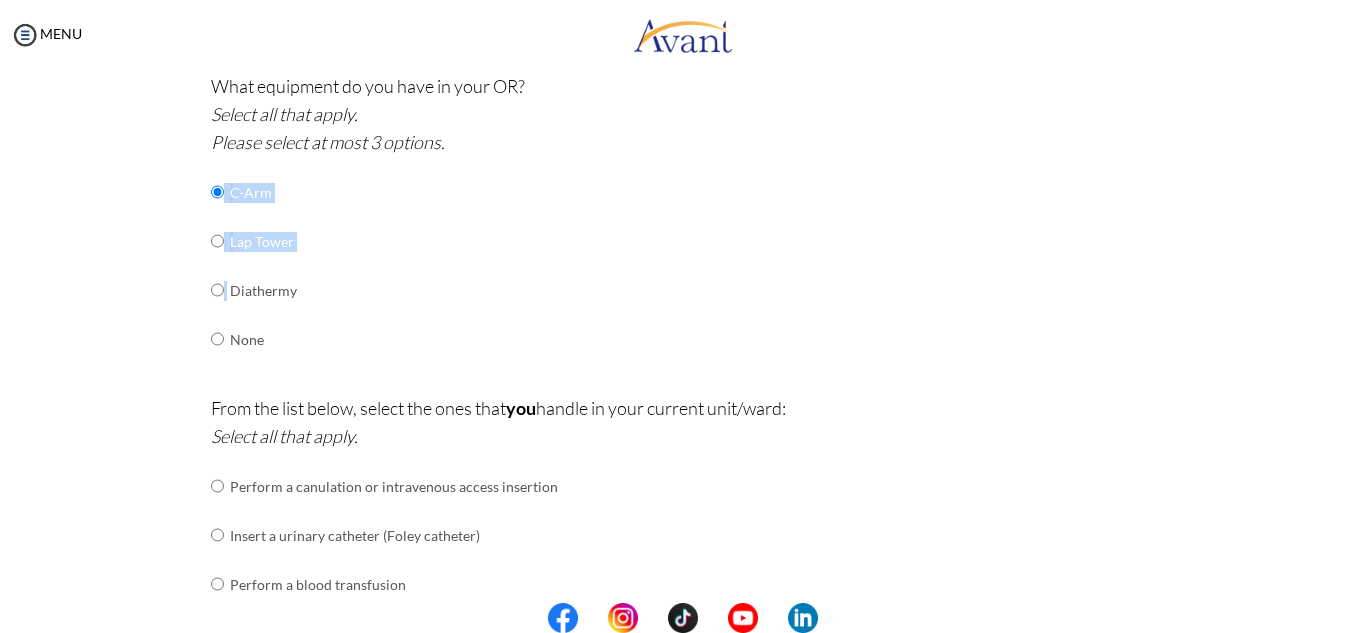 drag, startPoint x: 220, startPoint y: 297, endPoint x: 288, endPoint y: 290, distance: 68.359344 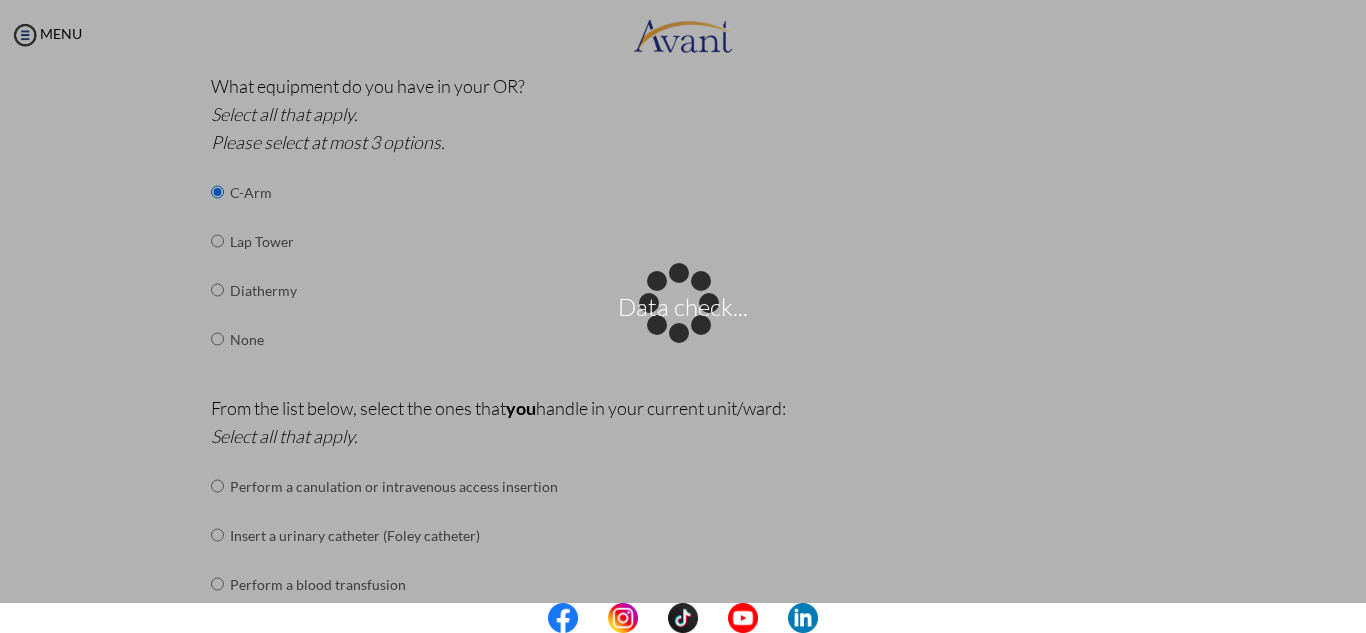 click on "Data check..." at bounding box center [683, 317] 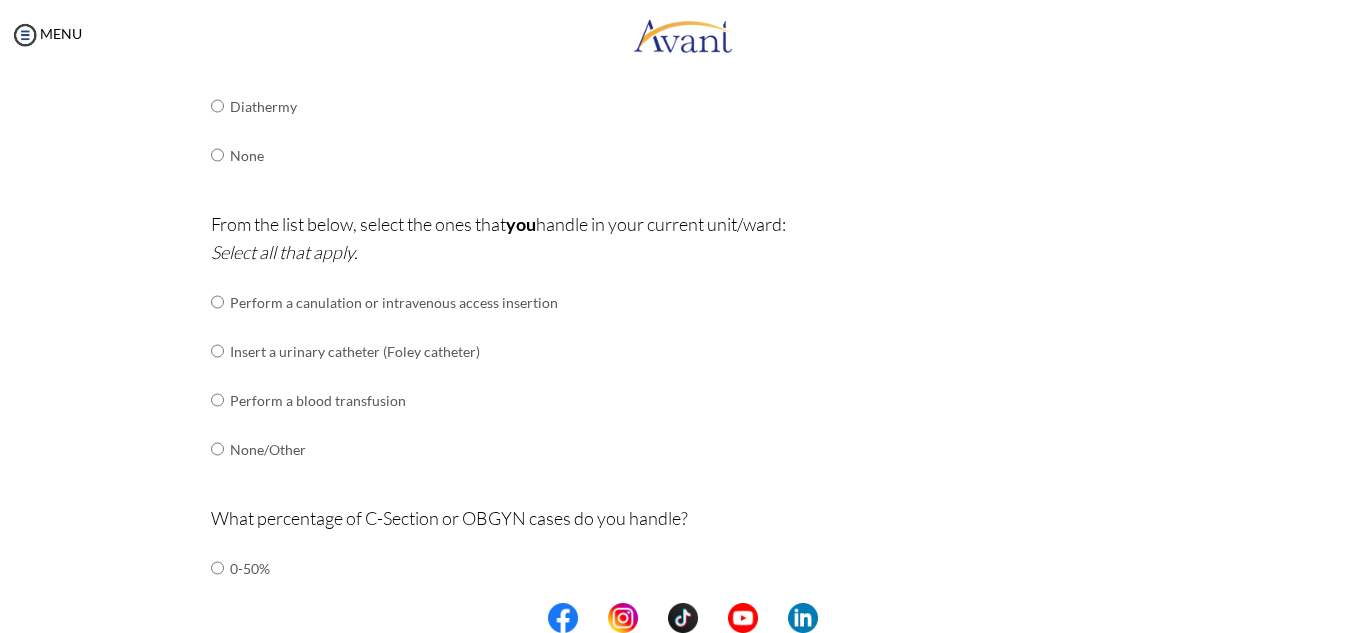 scroll, scrollTop: 1668, scrollLeft: 0, axis: vertical 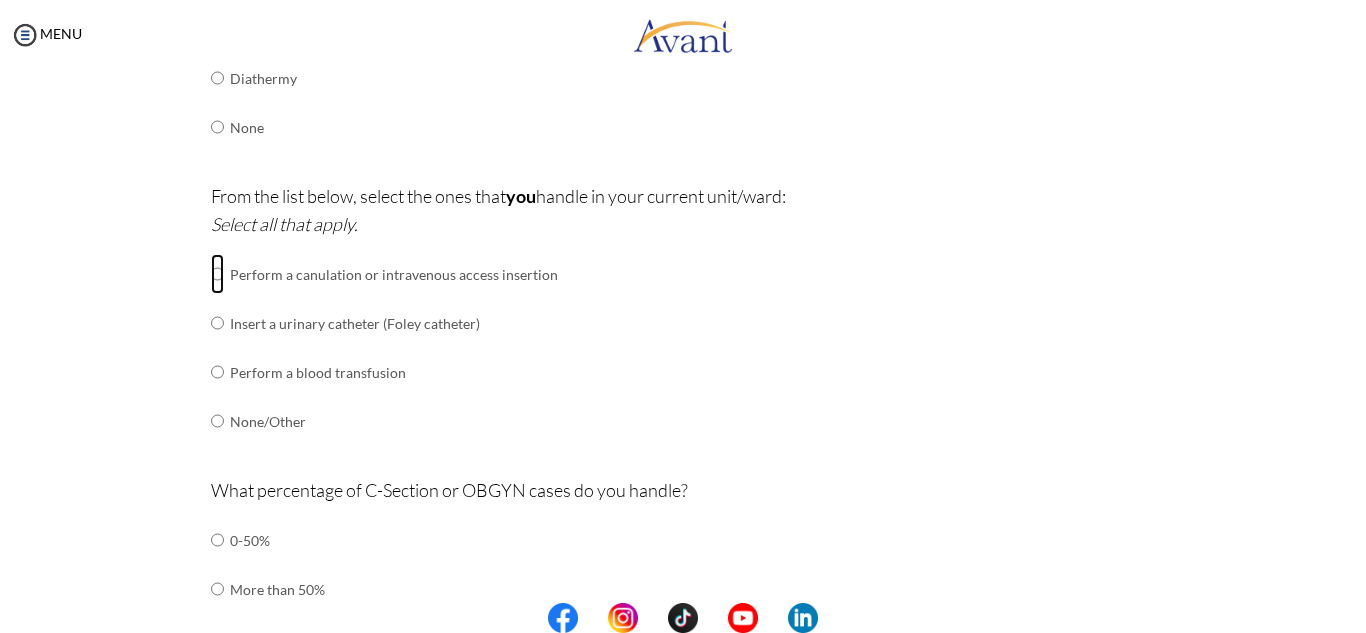 click at bounding box center (217, 274) 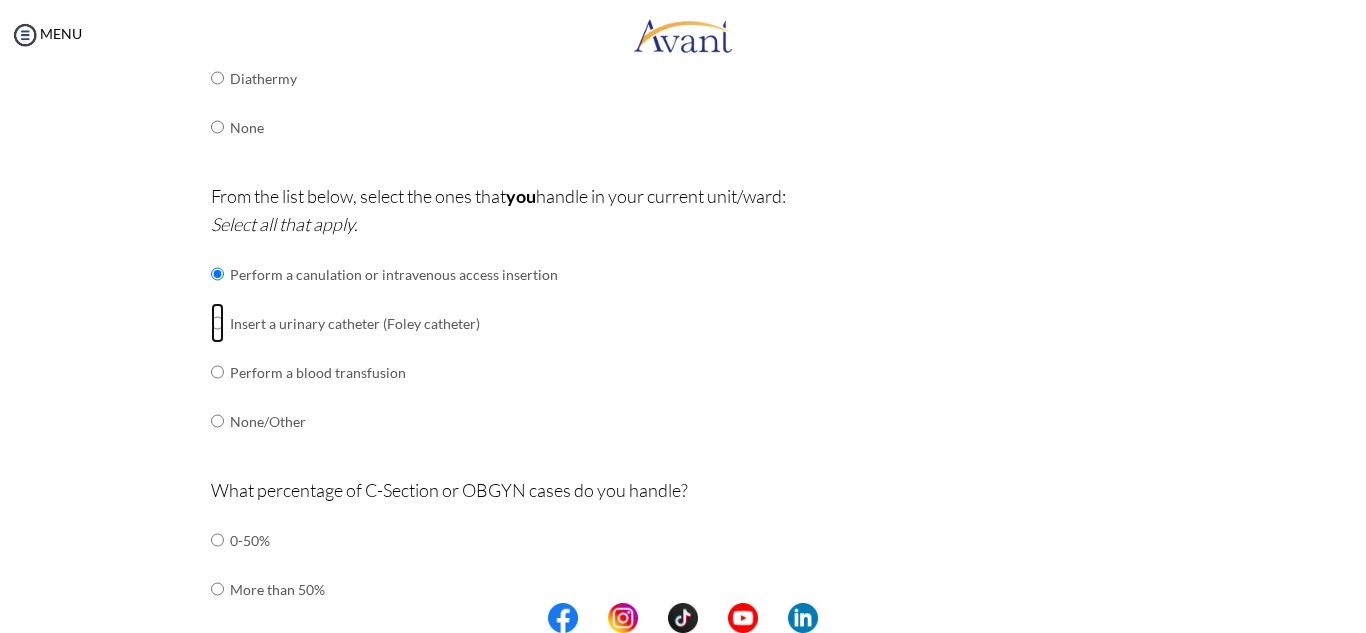 click at bounding box center (217, 274) 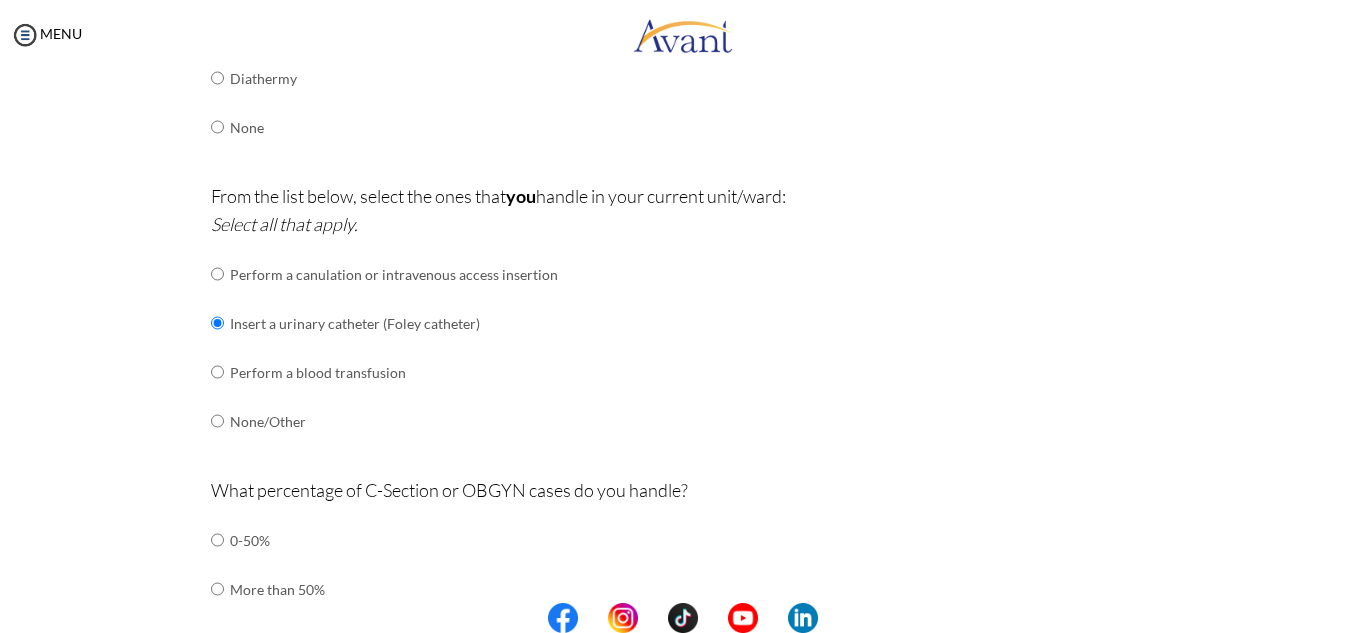 click at bounding box center (217, 274) 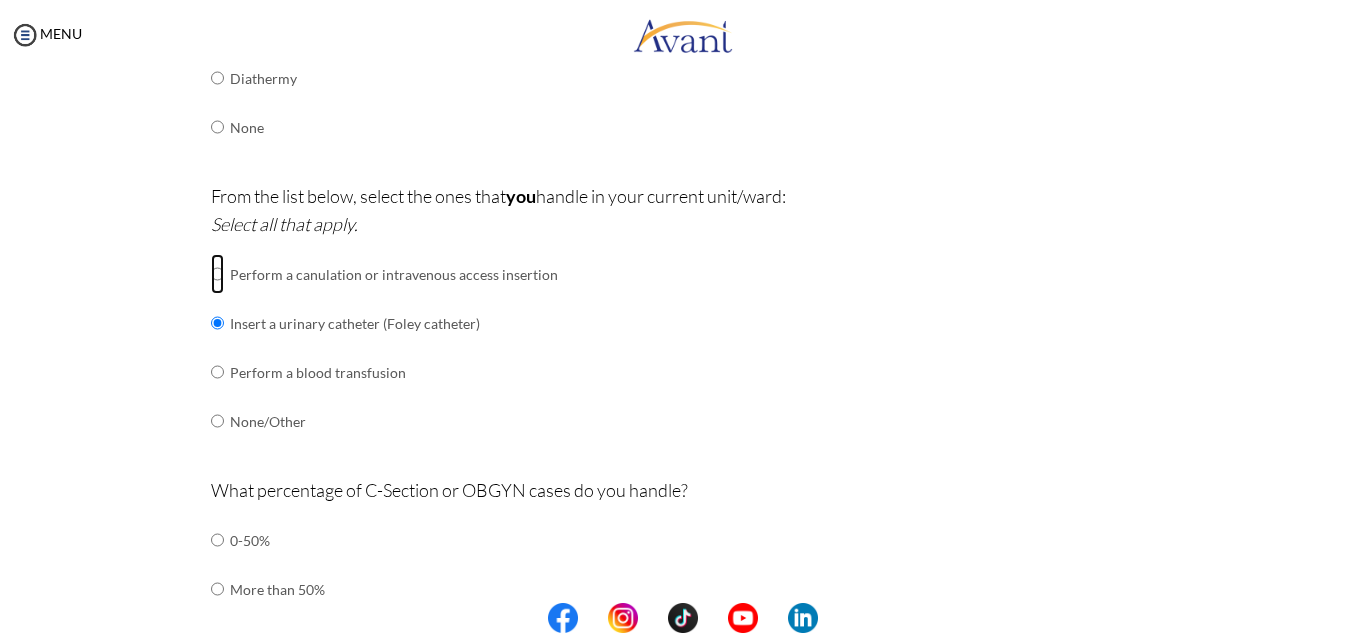 click at bounding box center [217, 274] 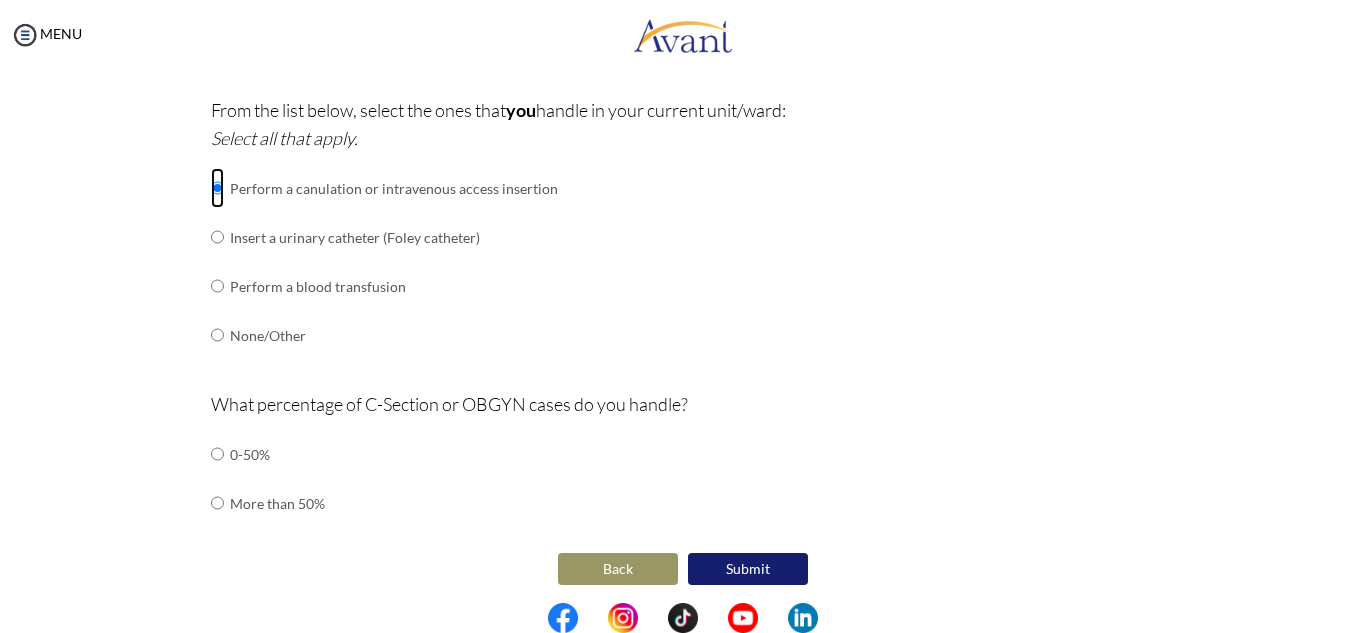 scroll, scrollTop: 1761, scrollLeft: 0, axis: vertical 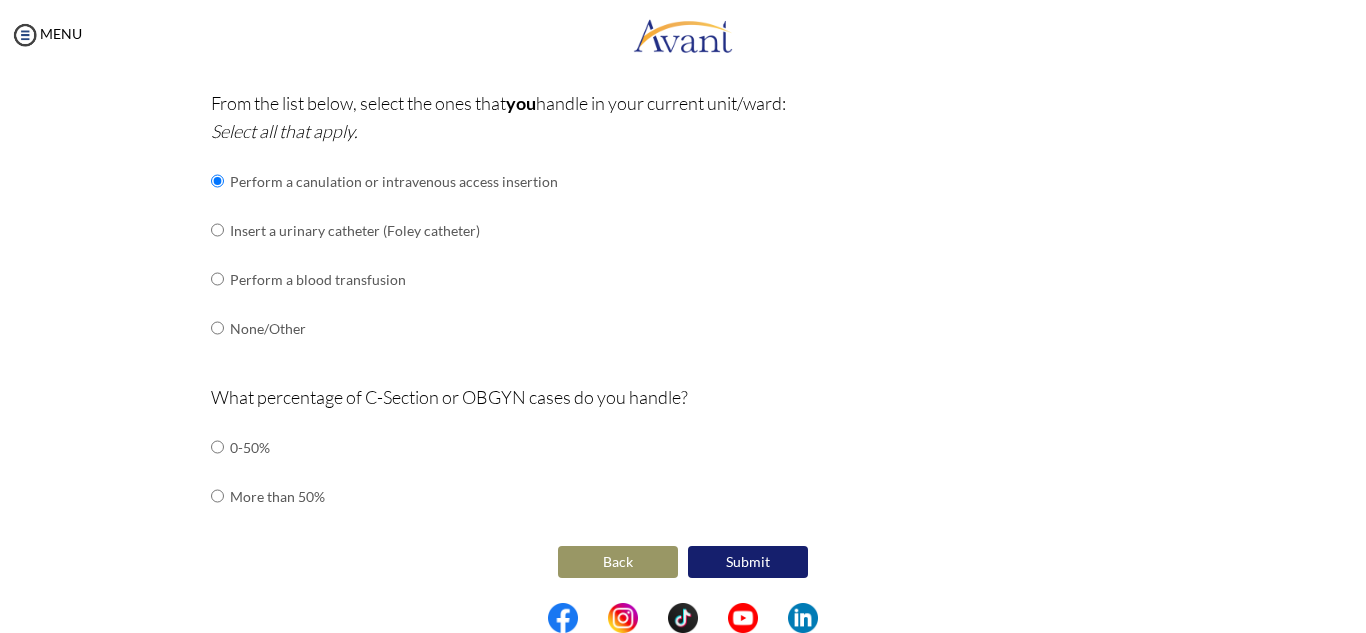 click on "More than 50%" at bounding box center (277, 496) 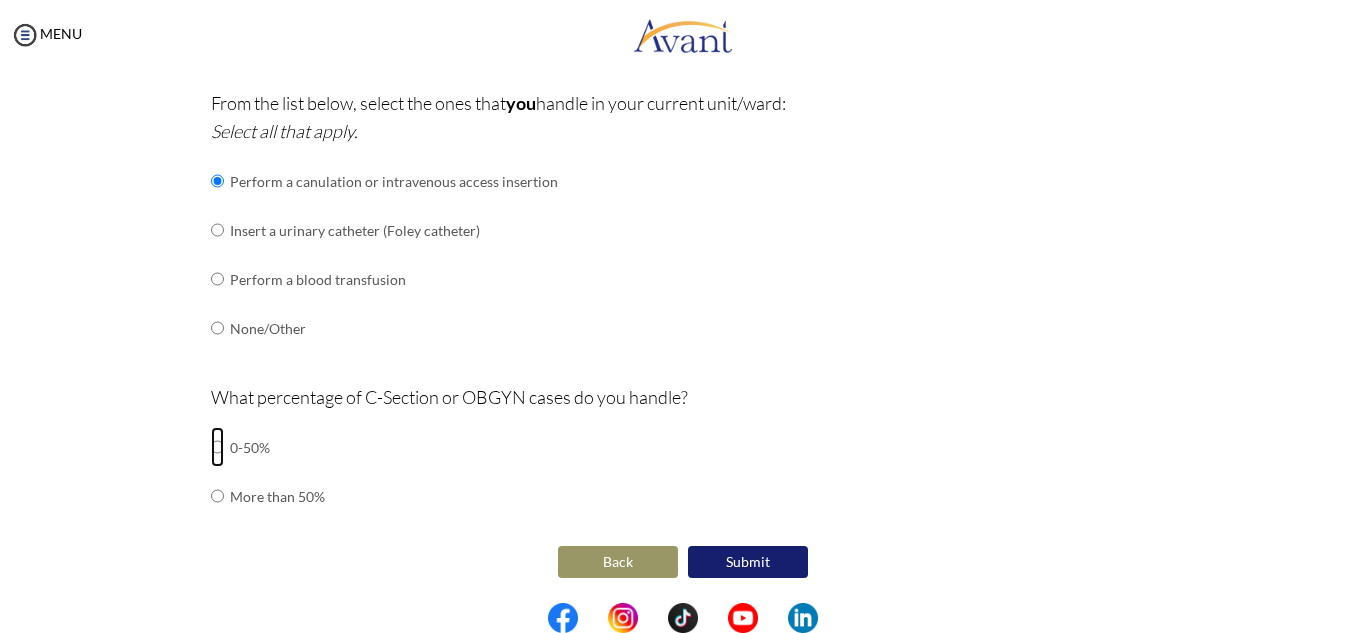 click at bounding box center [217, 447] 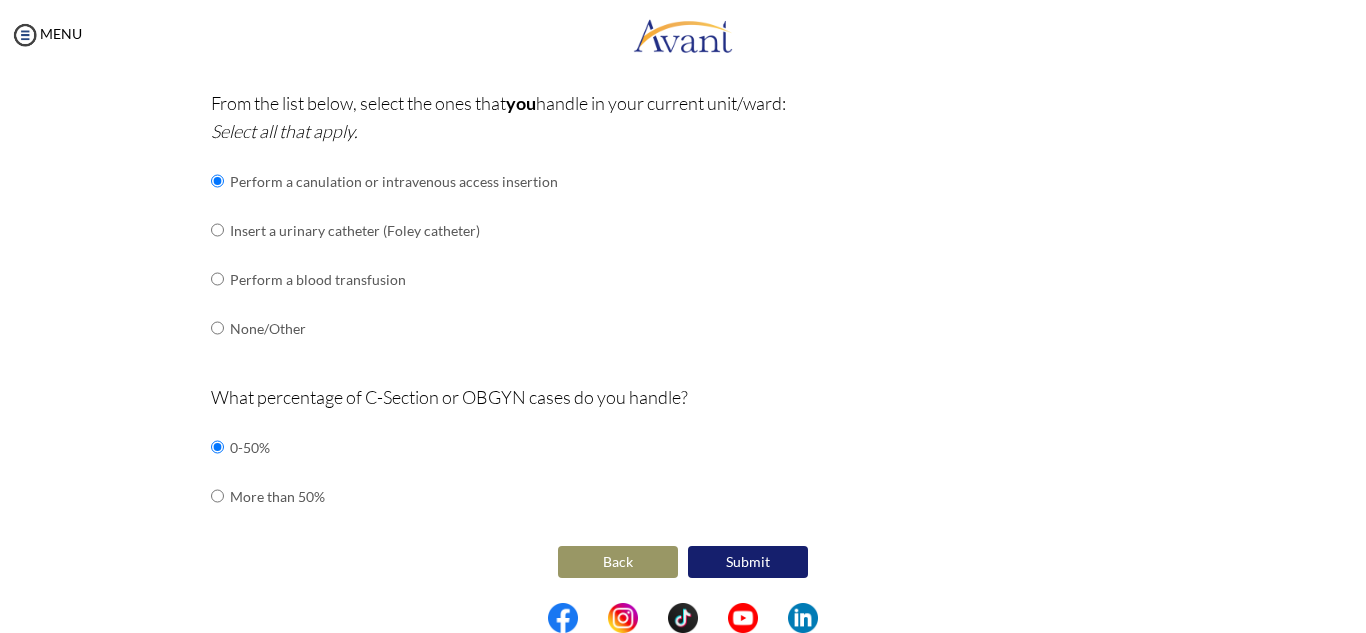 click on "What percentage of C-Section or OBGYN cases do you handle?
0-50%
More than 50%" at bounding box center (683, 462) 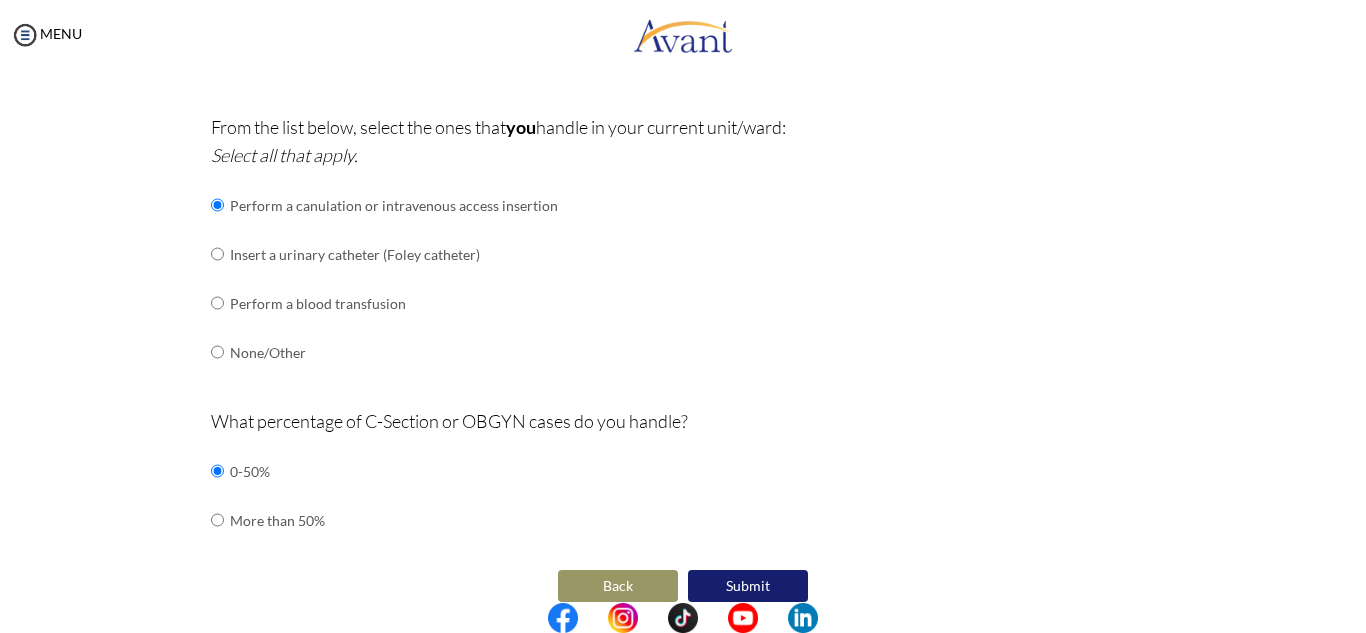 scroll, scrollTop: 1761, scrollLeft: 0, axis: vertical 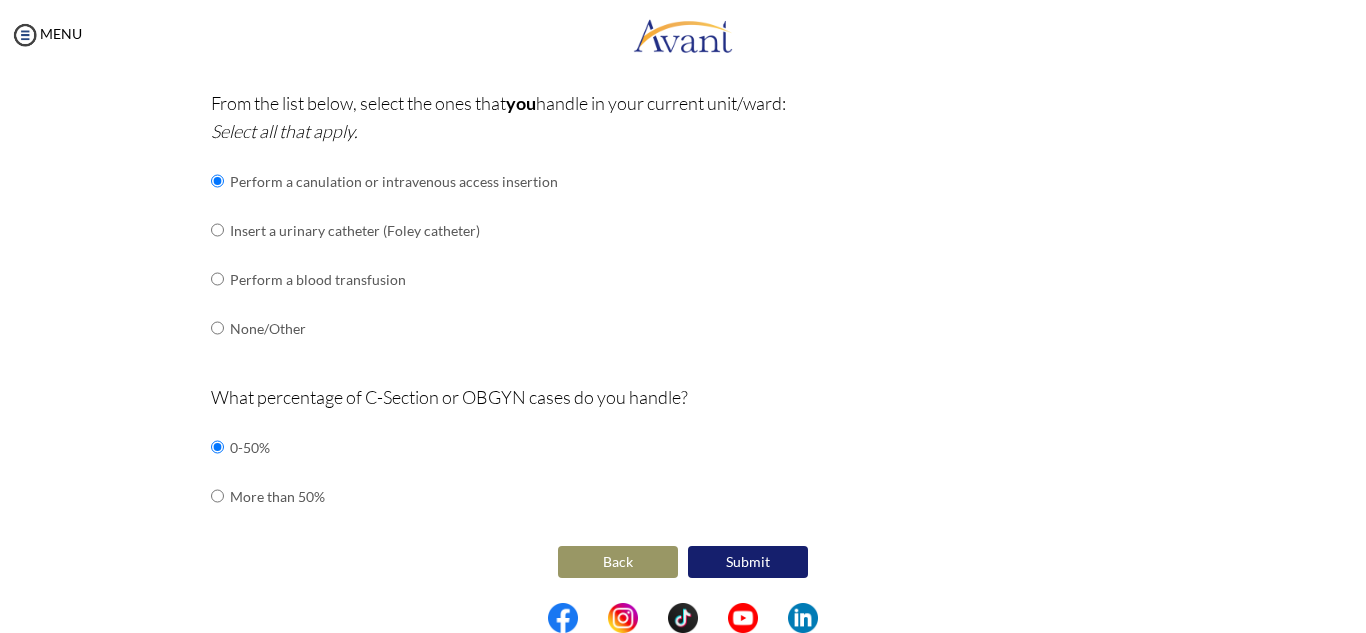 click on "More than 50%" at bounding box center (277, 496) 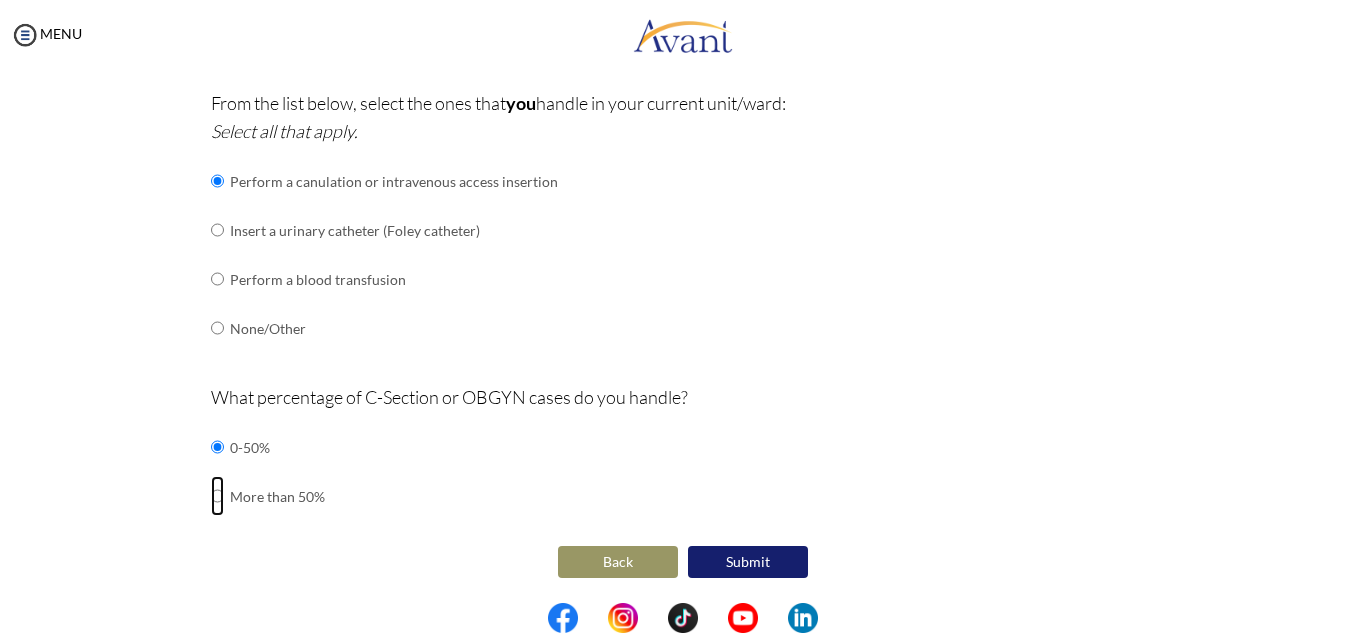 click at bounding box center (217, 447) 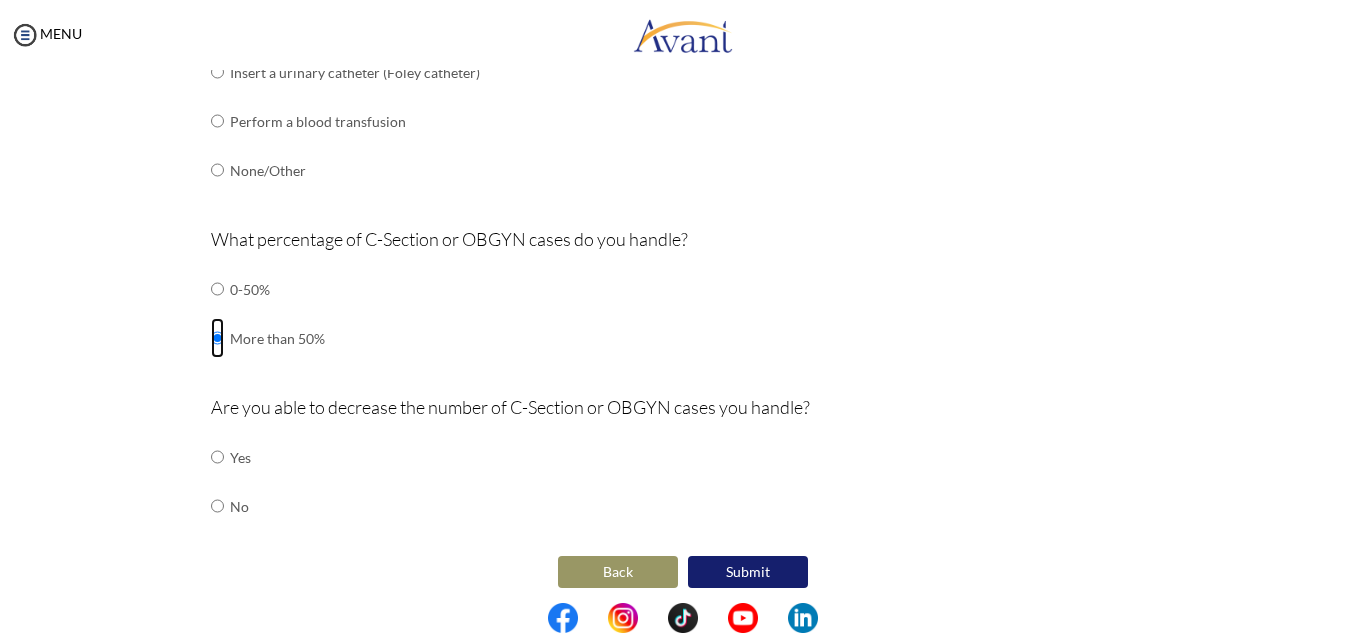 scroll, scrollTop: 1929, scrollLeft: 0, axis: vertical 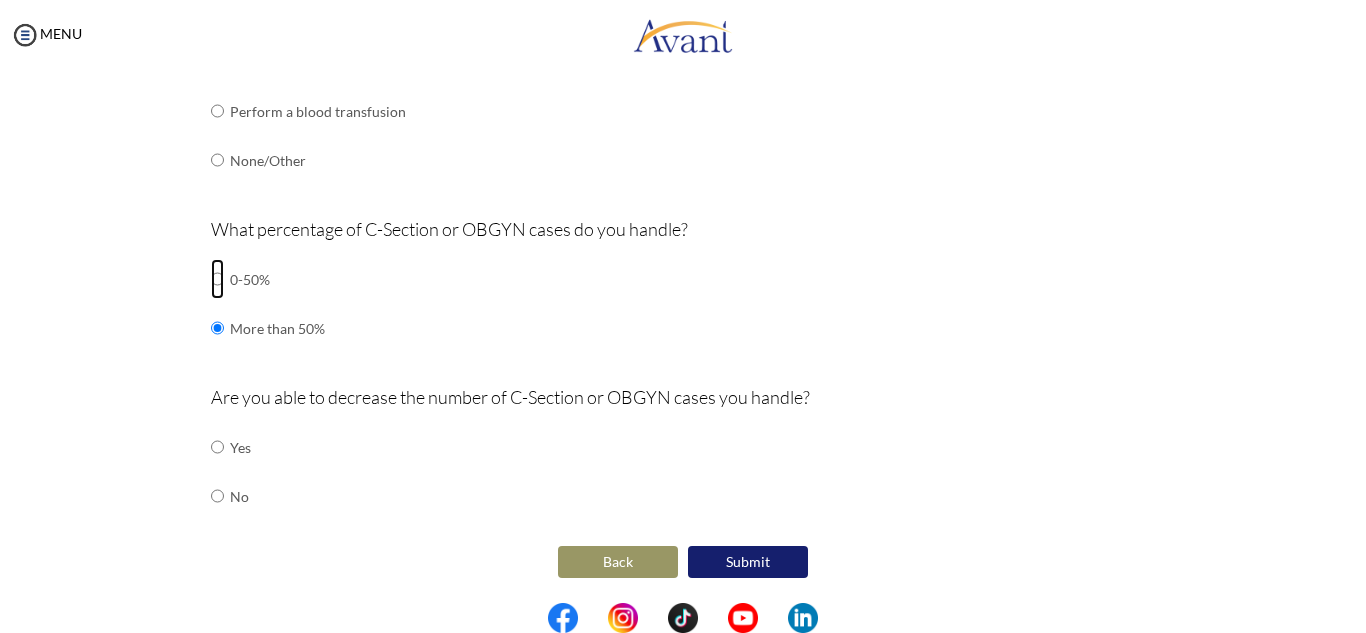 click at bounding box center (217, 279) 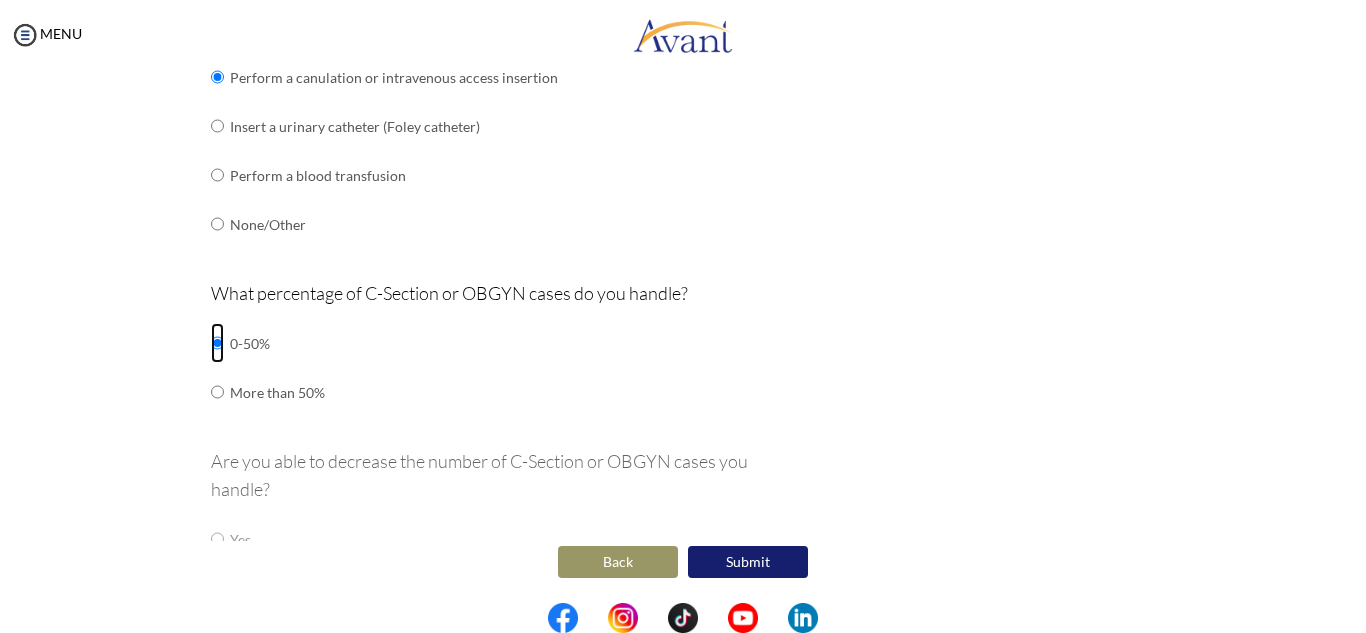 scroll, scrollTop: 1761, scrollLeft: 0, axis: vertical 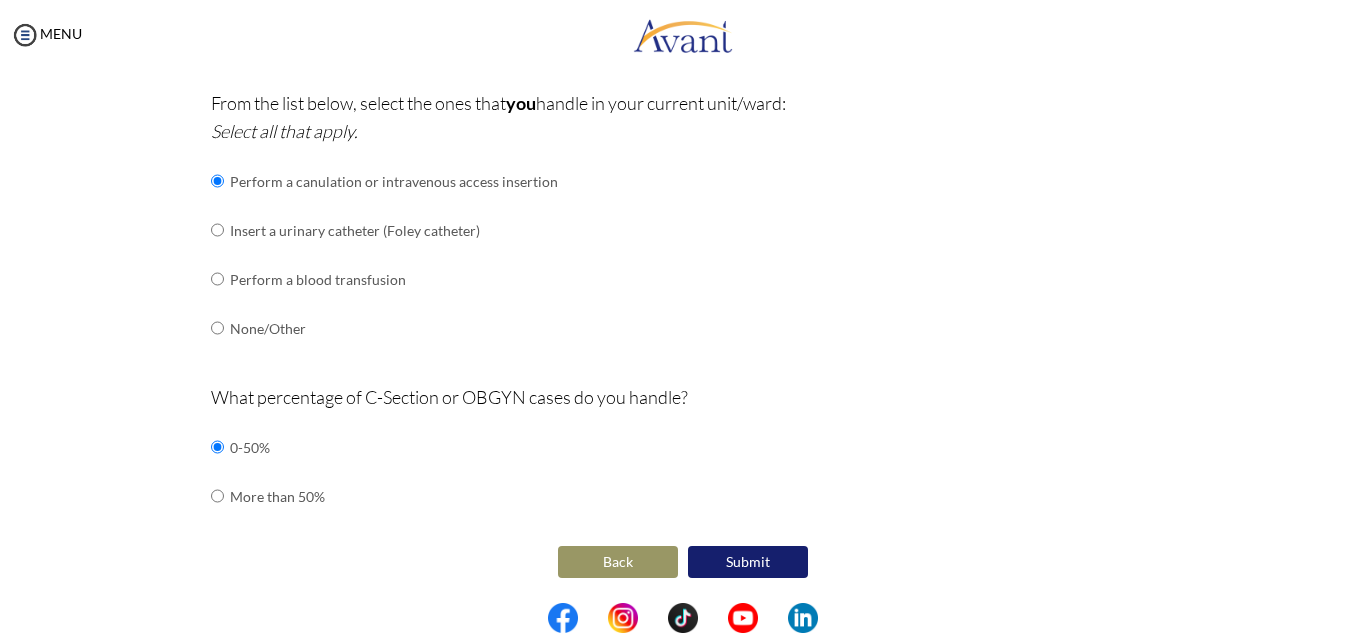 click on "Submit" at bounding box center [748, 562] 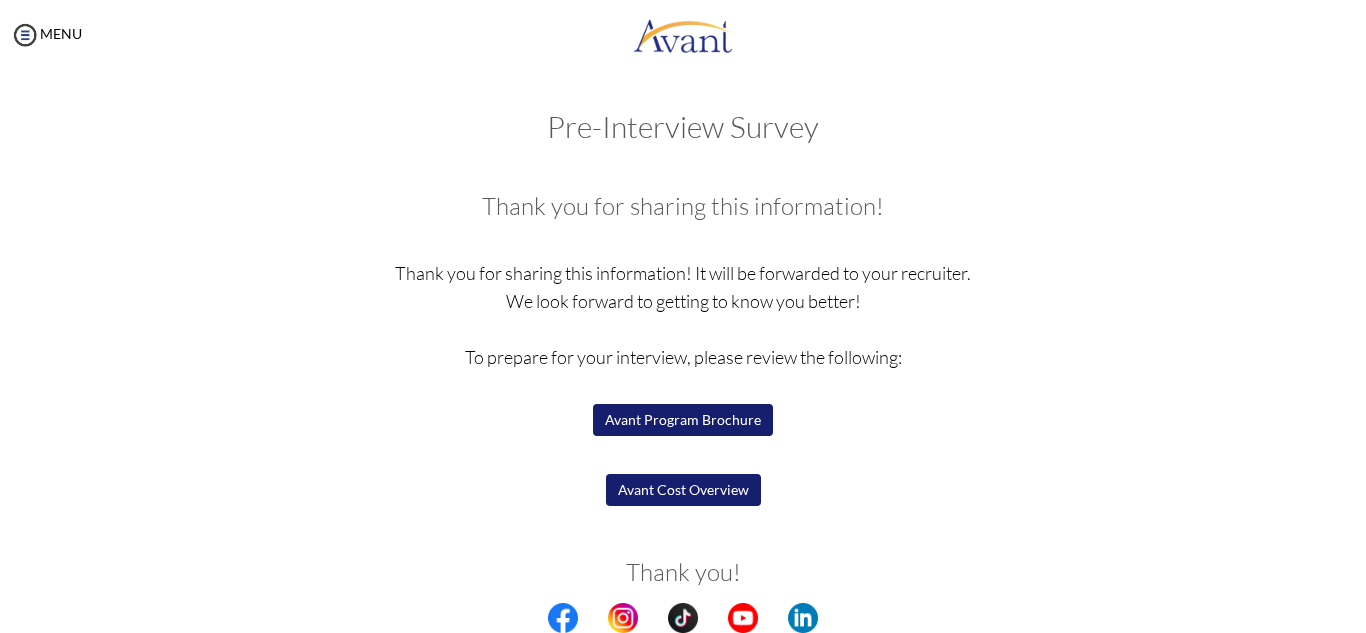 drag, startPoint x: 656, startPoint y: 416, endPoint x: 475, endPoint y: 220, distance: 266.7902 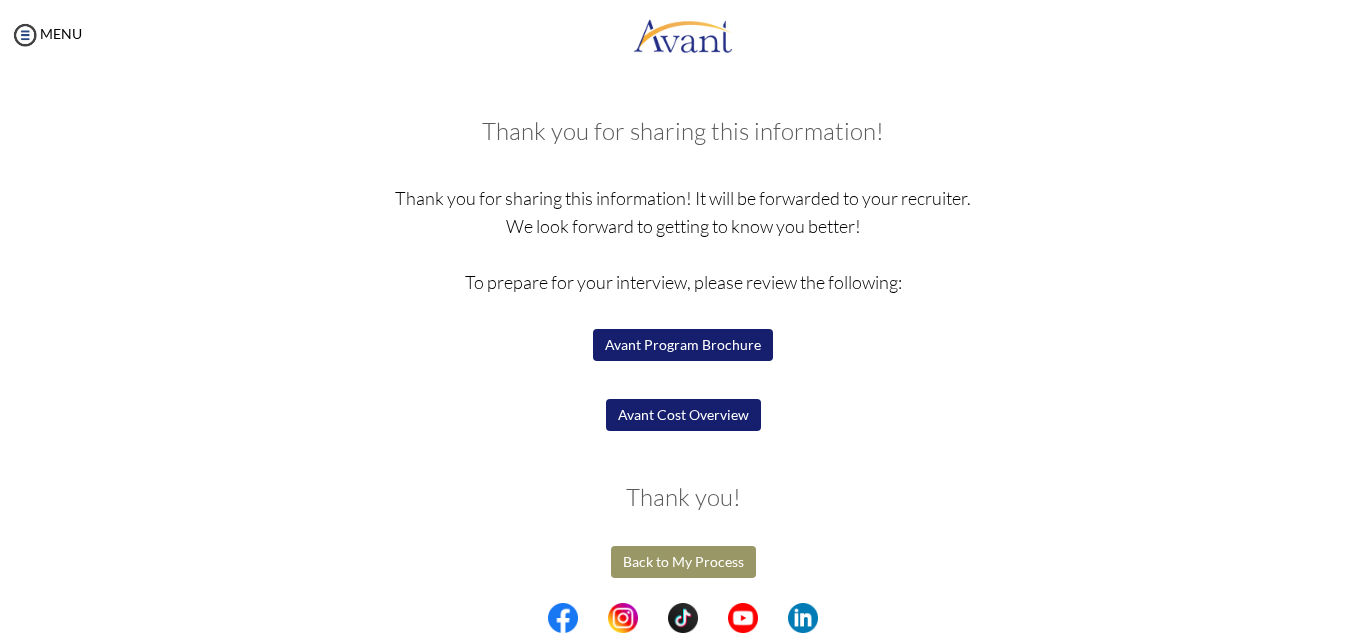 click on "Avant Cost Overview" at bounding box center (683, 415) 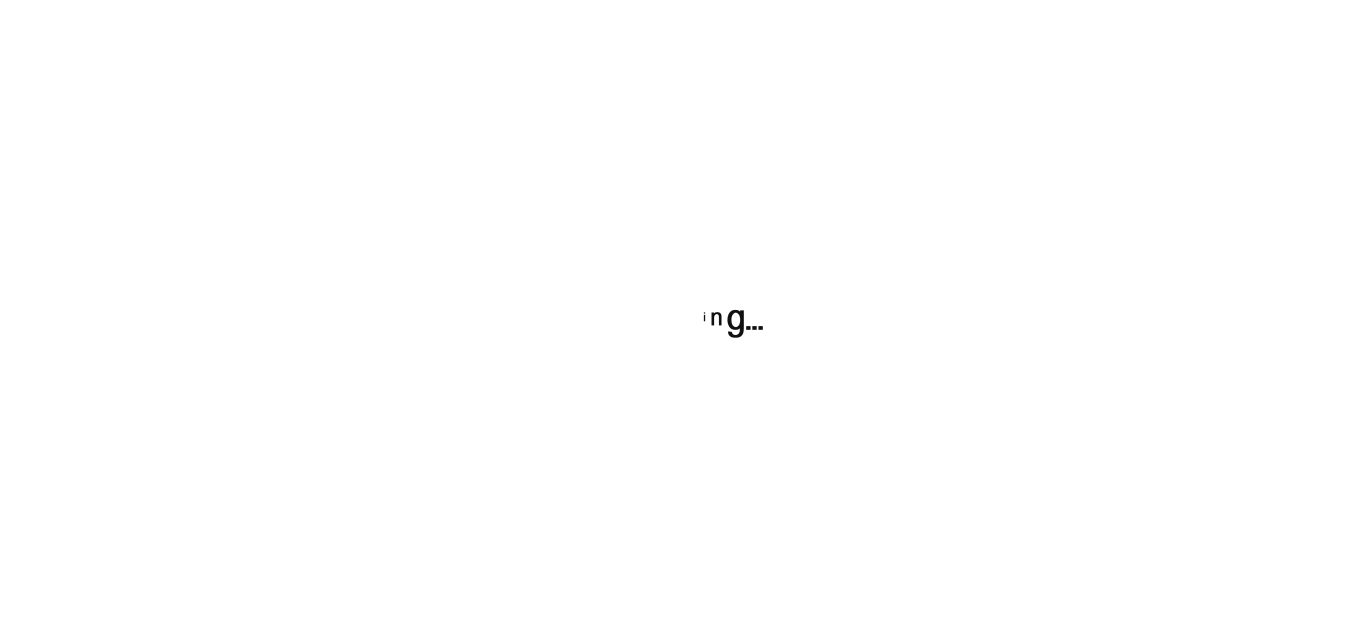 scroll, scrollTop: 0, scrollLeft: 0, axis: both 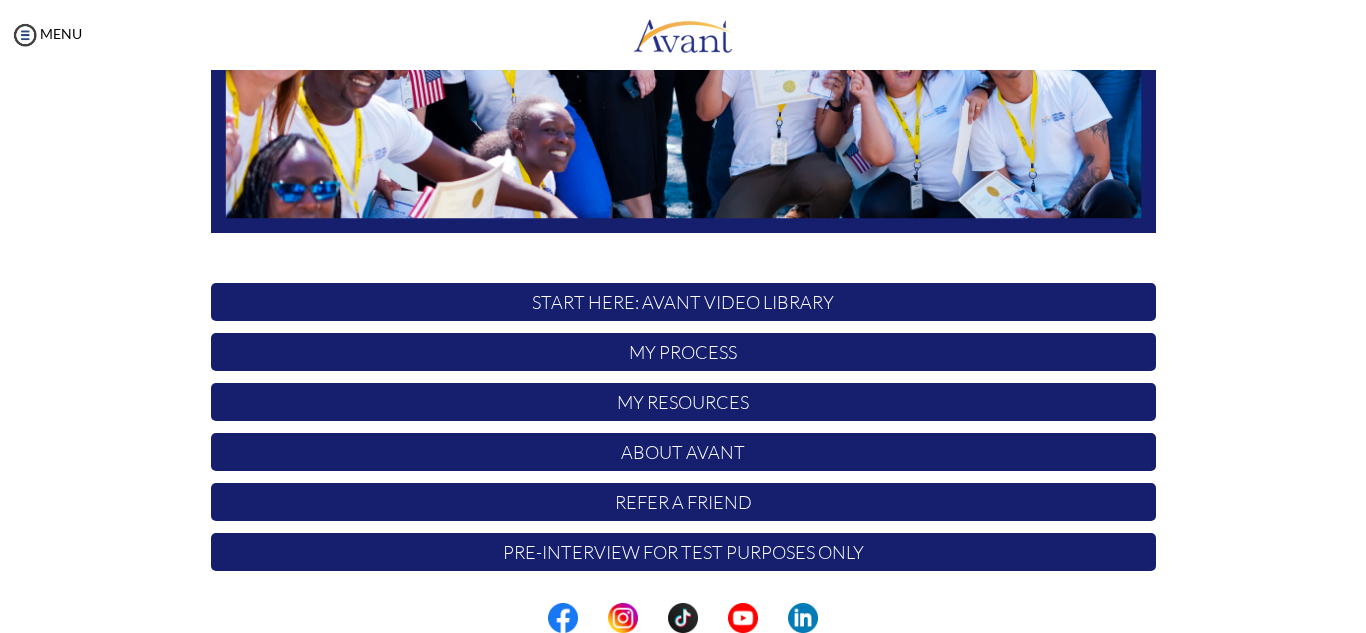 click on "My Process" at bounding box center [683, 352] 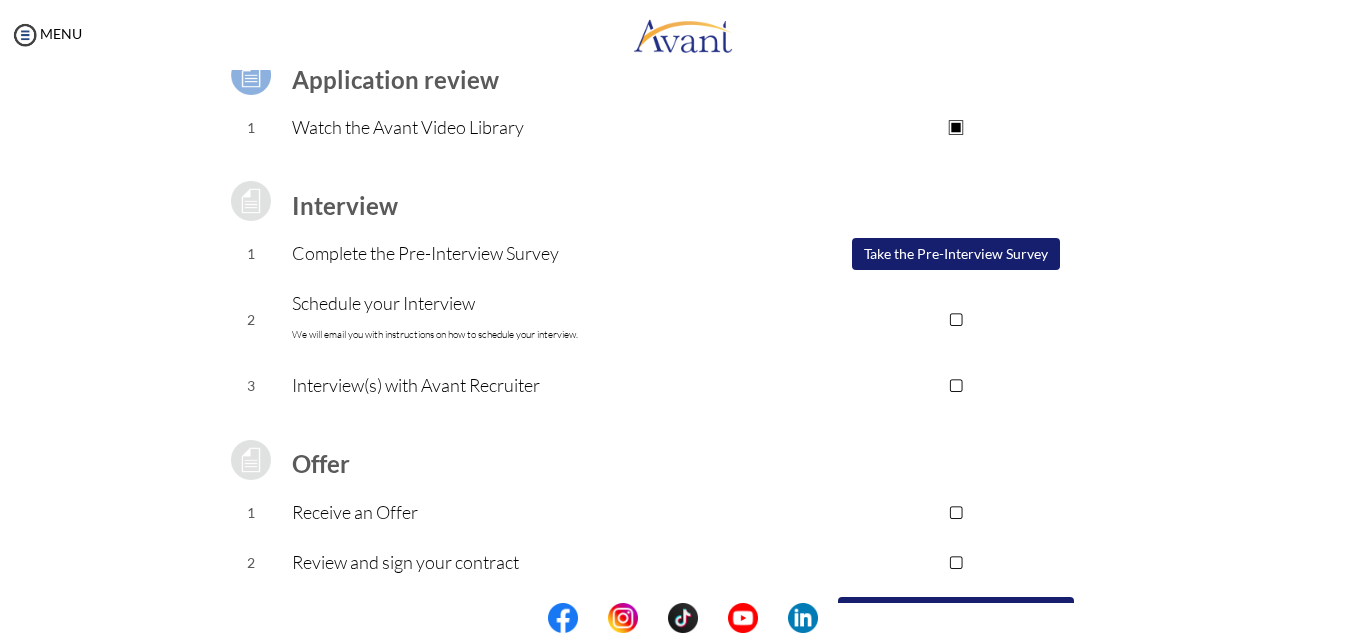scroll, scrollTop: 175, scrollLeft: 0, axis: vertical 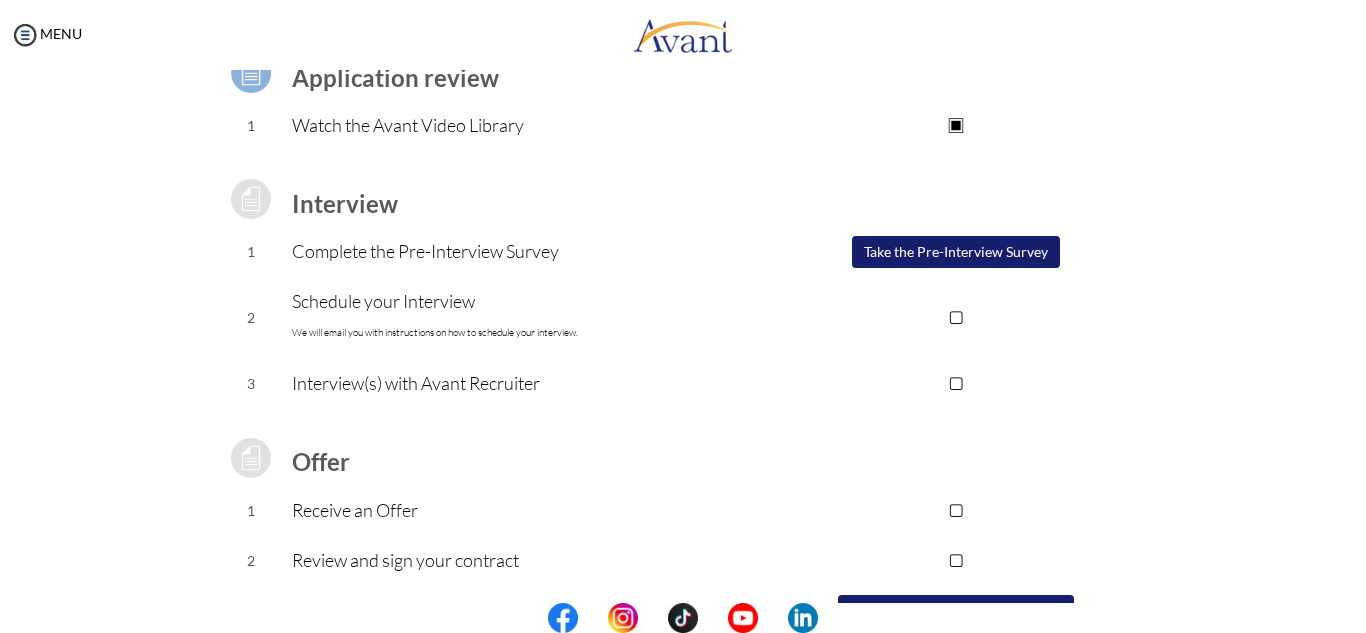 click on "▢" at bounding box center (955, 318) 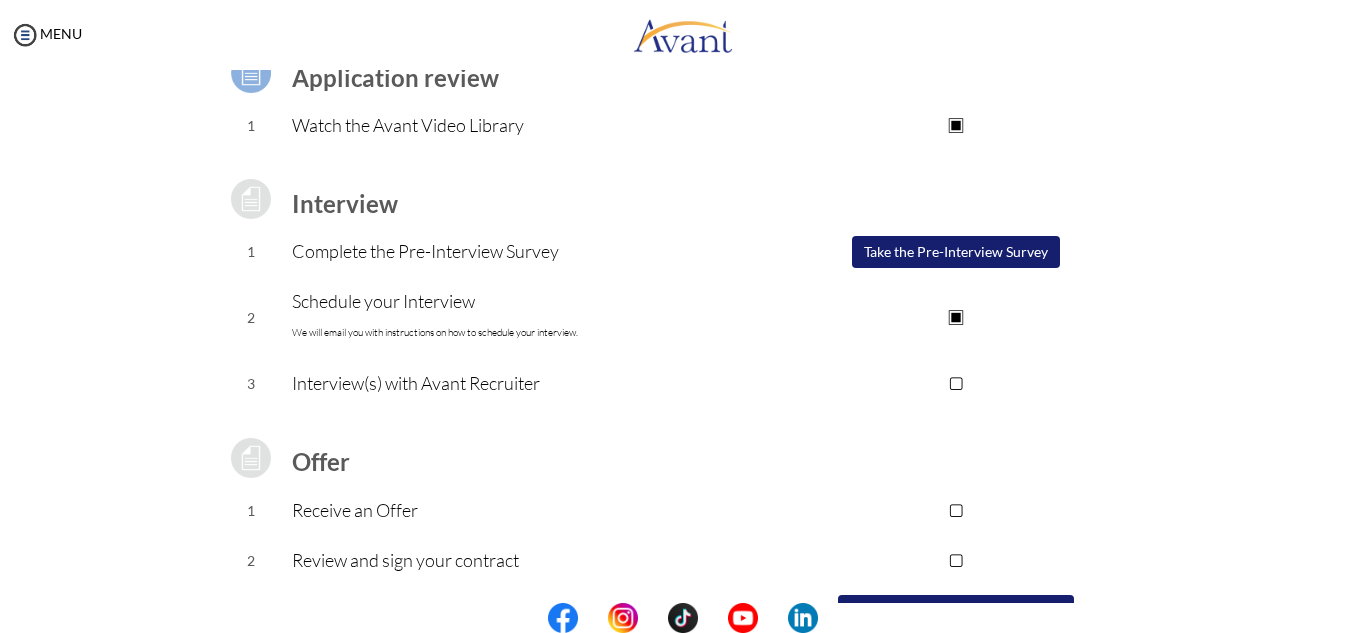 click on "▣" at bounding box center (955, 317) 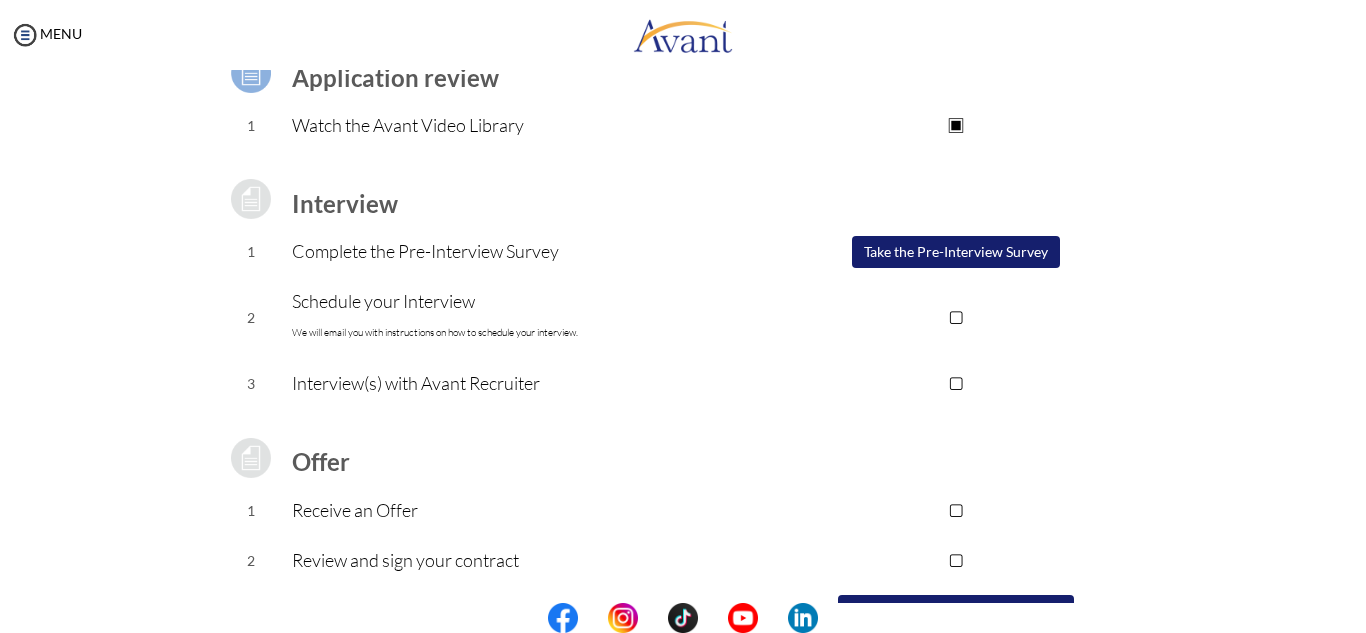 click on "Take the Pre-Interview Survey" at bounding box center [956, 252] 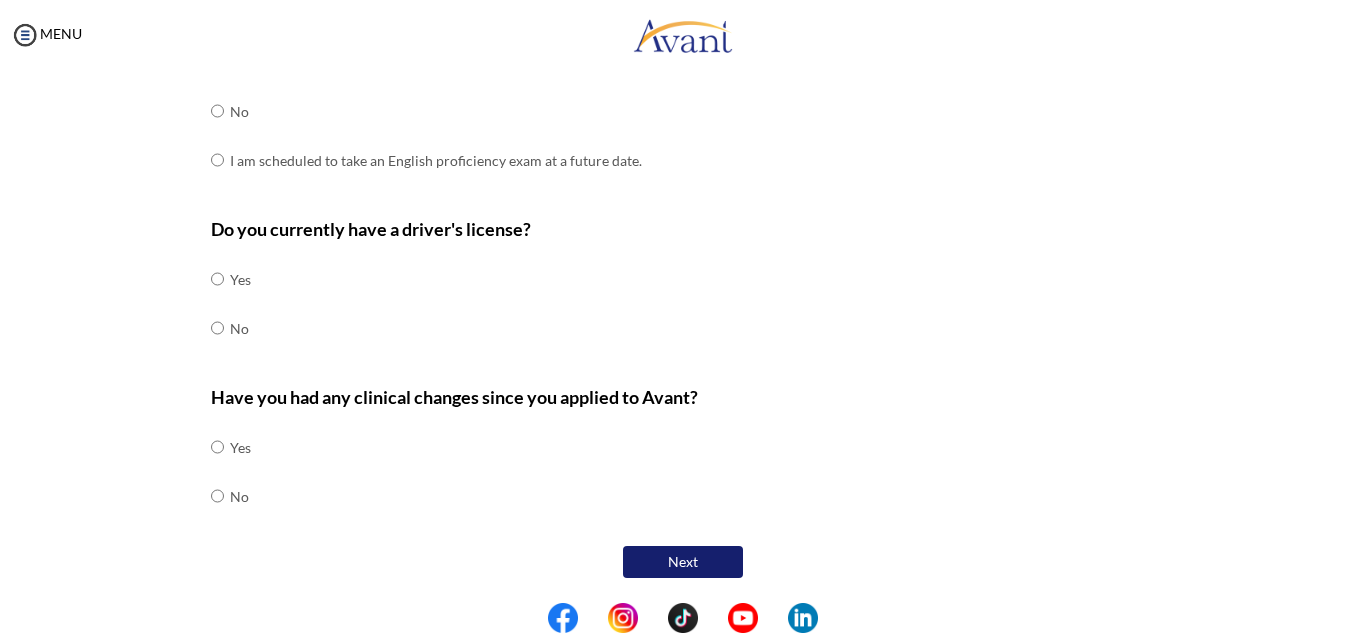 scroll, scrollTop: 0, scrollLeft: 0, axis: both 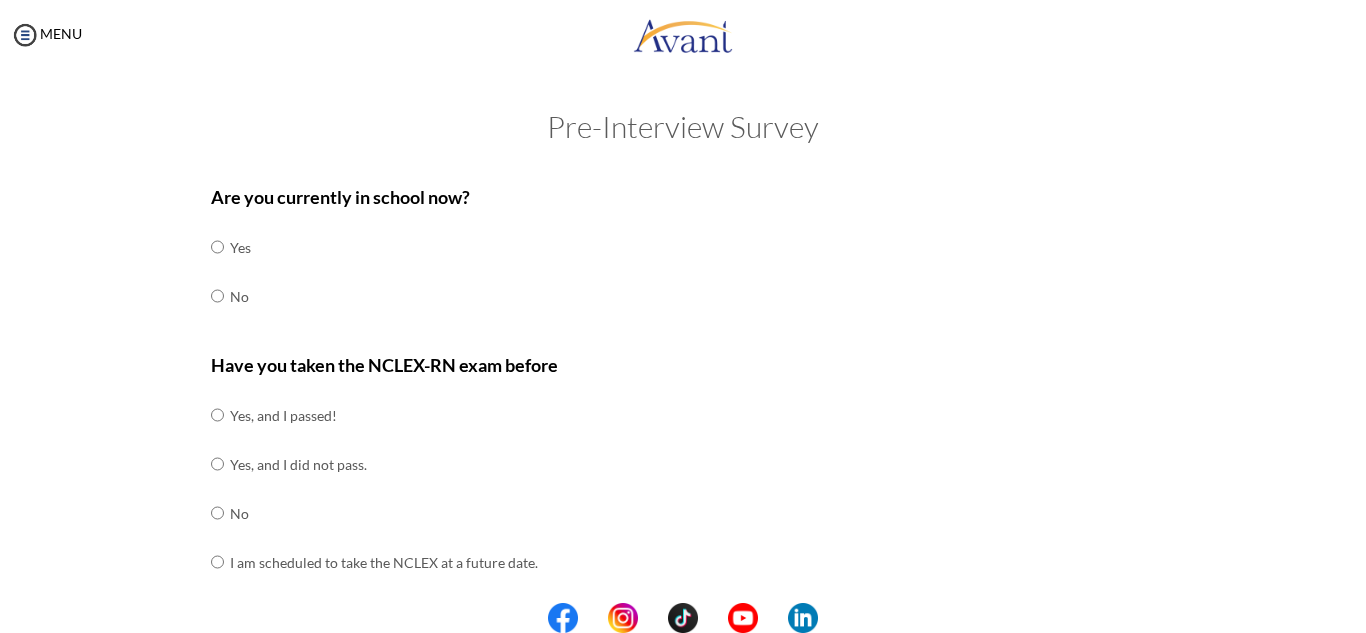 click on "Are you currently in school now?
Yes
No" at bounding box center [683, 262] 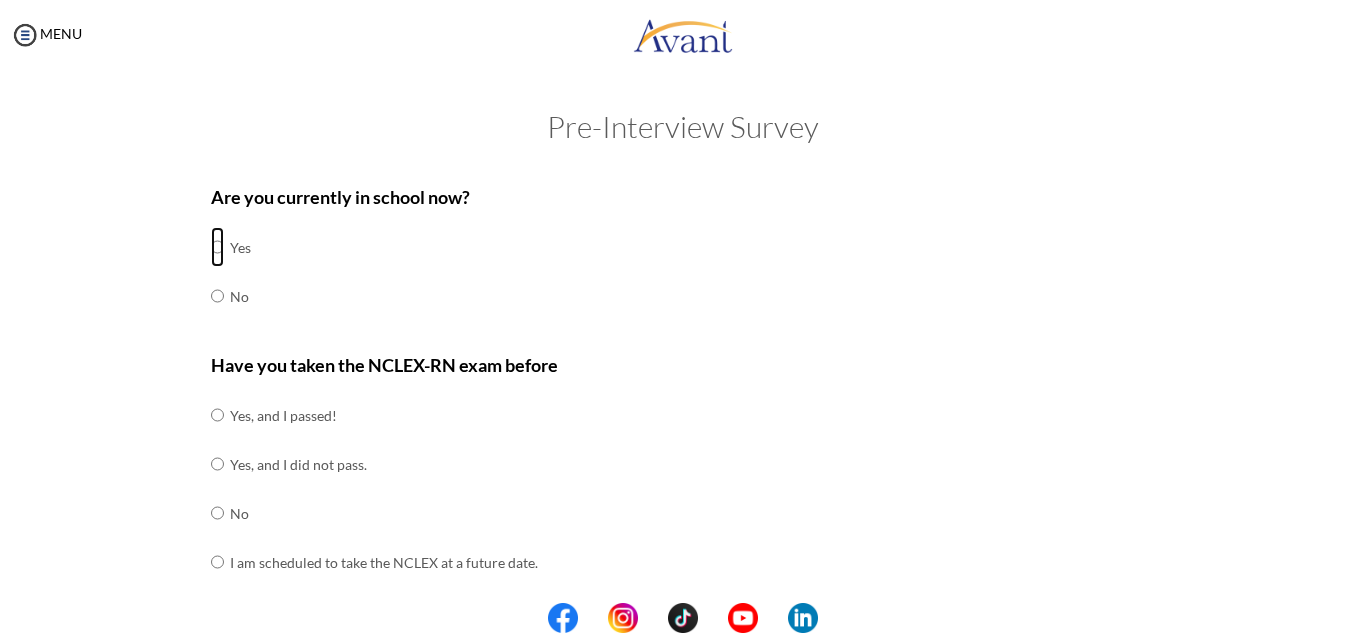 click at bounding box center (217, 247) 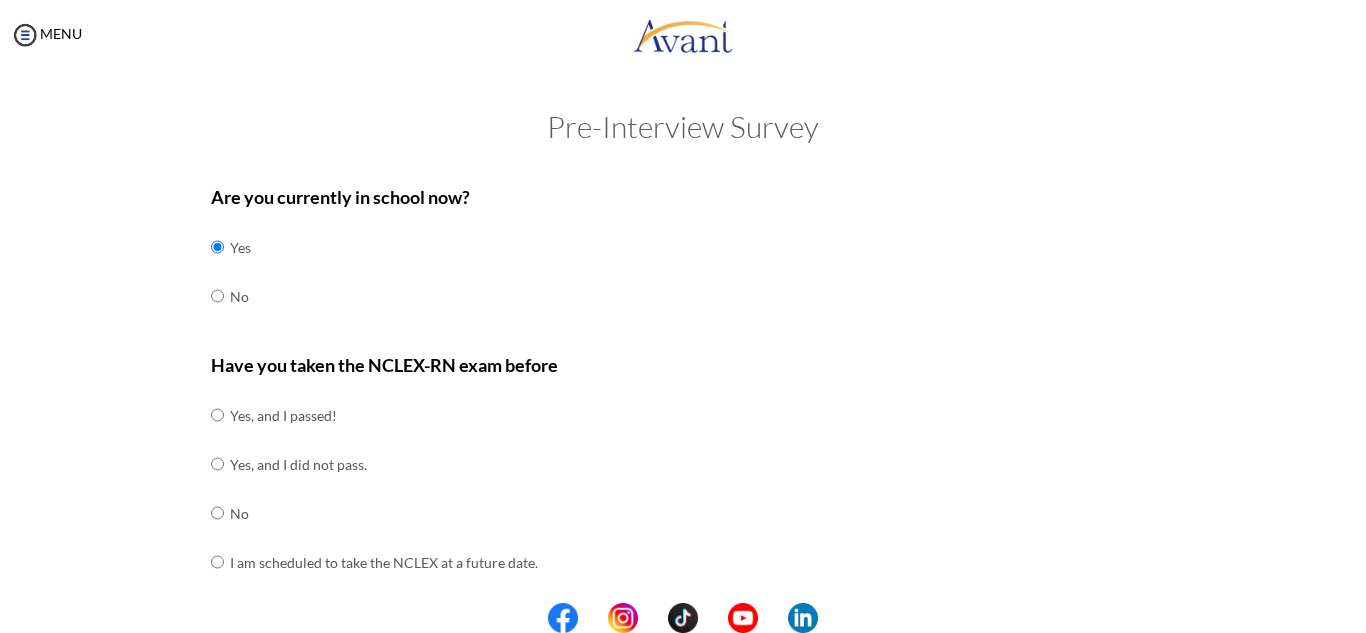 click on "Yes, and I passed!" at bounding box center [384, 415] 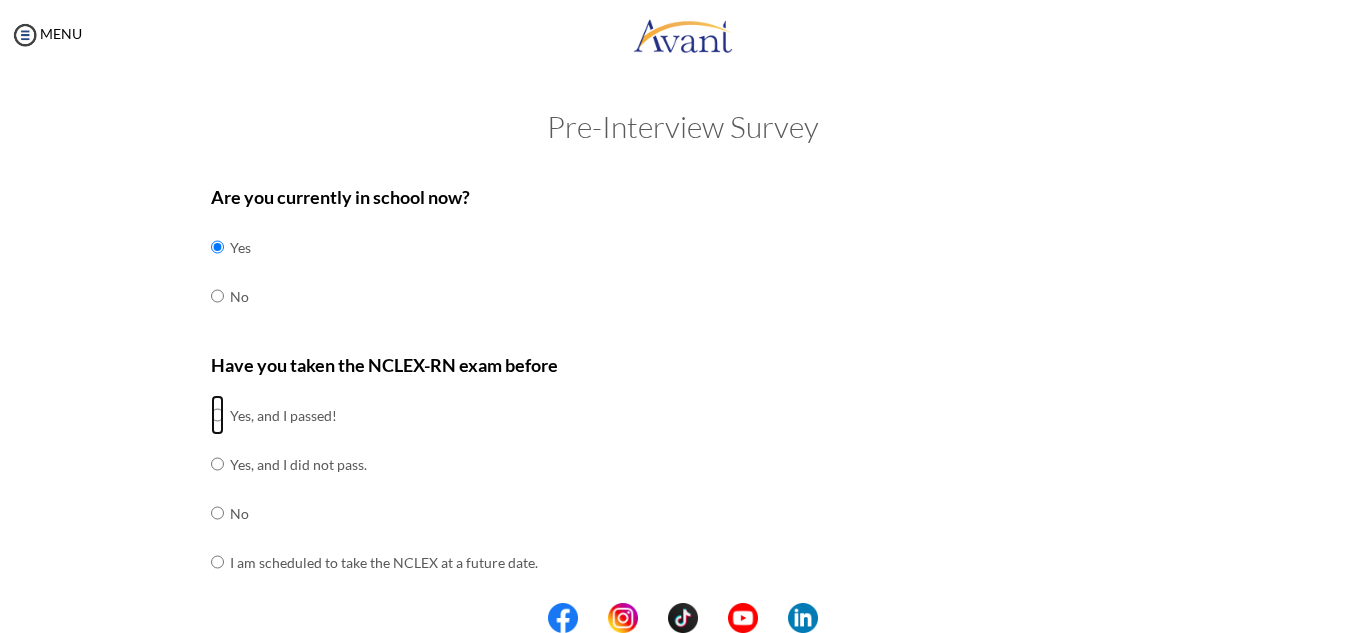 click at bounding box center (217, 415) 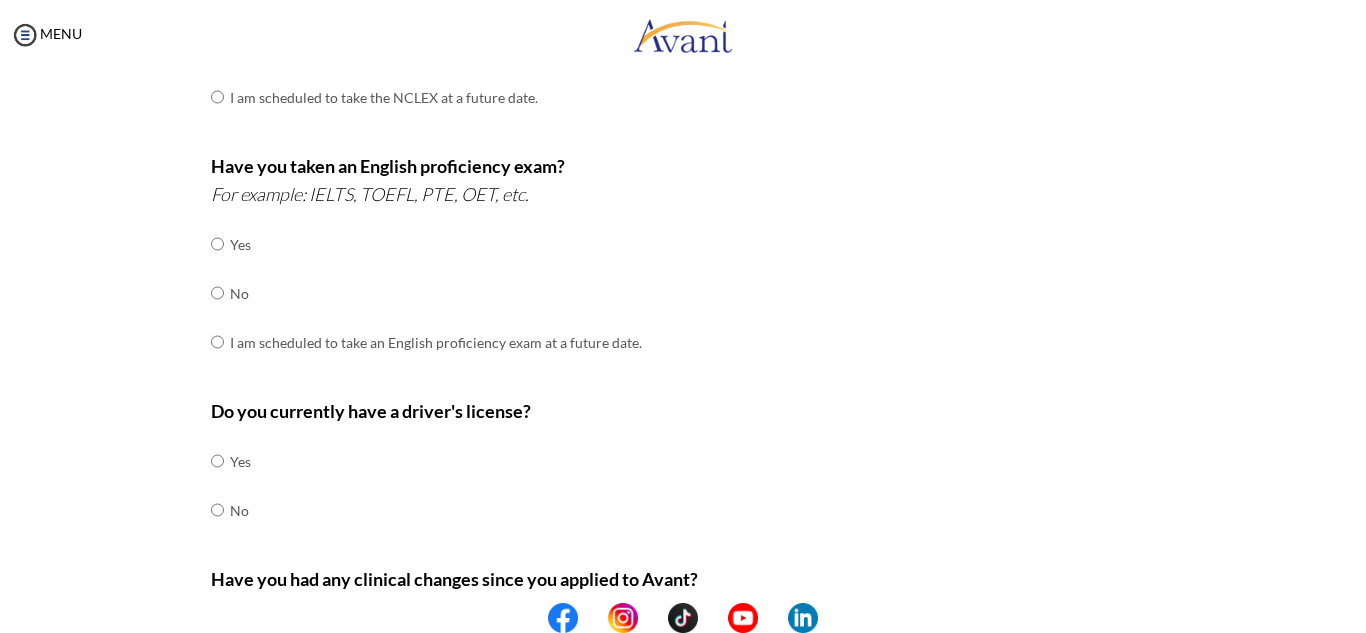 scroll, scrollTop: 466, scrollLeft: 0, axis: vertical 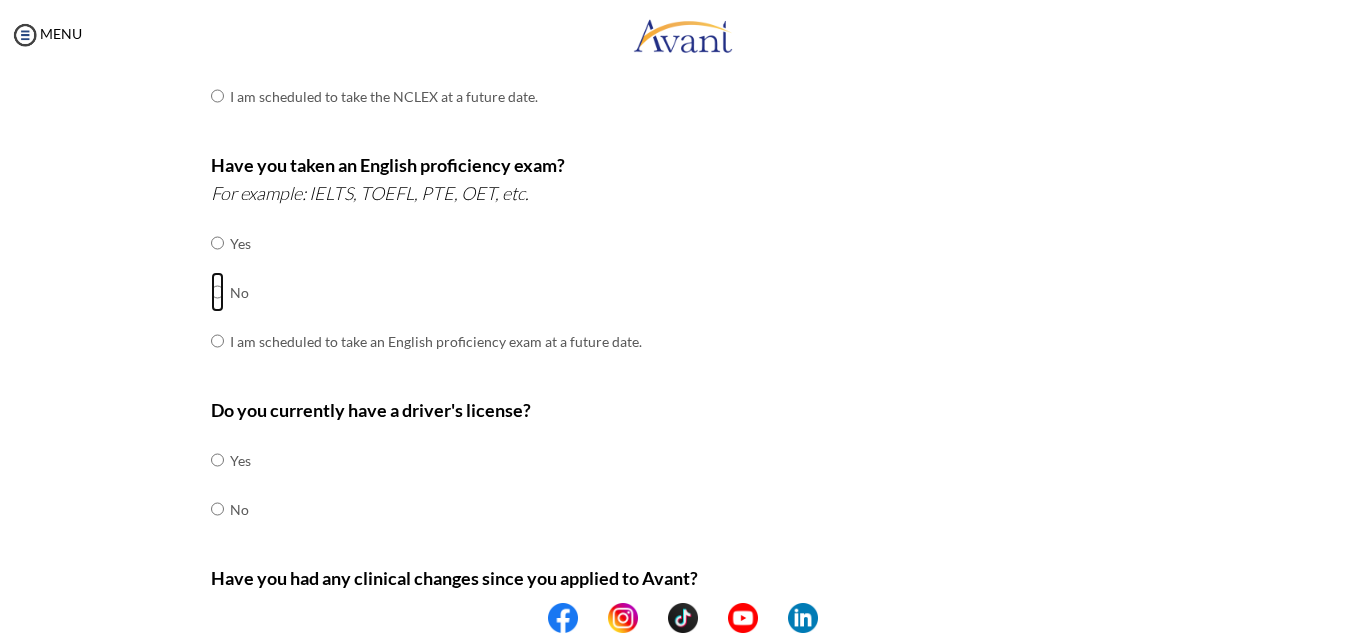click at bounding box center (217, 243) 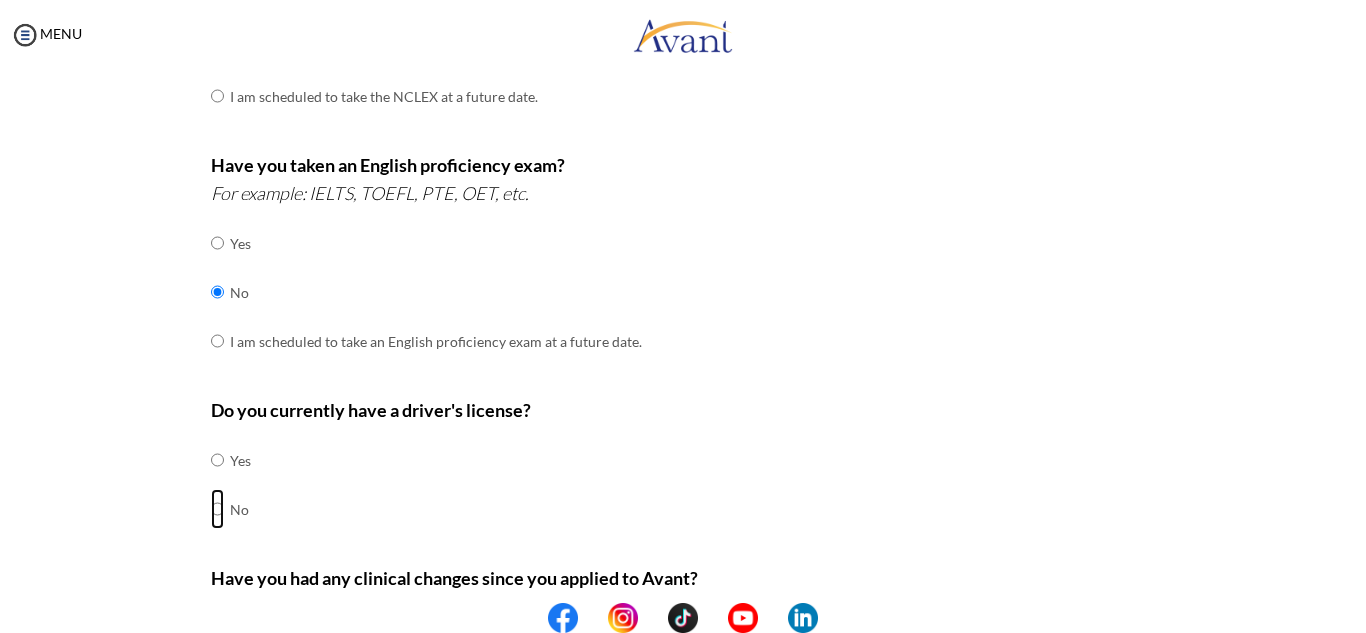 click at bounding box center [217, 460] 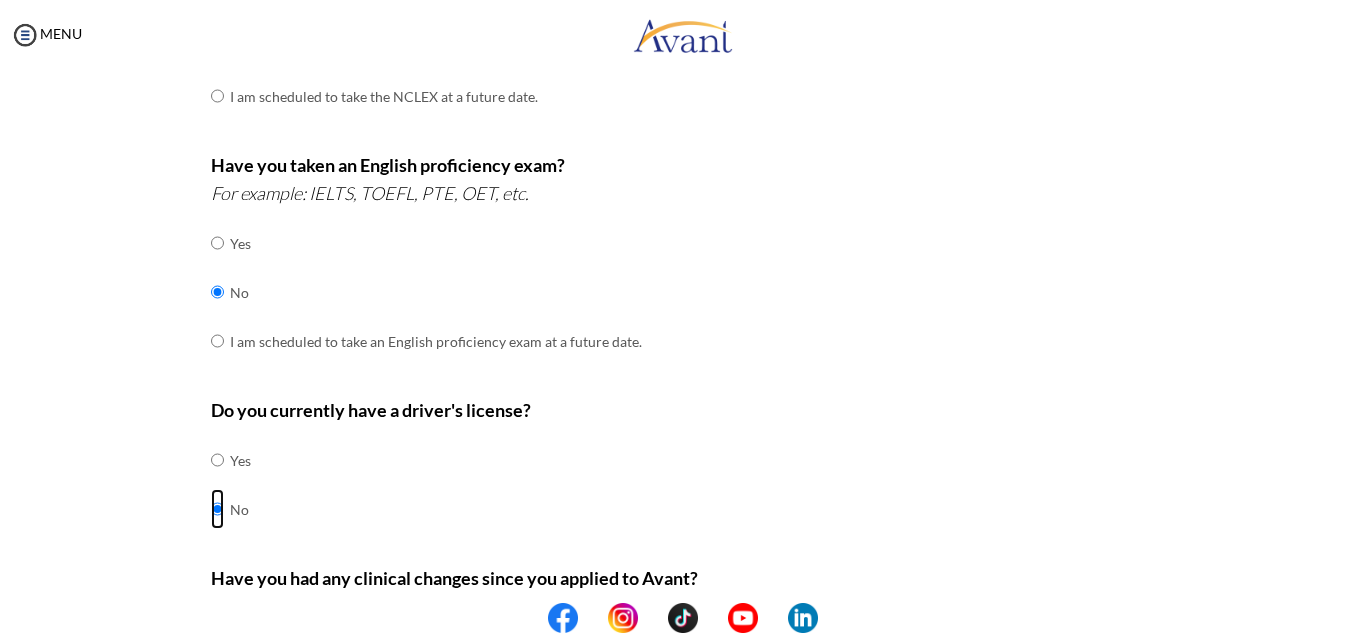 scroll, scrollTop: 647, scrollLeft: 0, axis: vertical 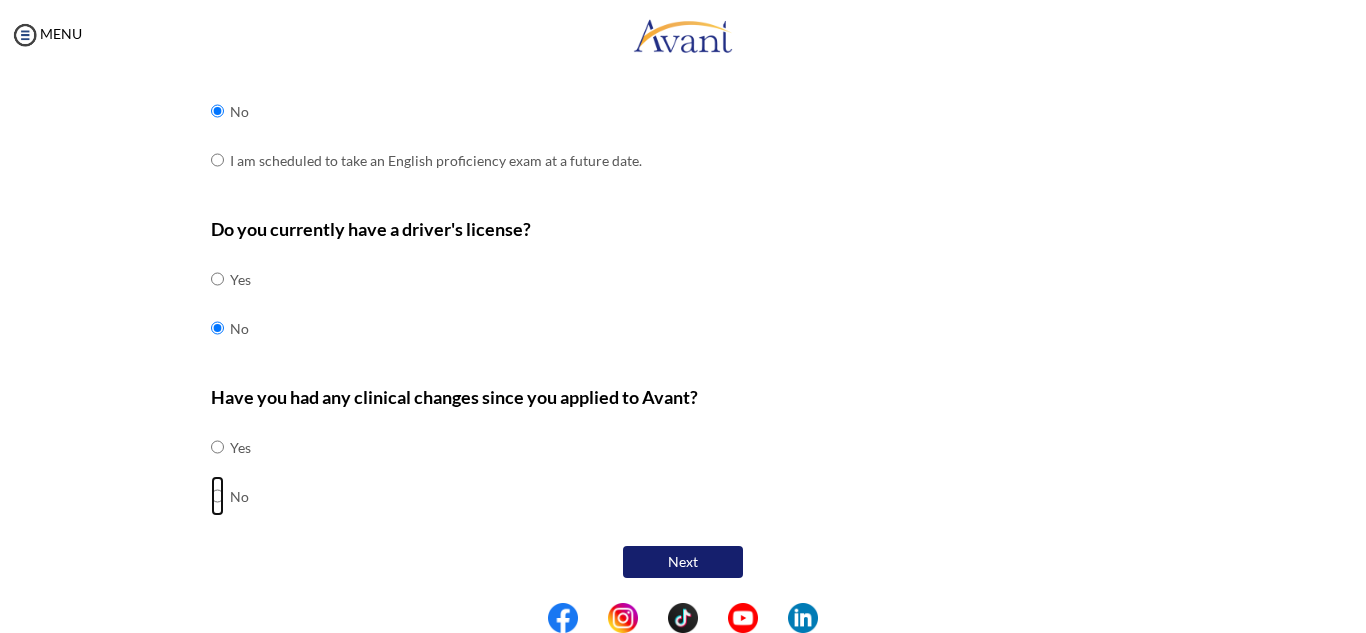 click at bounding box center [217, 447] 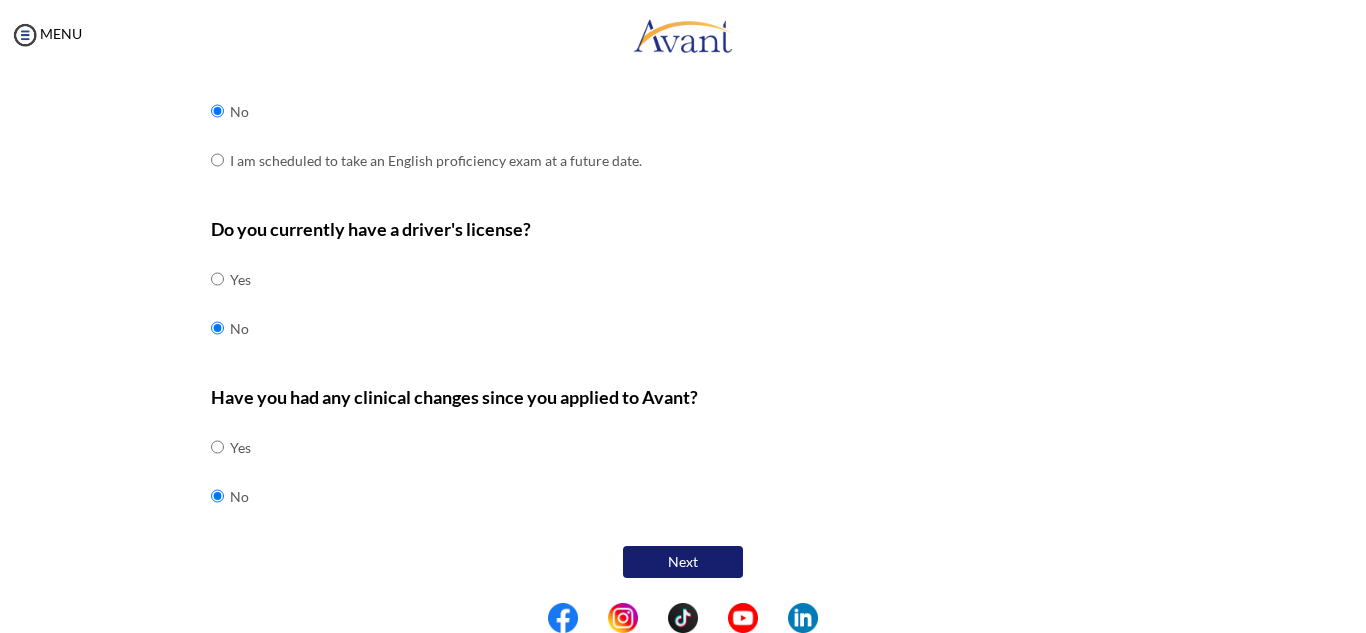 click on "Next" at bounding box center [683, 562] 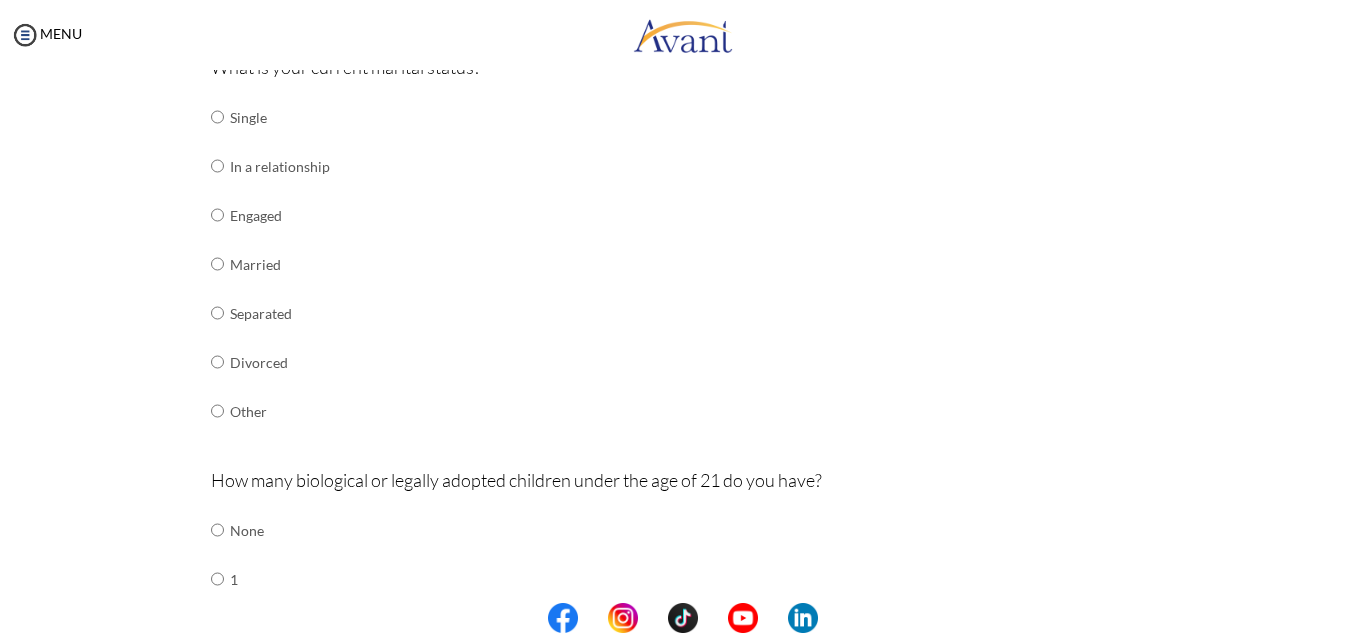 scroll, scrollTop: 275, scrollLeft: 0, axis: vertical 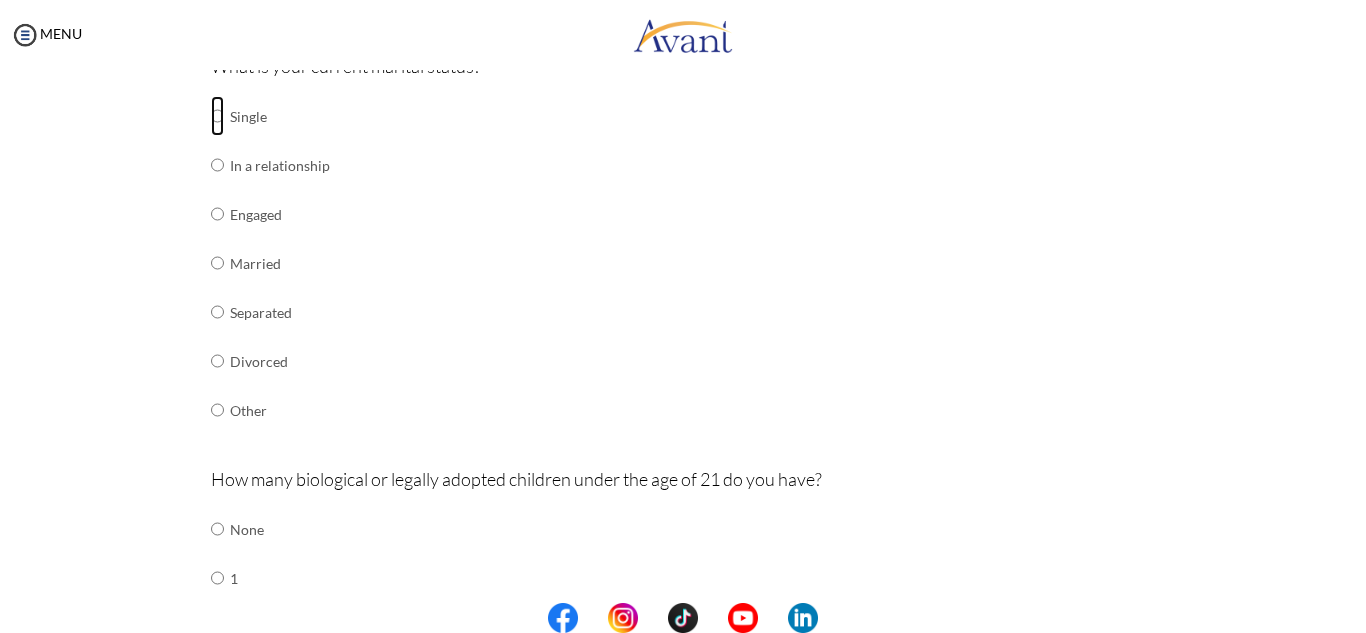 click at bounding box center (217, 116) 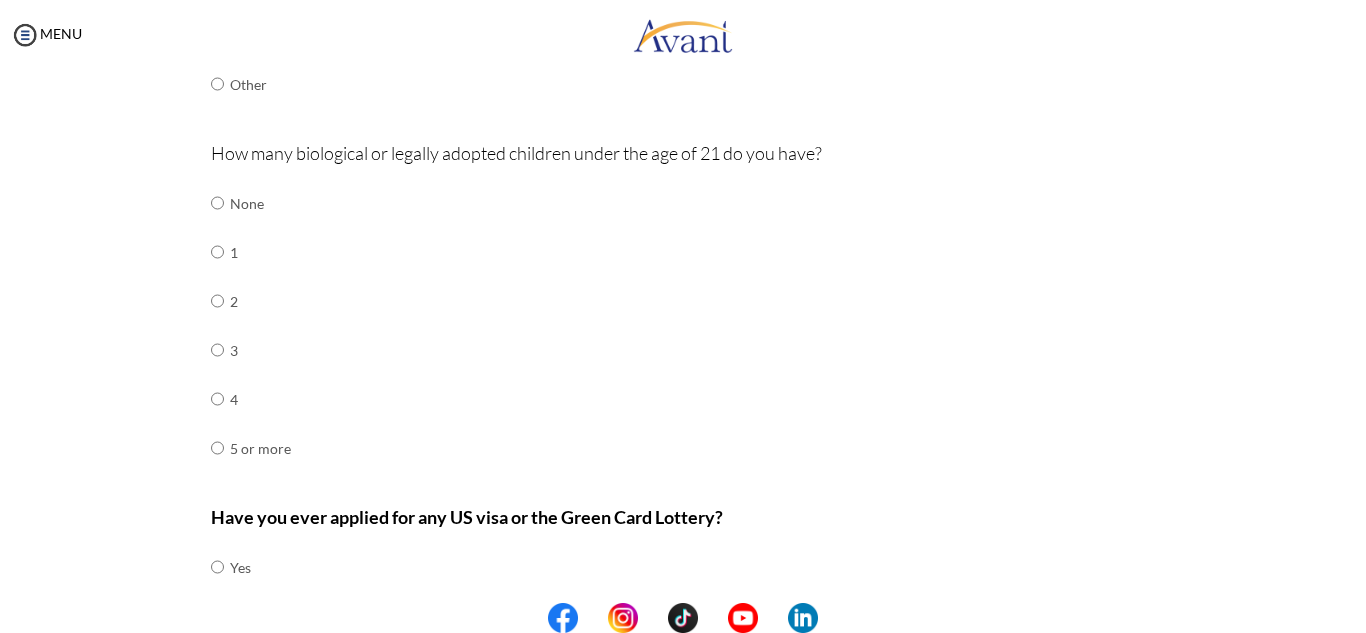 scroll, scrollTop: 598, scrollLeft: 0, axis: vertical 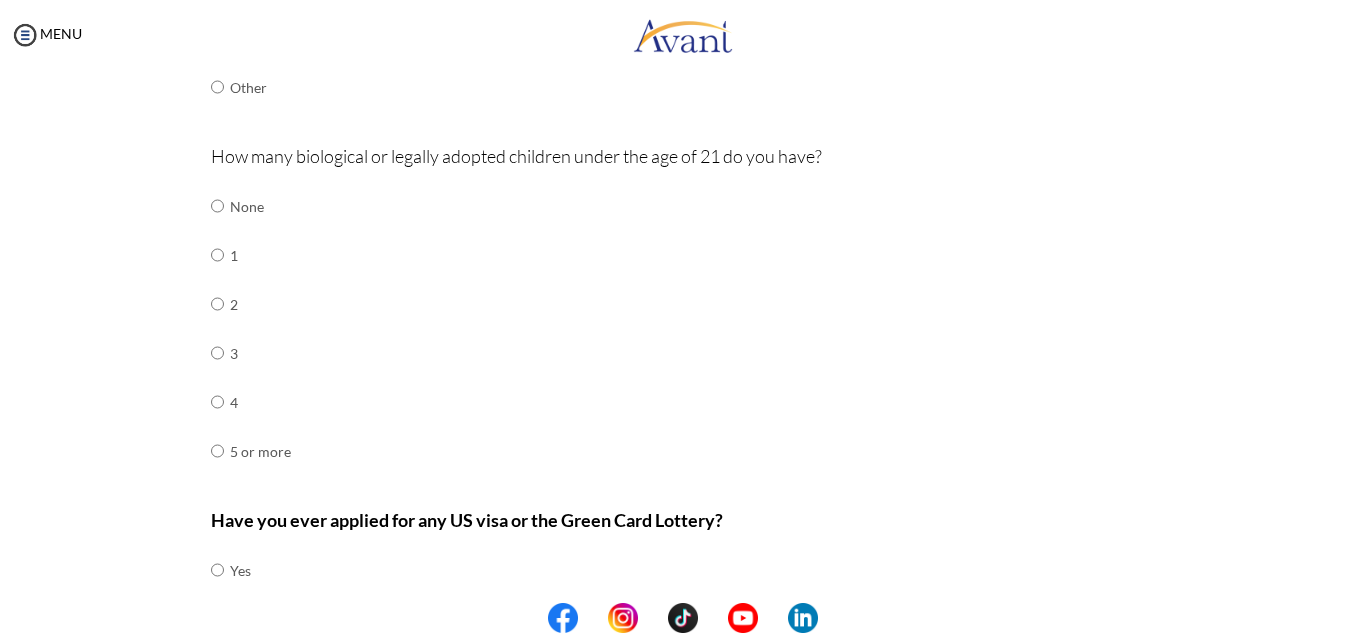 click at bounding box center (227, 206) 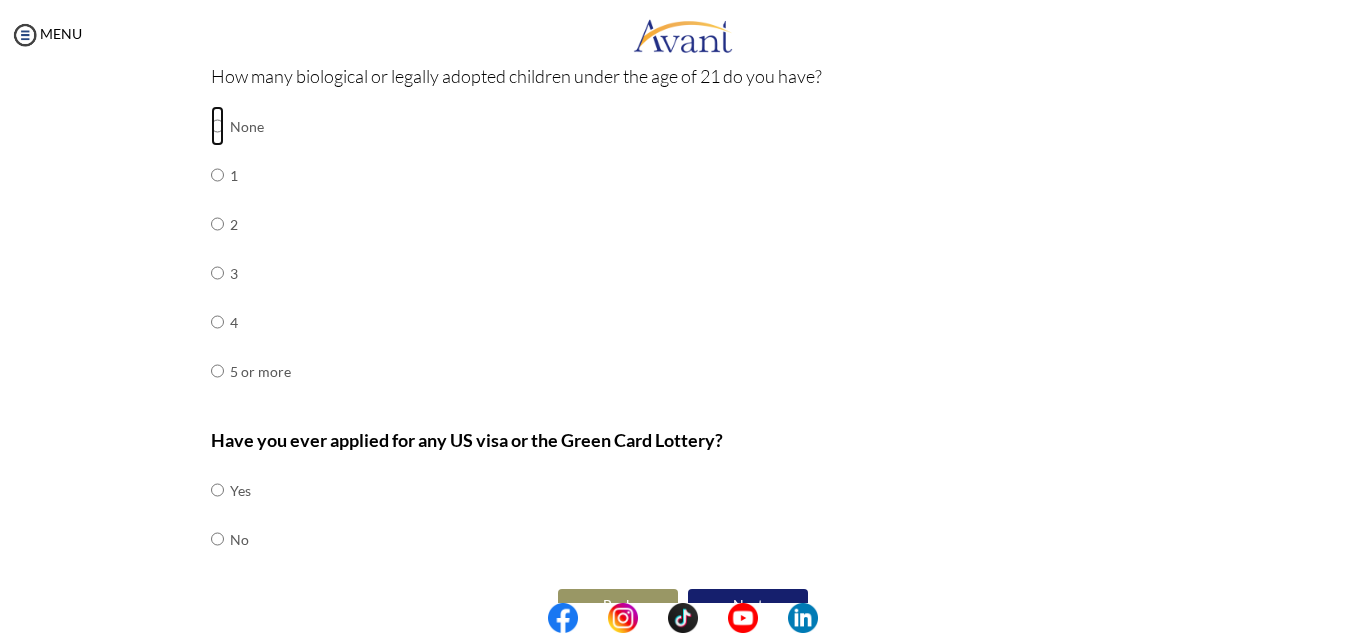 click at bounding box center (217, 126) 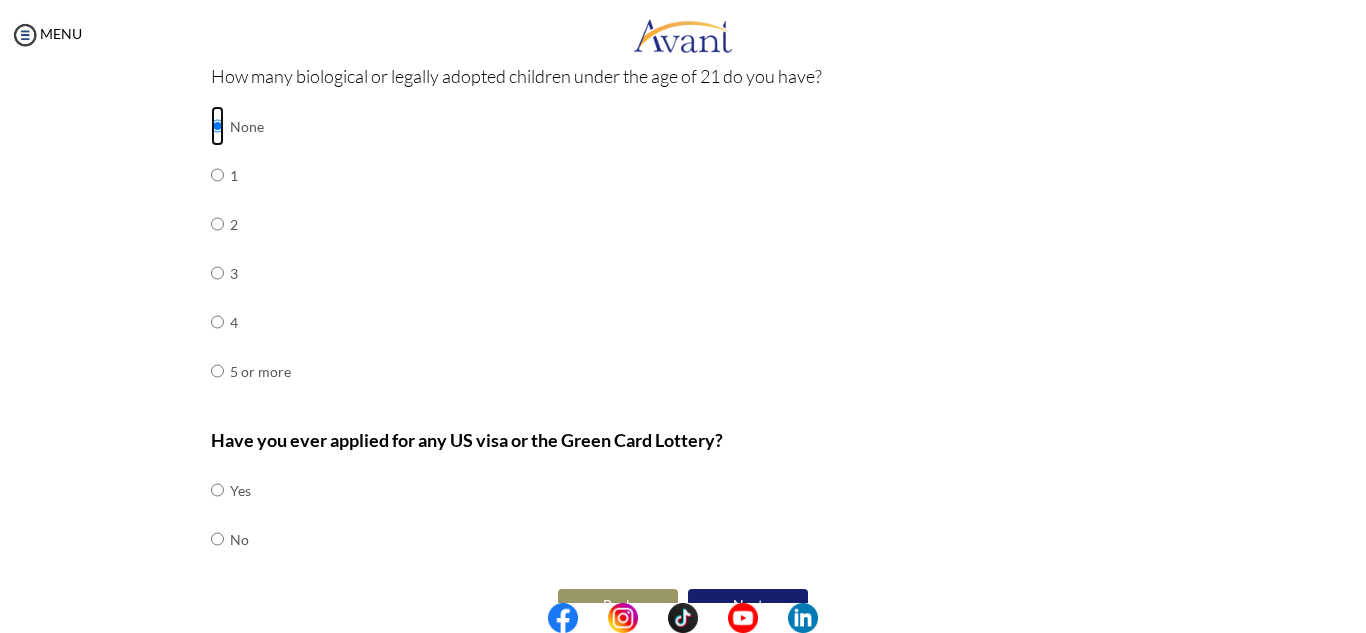 scroll, scrollTop: 721, scrollLeft: 0, axis: vertical 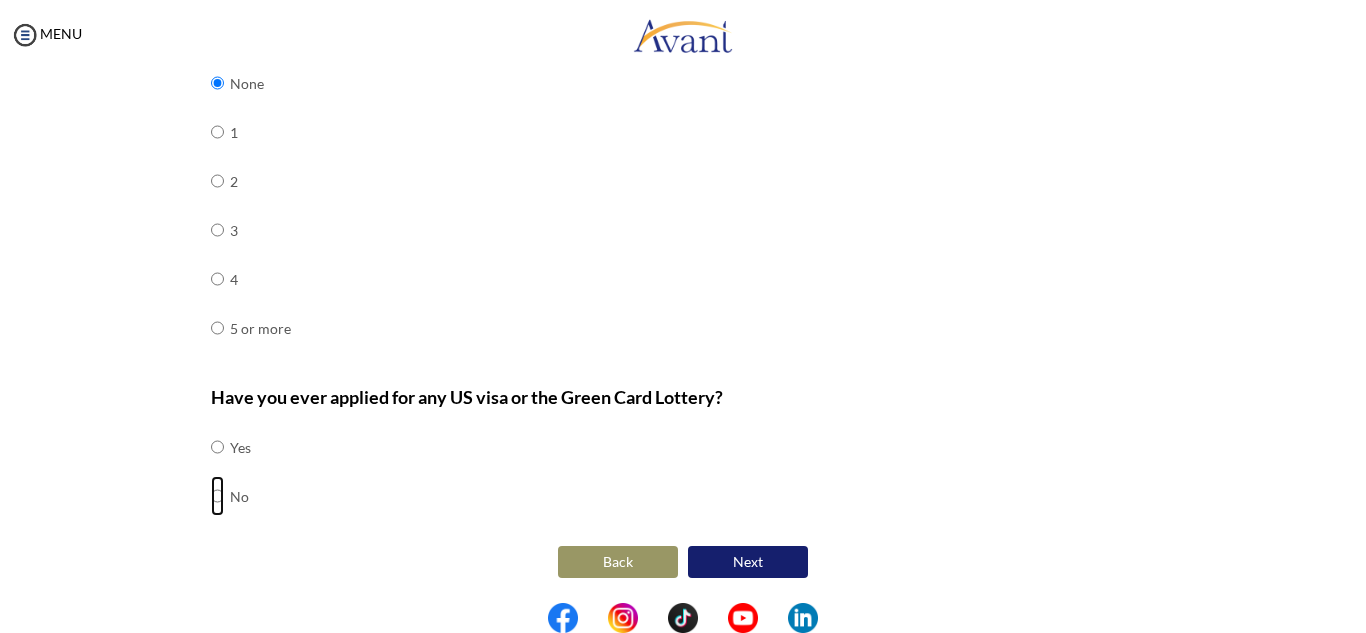 click at bounding box center [217, 447] 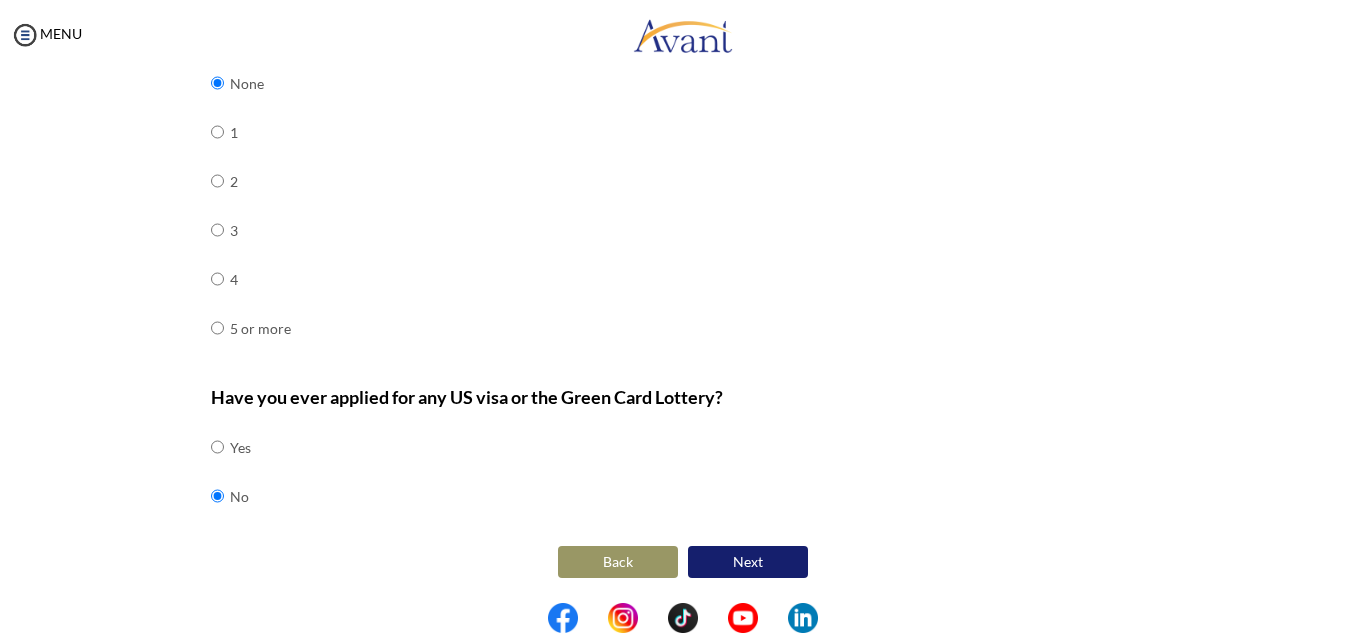 click on "Next" at bounding box center [748, 562] 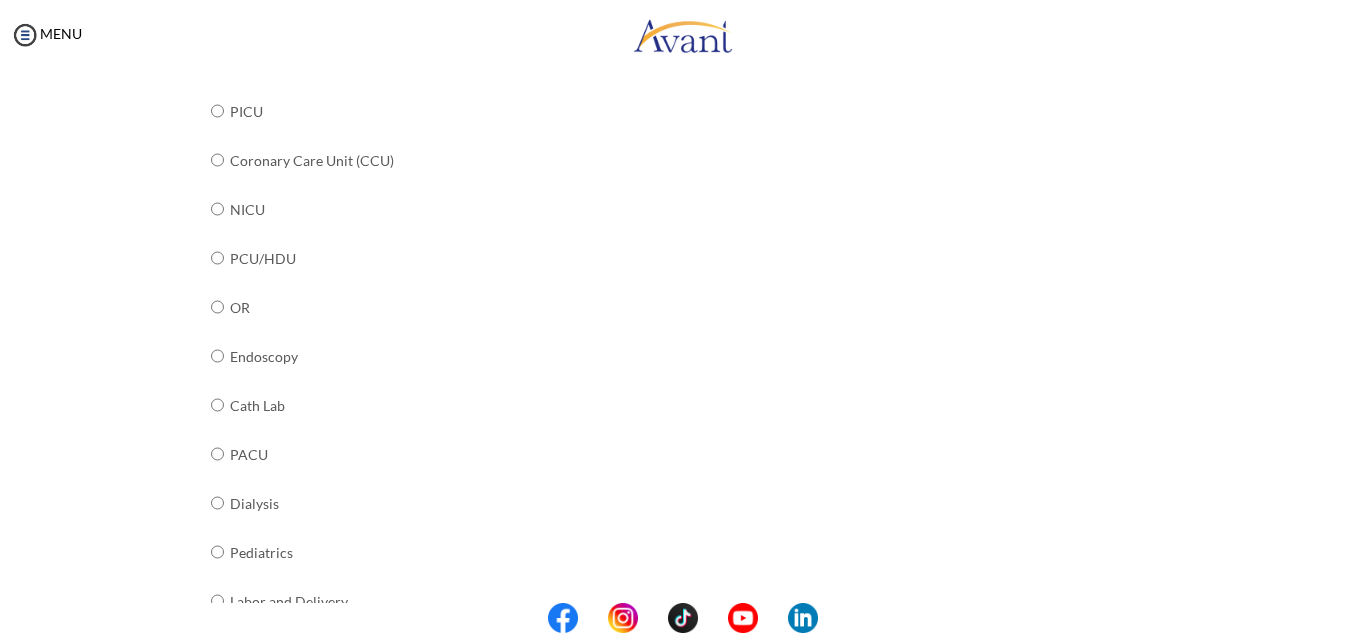 scroll, scrollTop: 475, scrollLeft: 0, axis: vertical 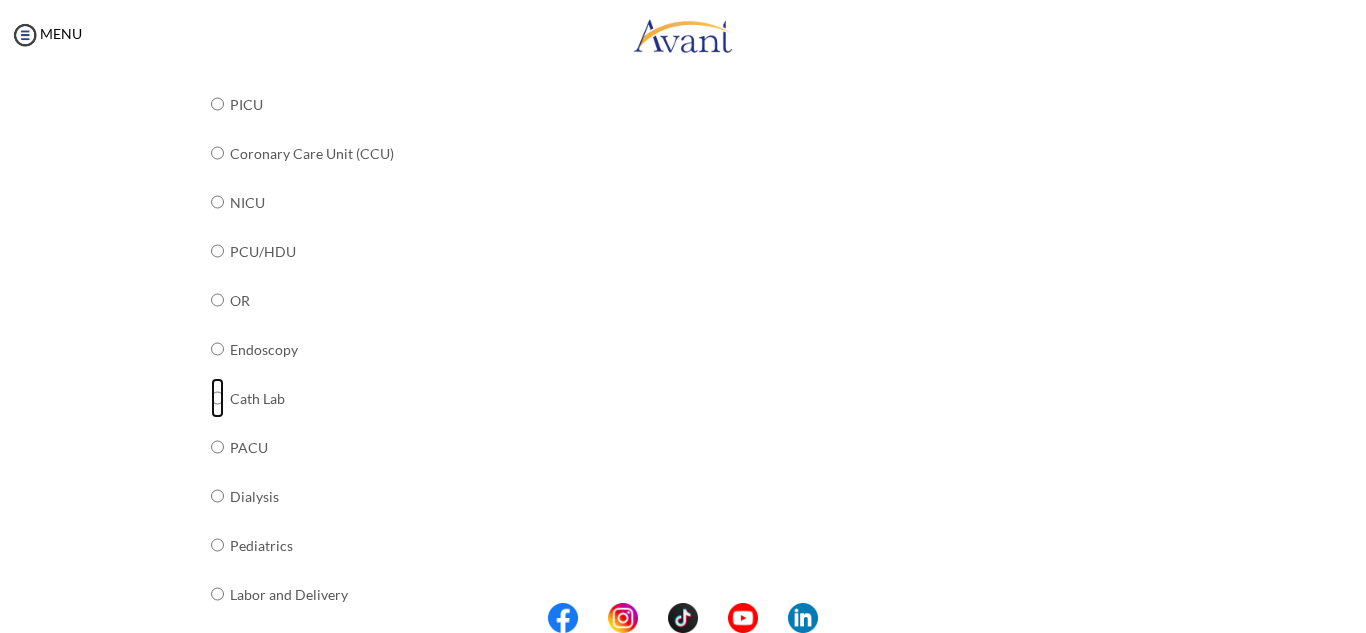 click at bounding box center [217, -92] 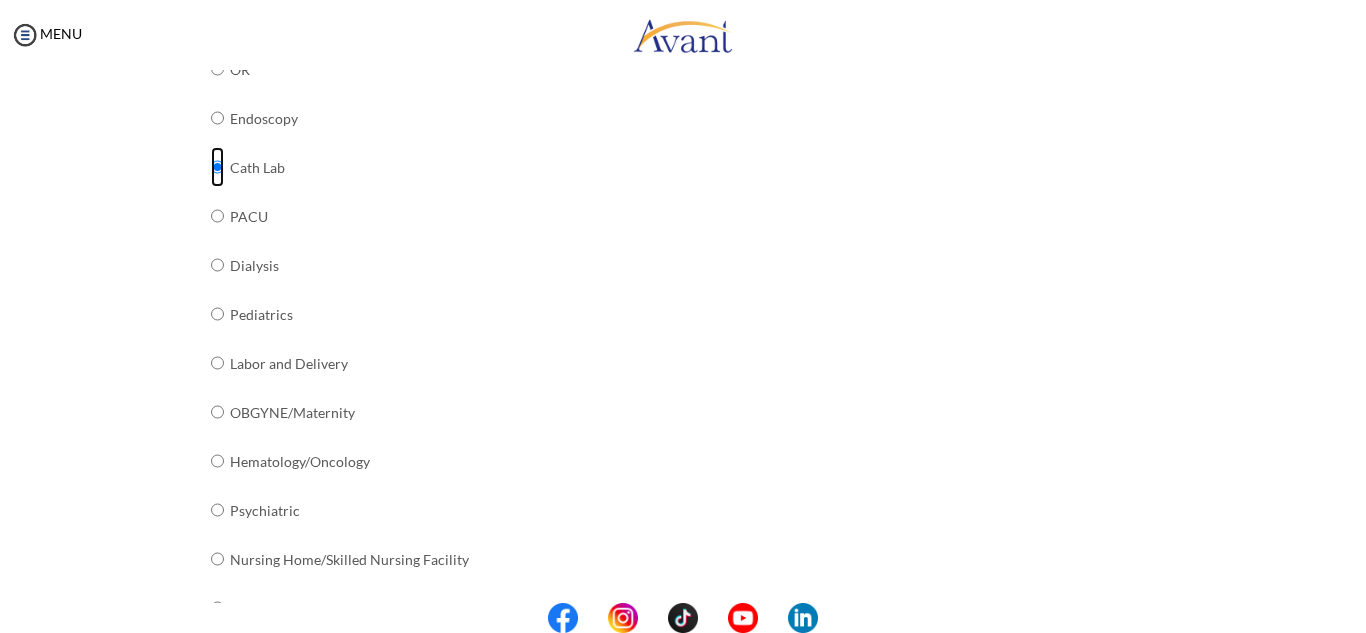 scroll, scrollTop: 818, scrollLeft: 0, axis: vertical 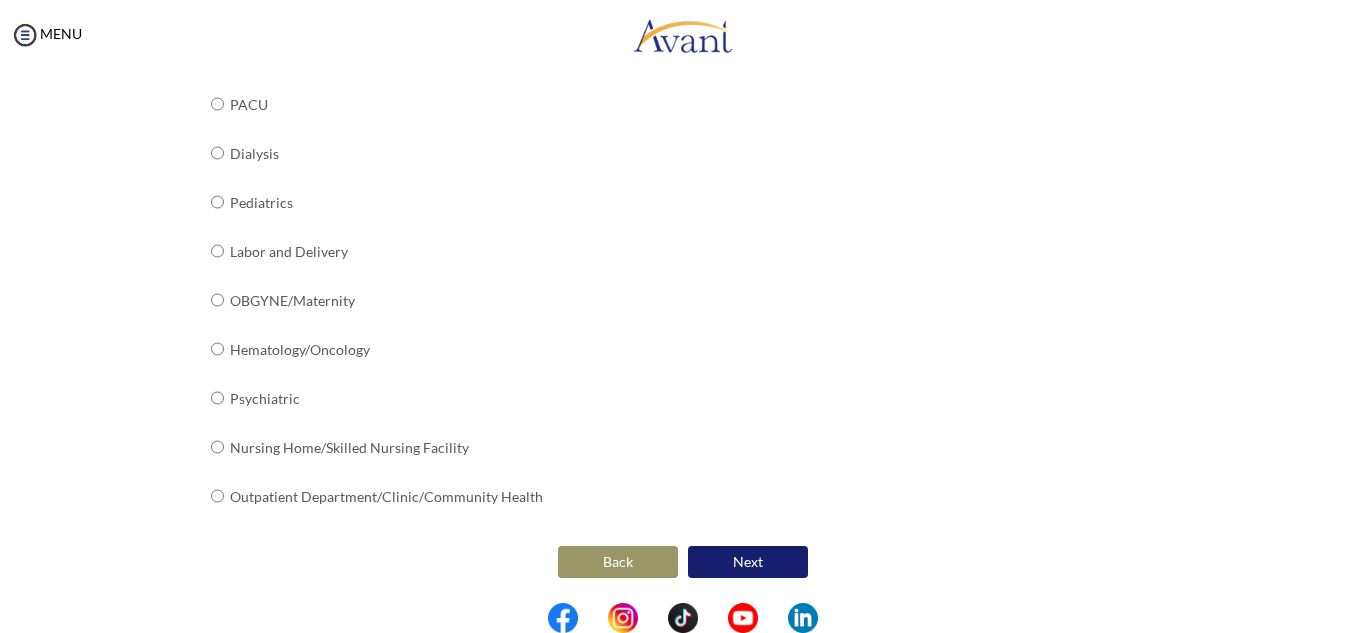 click on "Next" at bounding box center (748, 562) 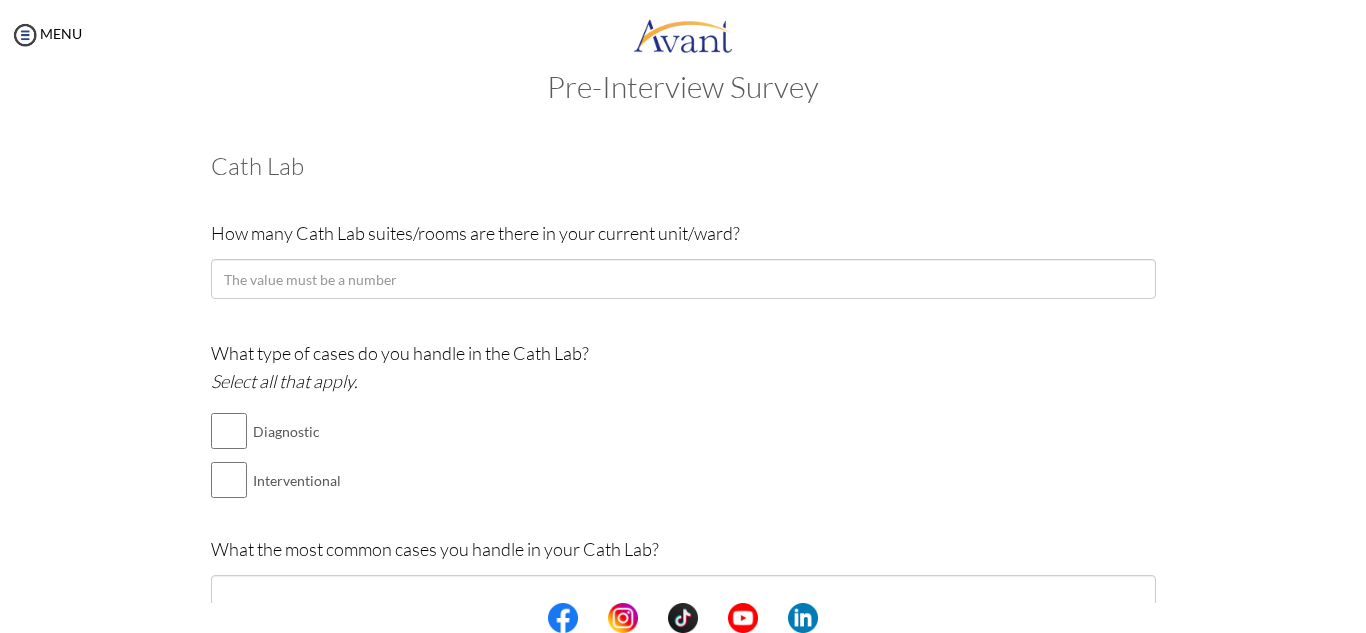 scroll, scrollTop: 72, scrollLeft: 0, axis: vertical 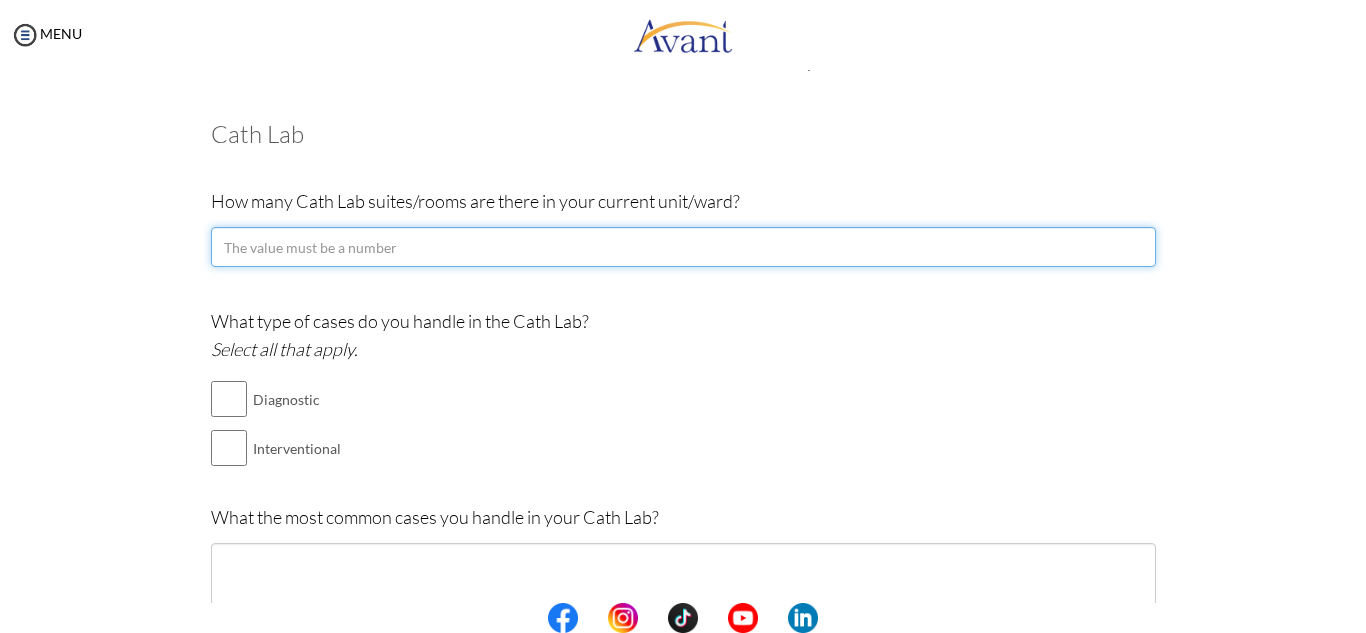click at bounding box center [683, 247] 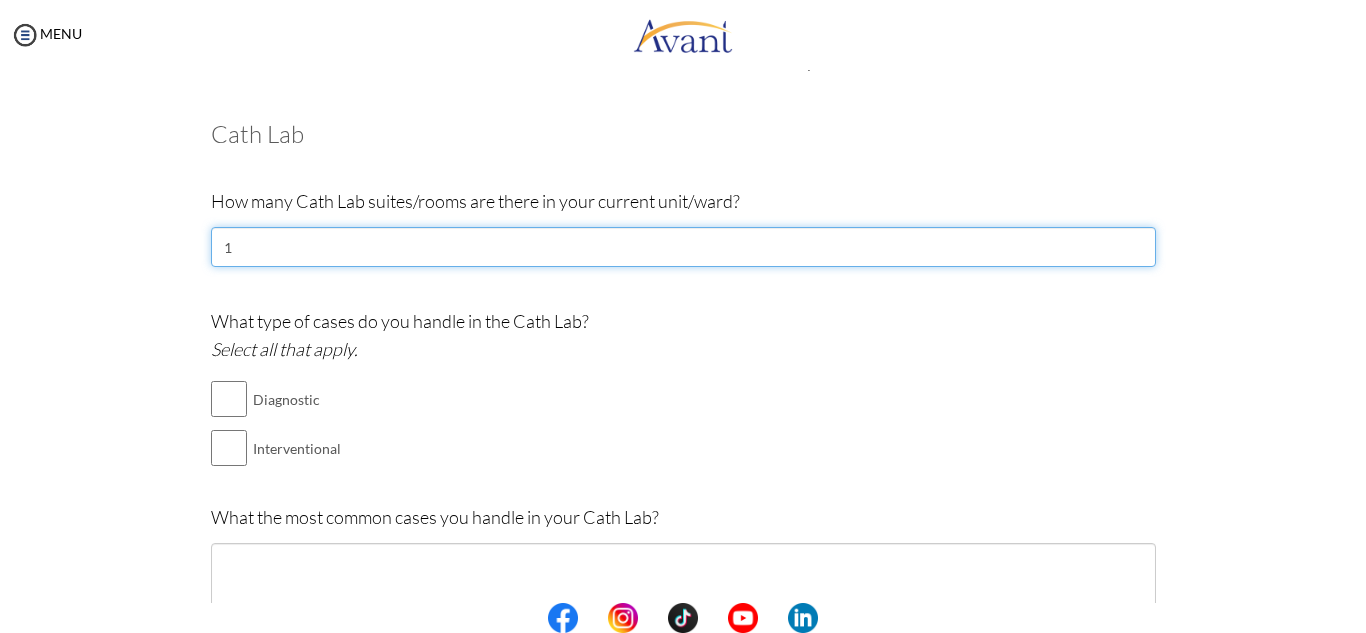 type on "1" 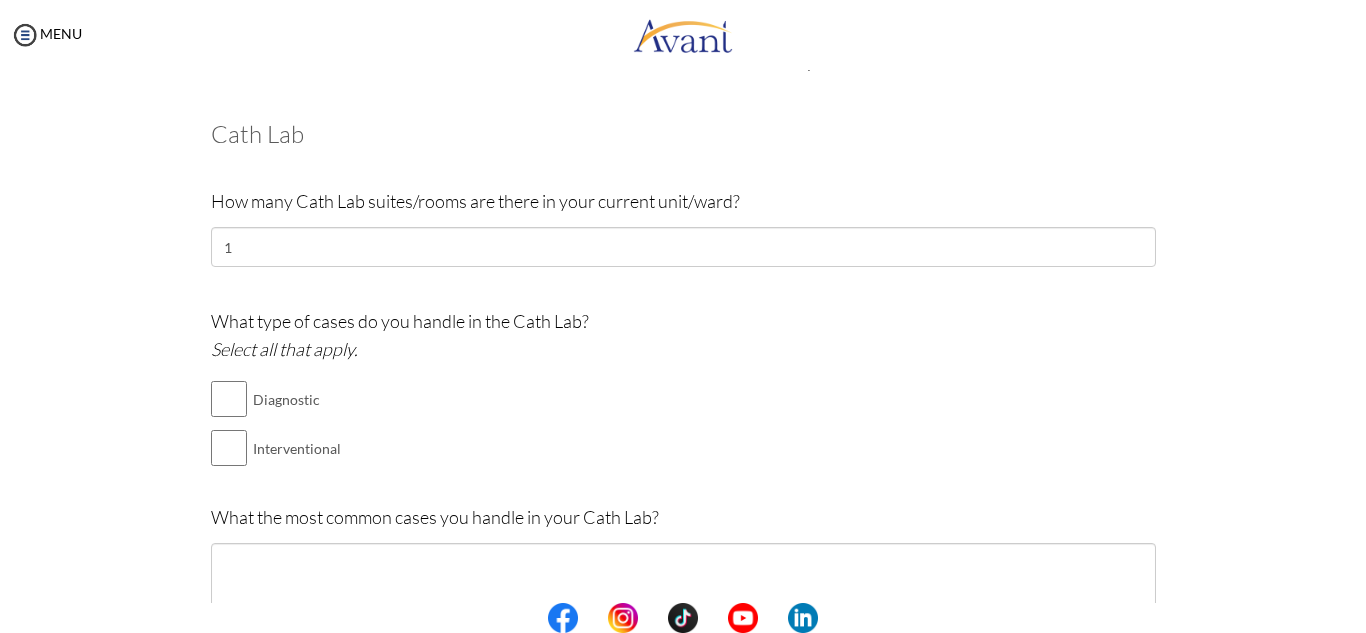 click at bounding box center (250, 399) 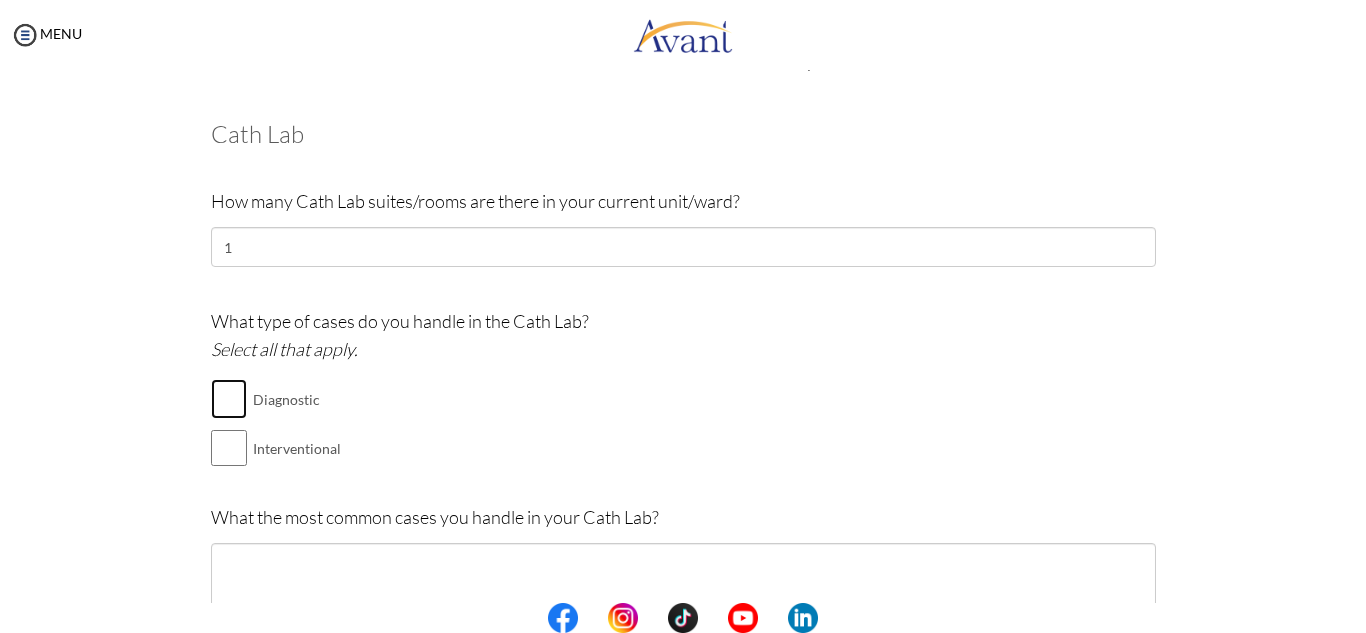 click at bounding box center (229, 399) 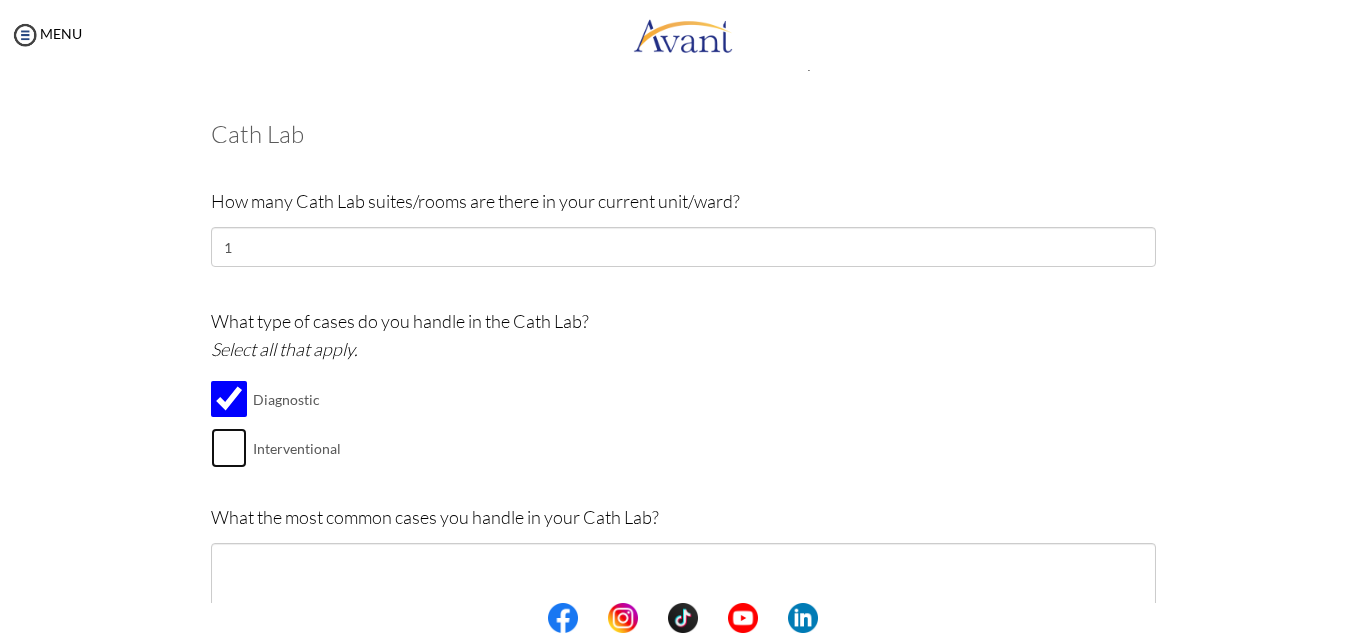 click at bounding box center [229, 448] 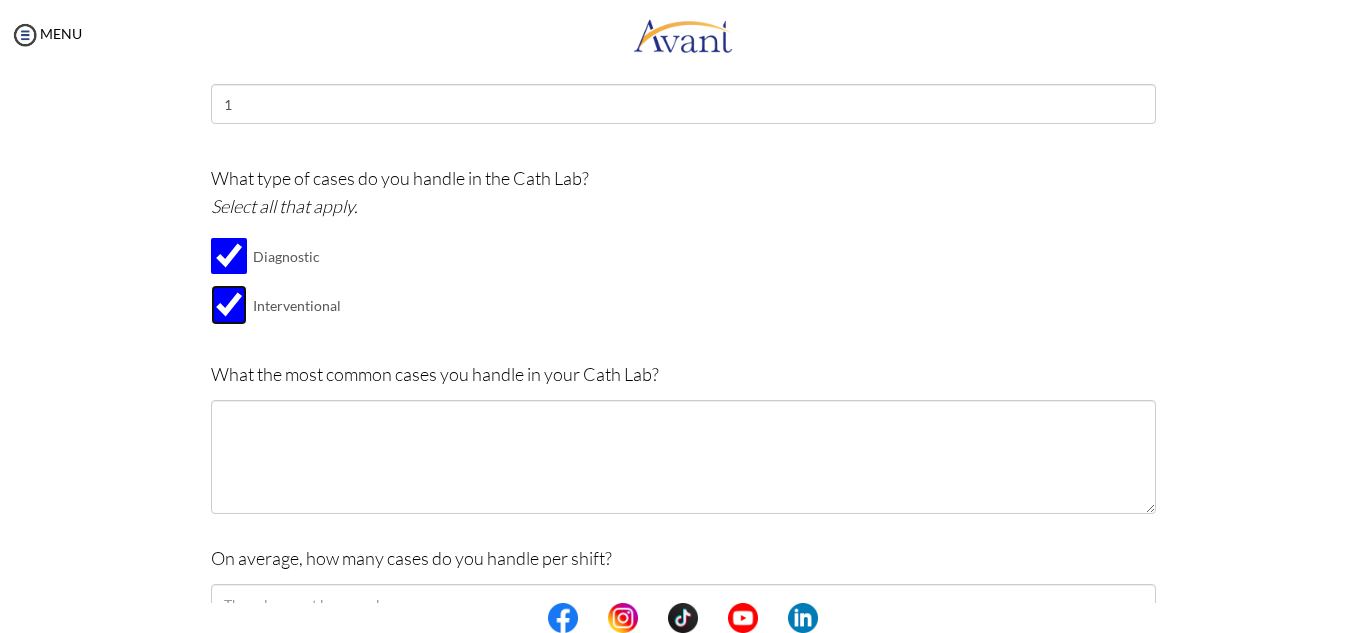 scroll, scrollTop: 219, scrollLeft: 0, axis: vertical 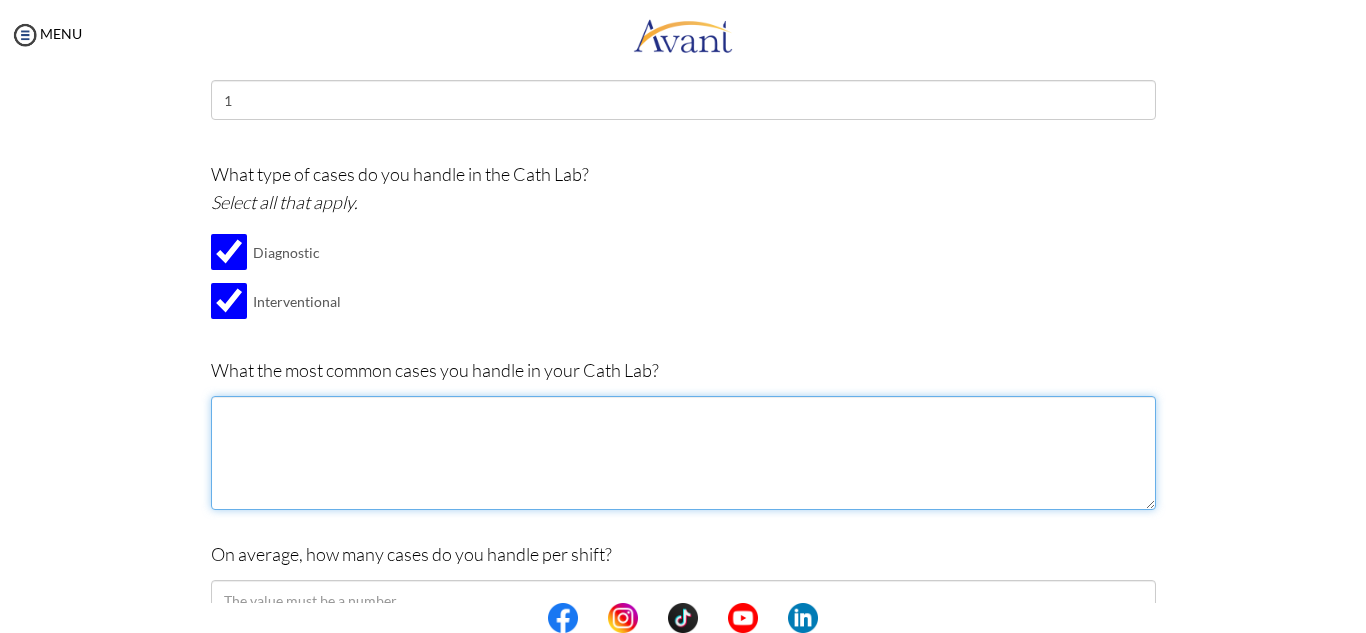 click at bounding box center [683, 453] 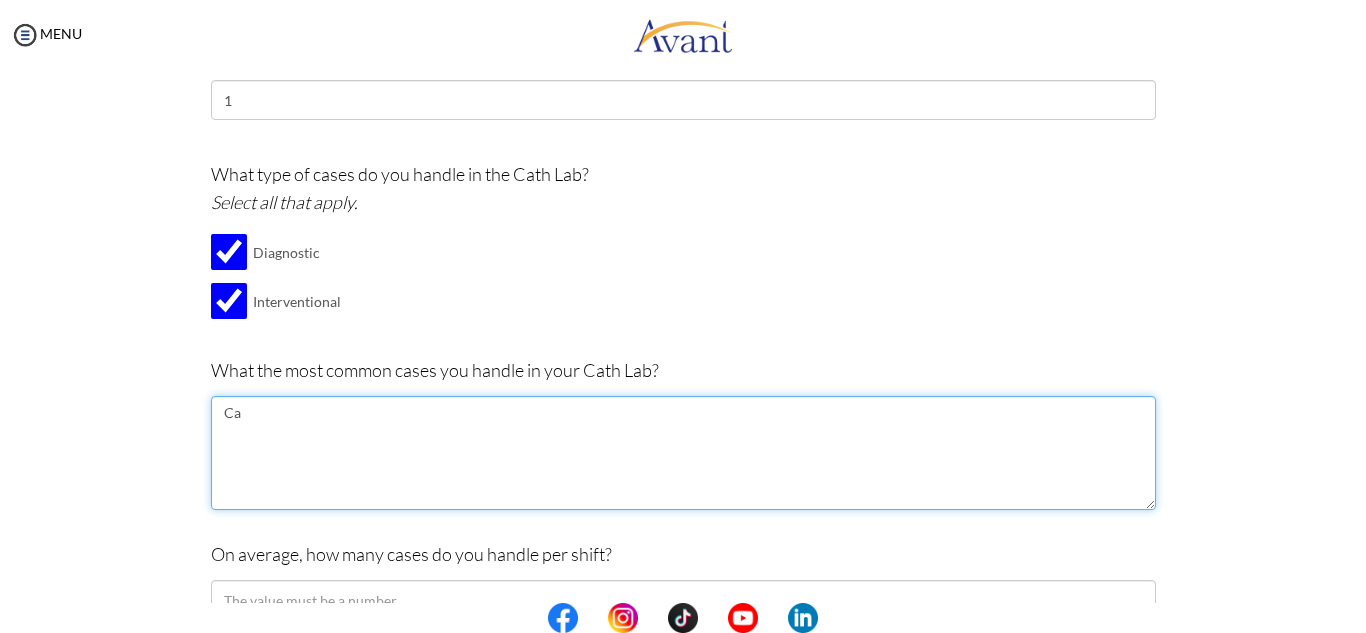 type on "C" 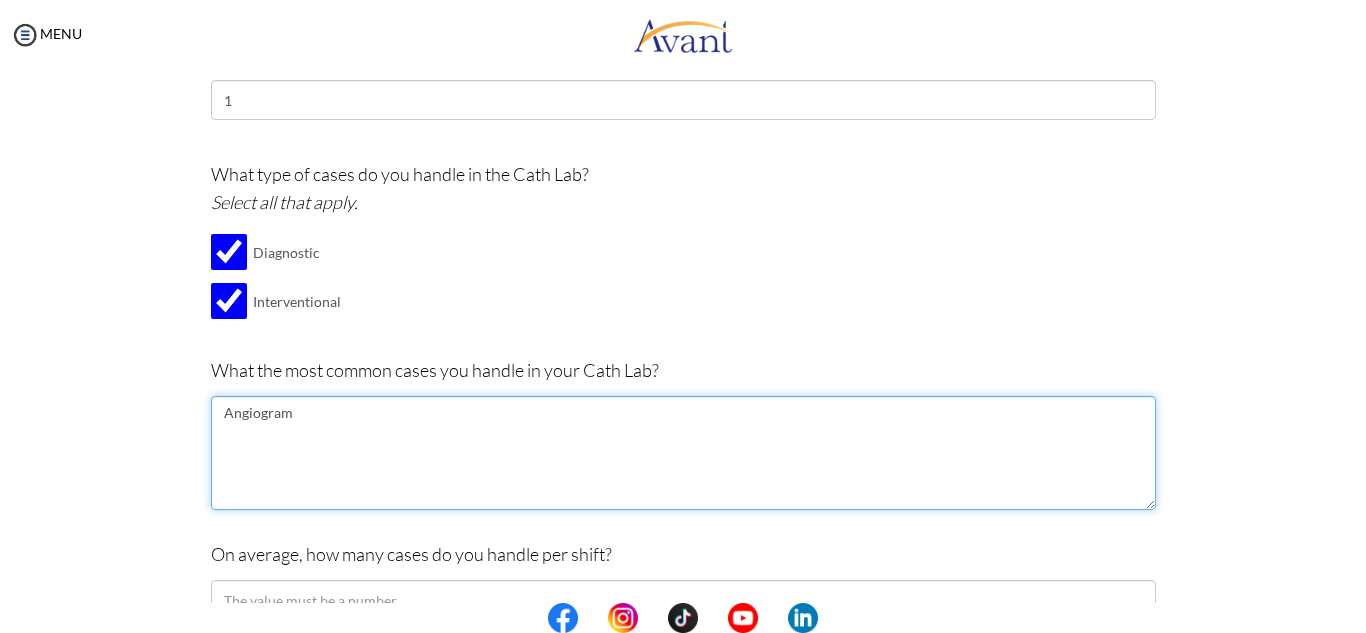 click on "Angiogram" at bounding box center [683, 453] 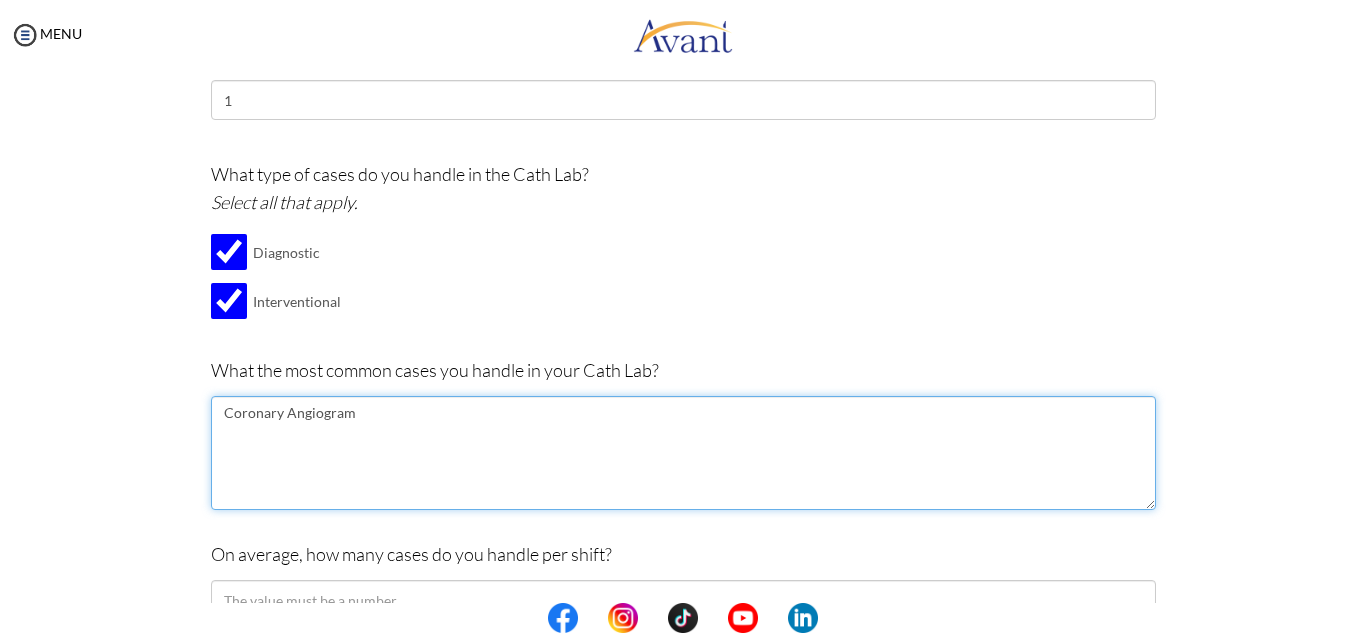 click on "Coronary Angiogram" at bounding box center [683, 453] 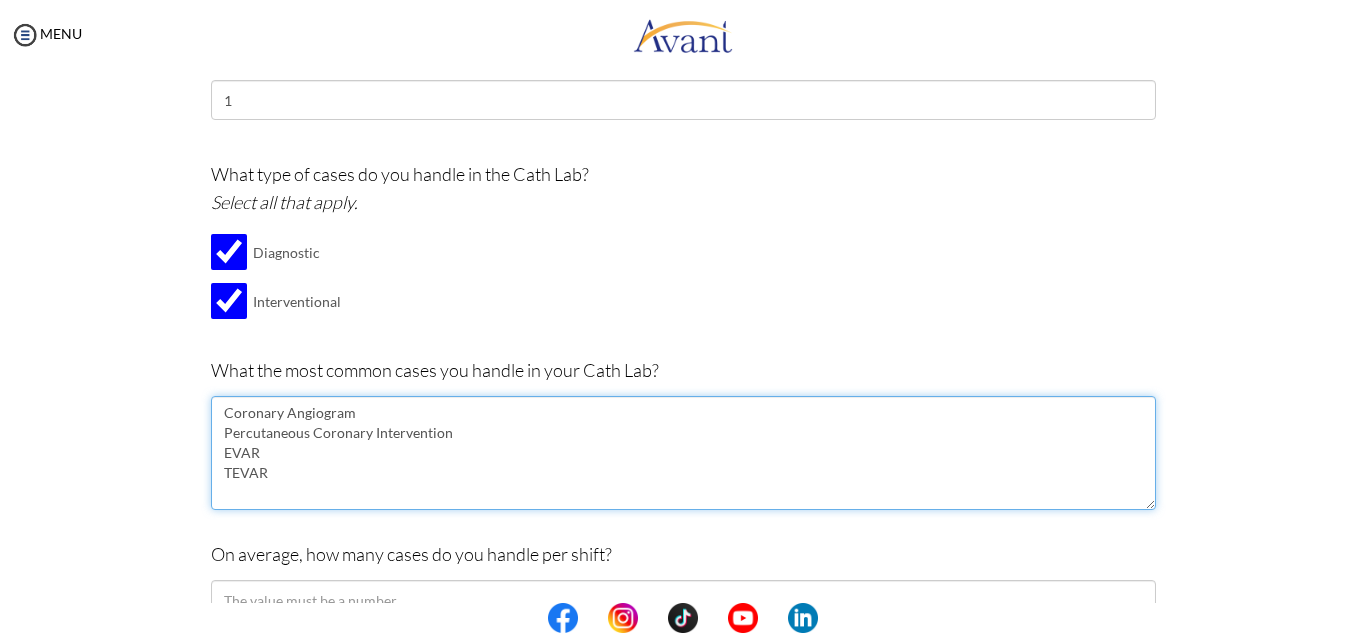 scroll, scrollTop: 382, scrollLeft: 0, axis: vertical 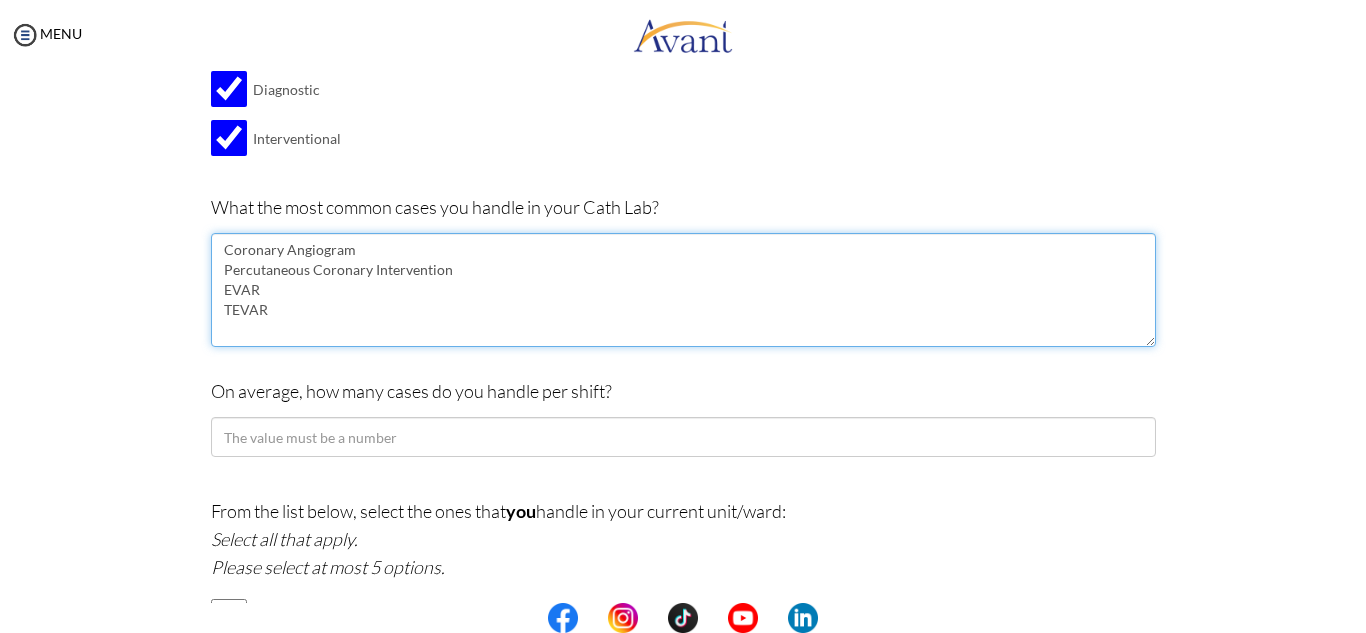 type on "Coronary Angiogram
Percutaneous Coronary Intervention
EVAR
TEVAR" 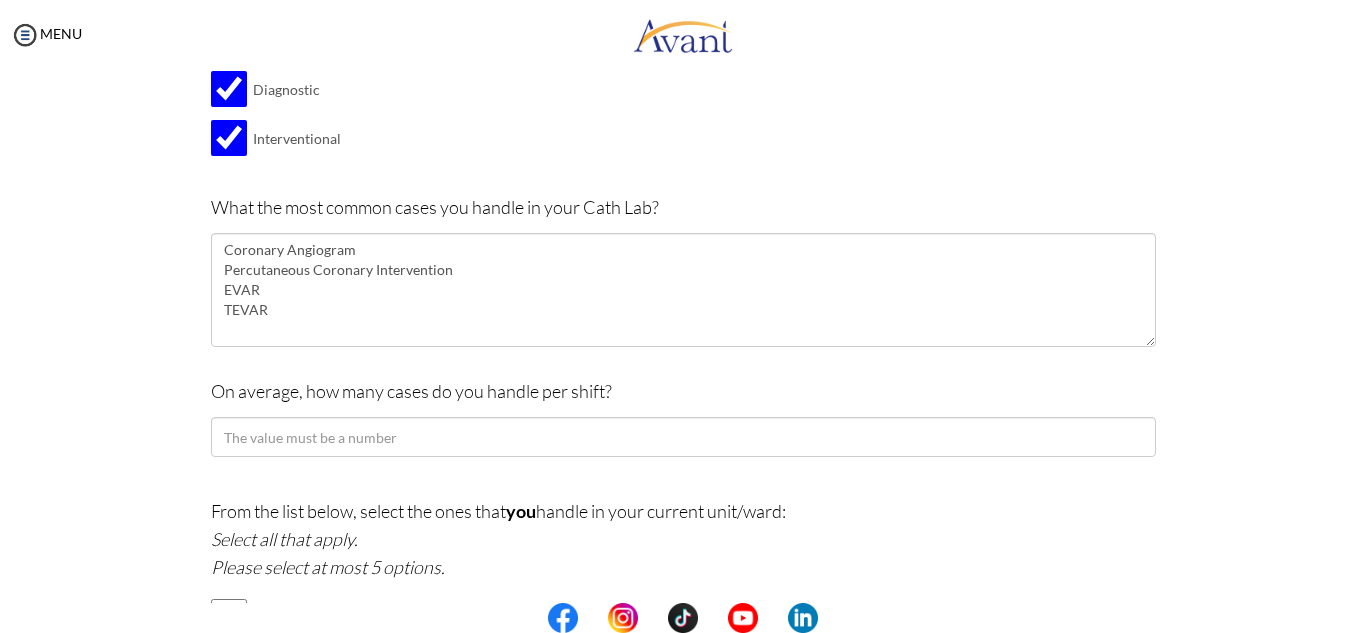 click on "On average, how many cases do you handle per shift?" at bounding box center (683, 432) 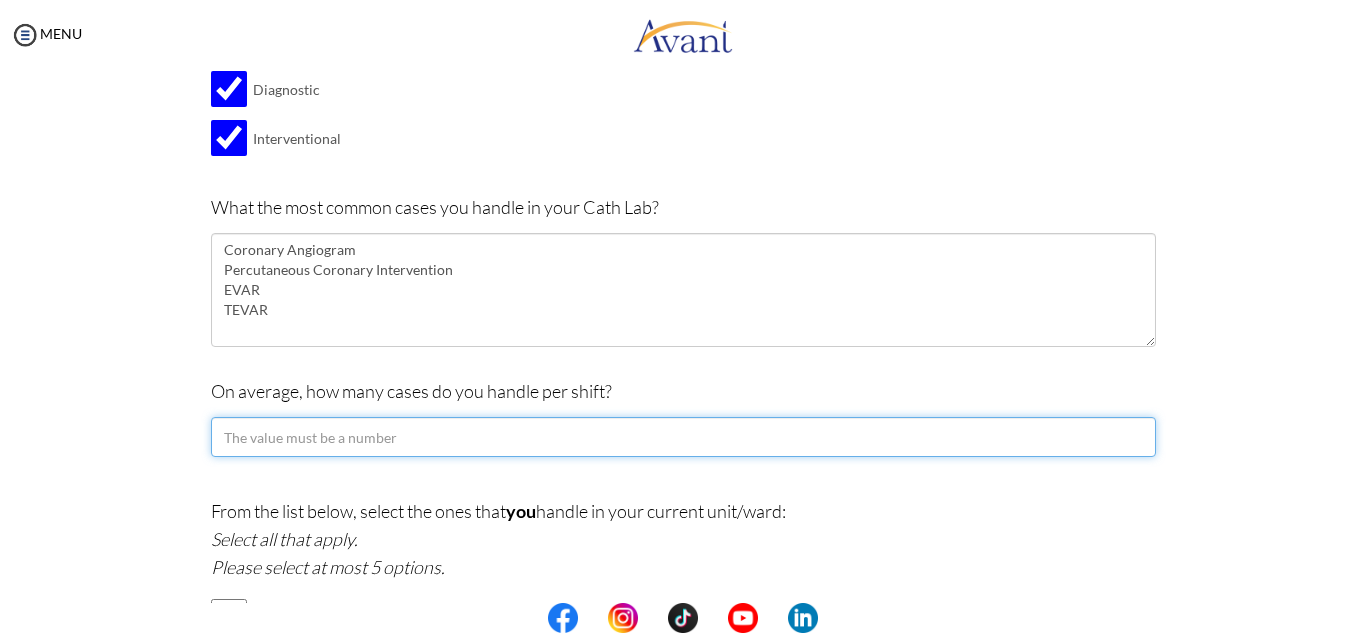 click at bounding box center [683, 437] 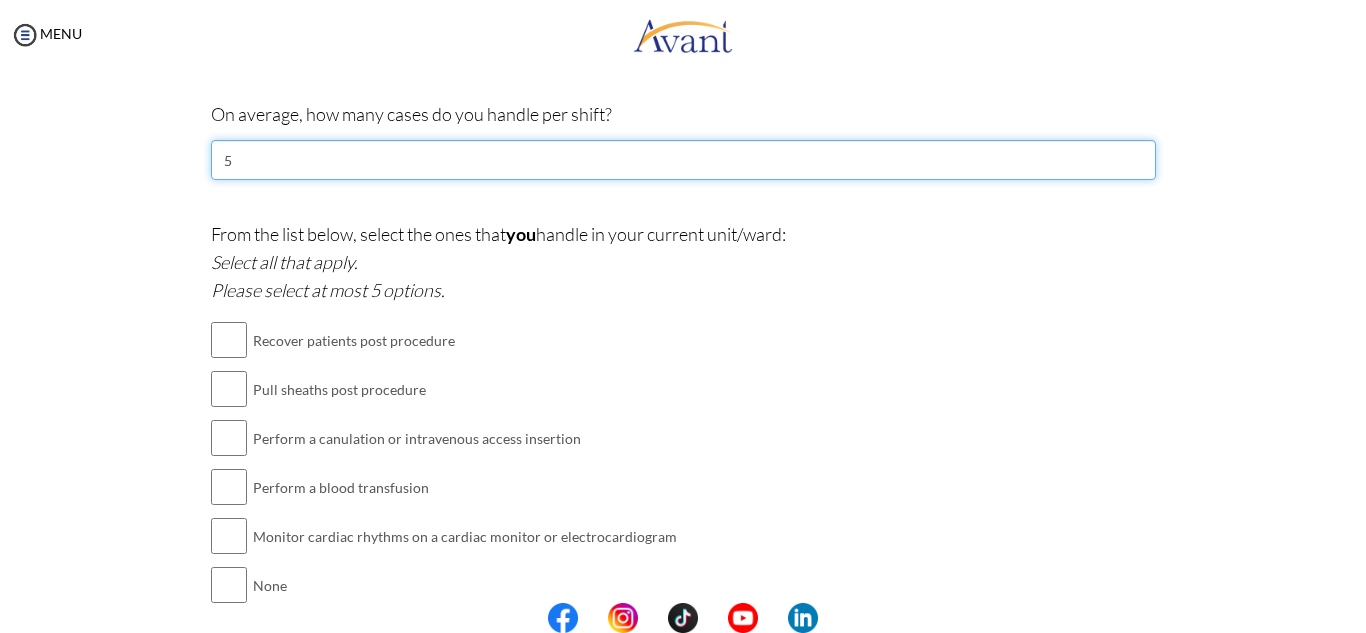 scroll, scrollTop: 669, scrollLeft: 0, axis: vertical 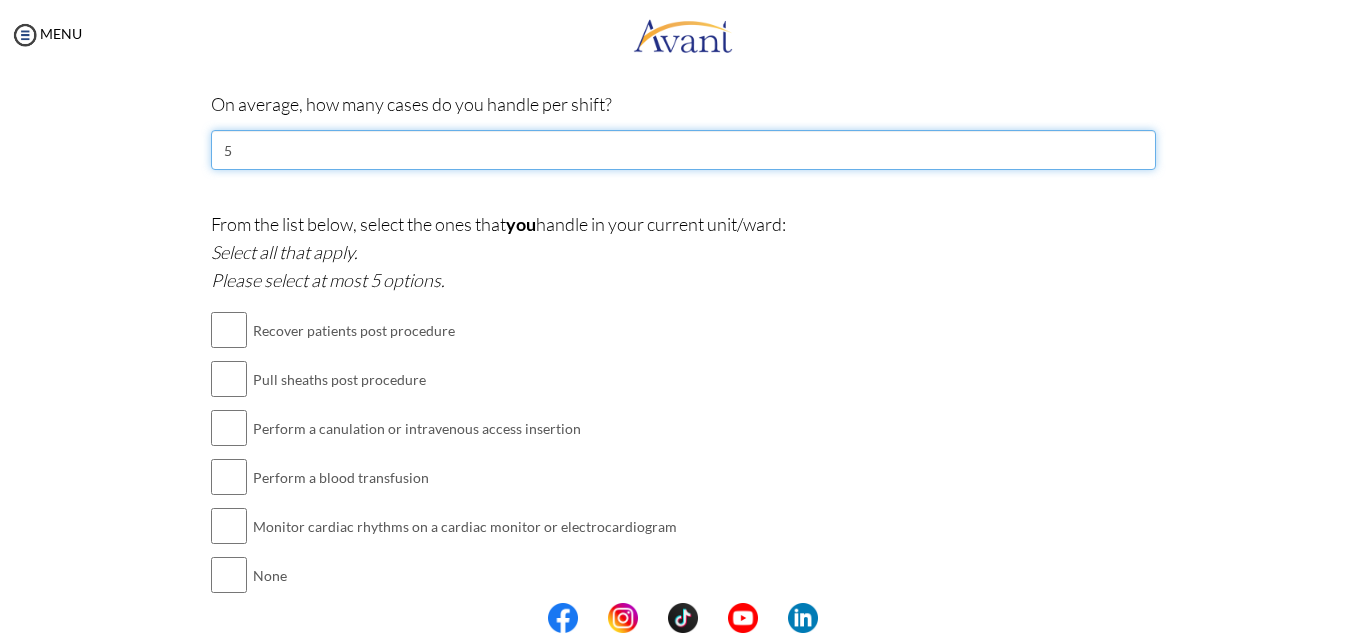 type on "5" 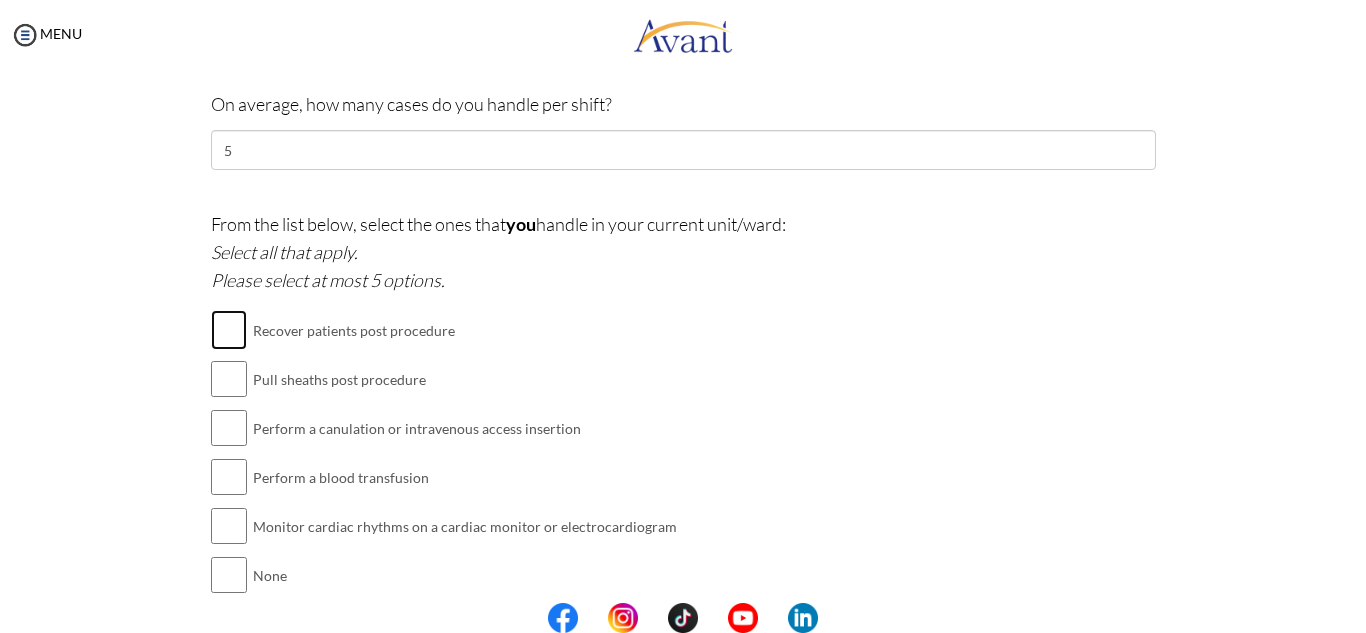 click at bounding box center (229, 330) 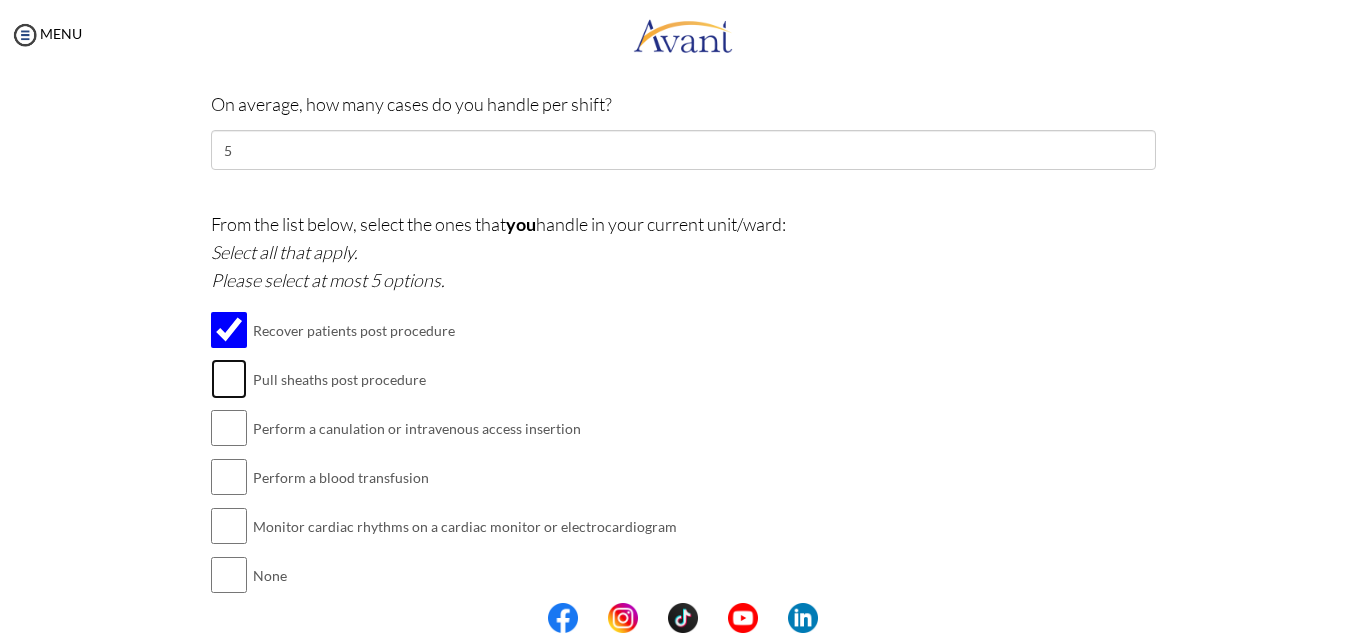 click at bounding box center (229, 379) 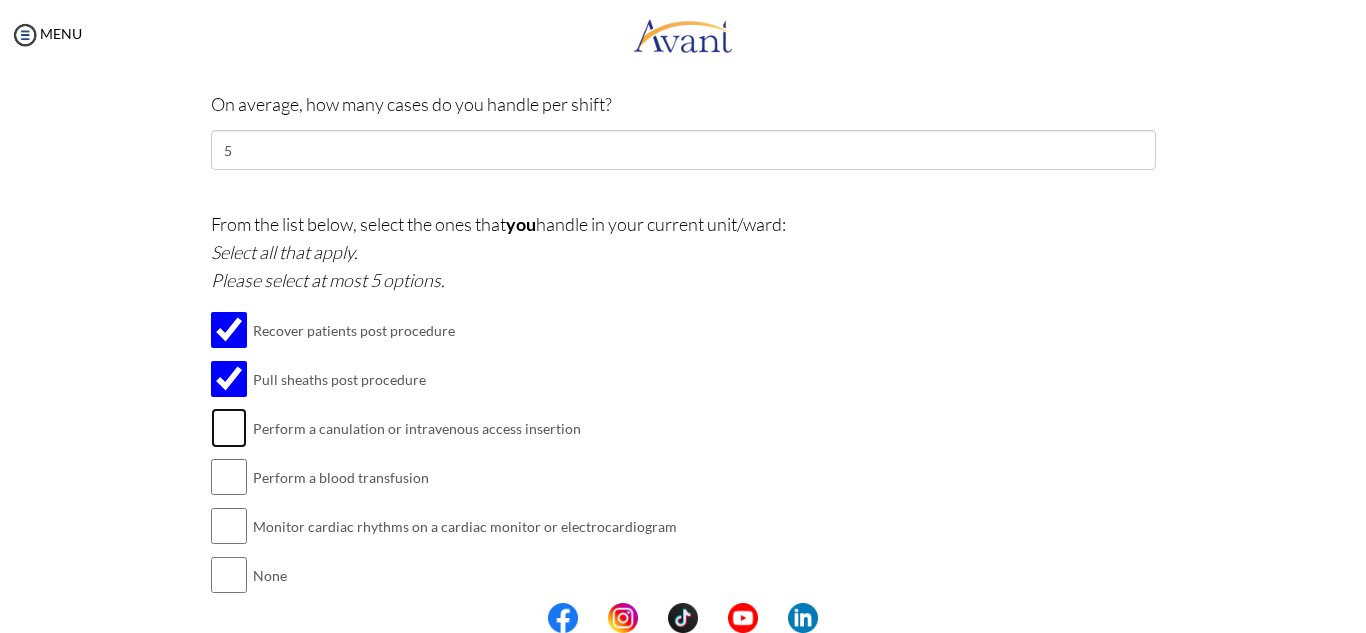 click at bounding box center (229, 428) 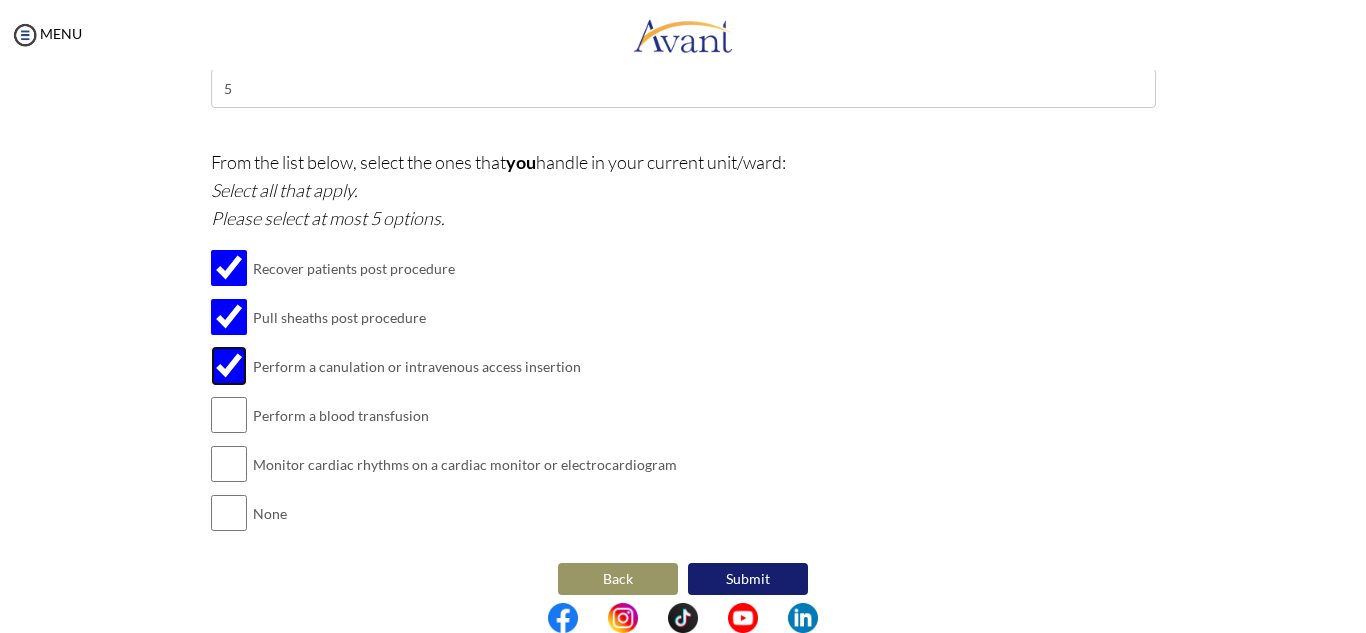 scroll, scrollTop: 748, scrollLeft: 0, axis: vertical 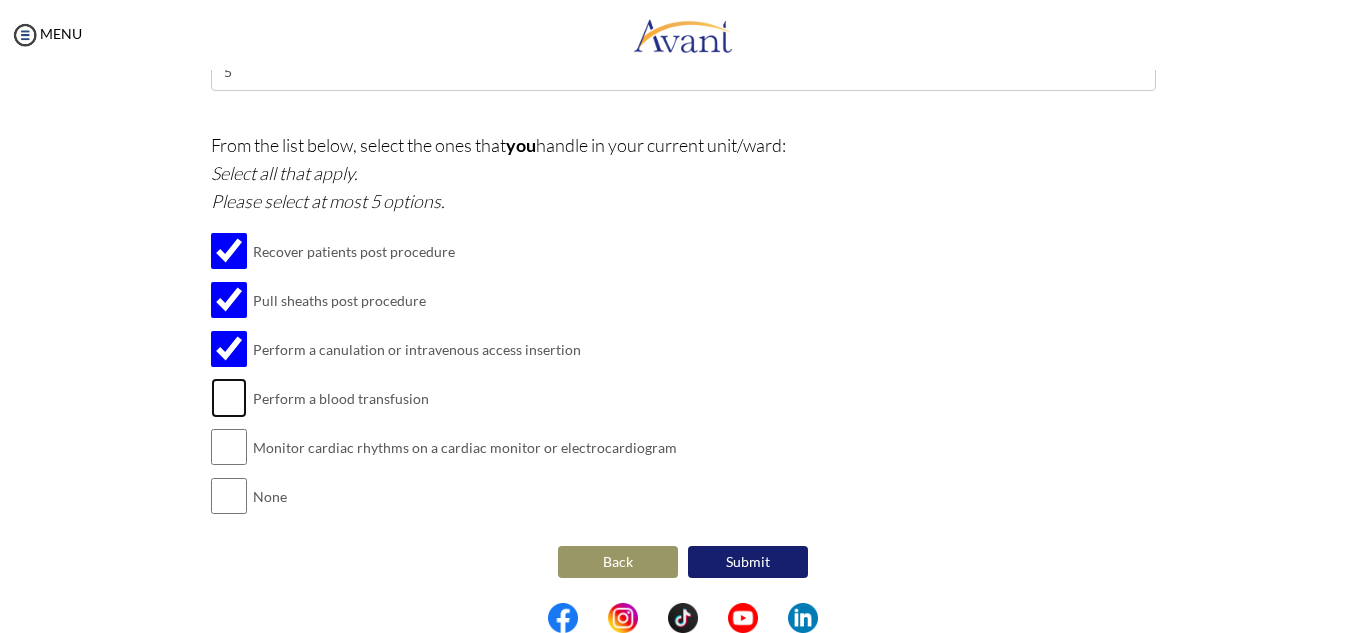 click at bounding box center [229, 398] 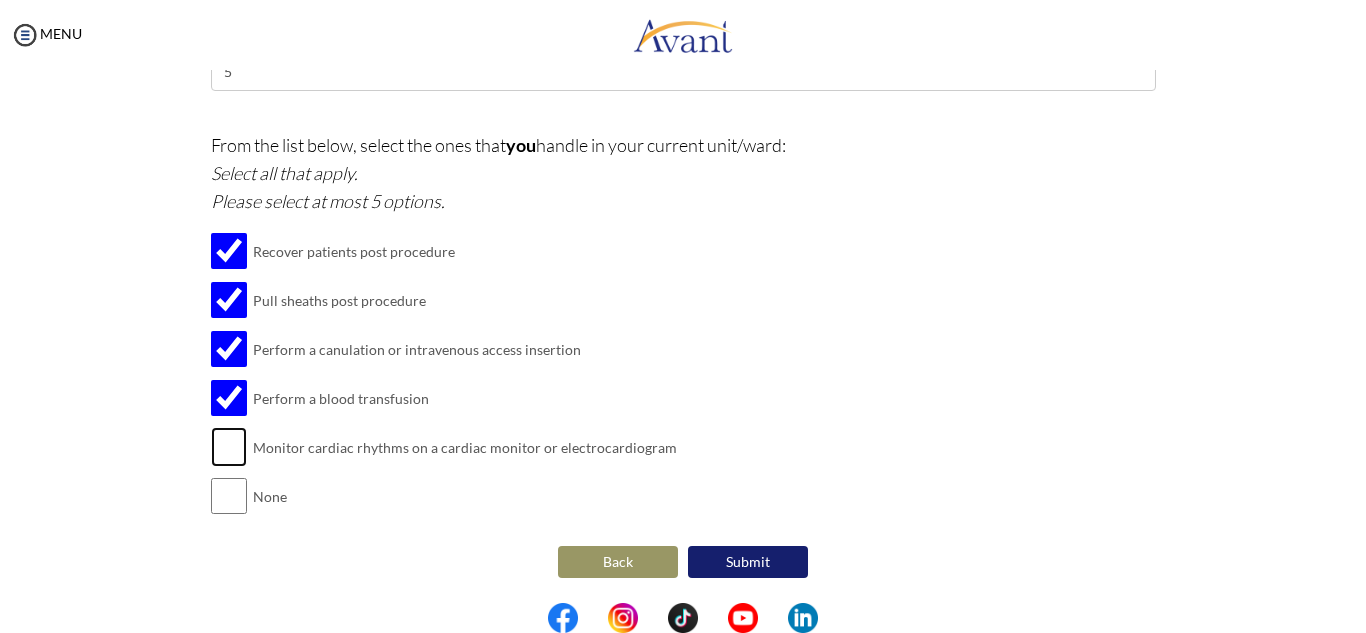 click at bounding box center [229, 447] 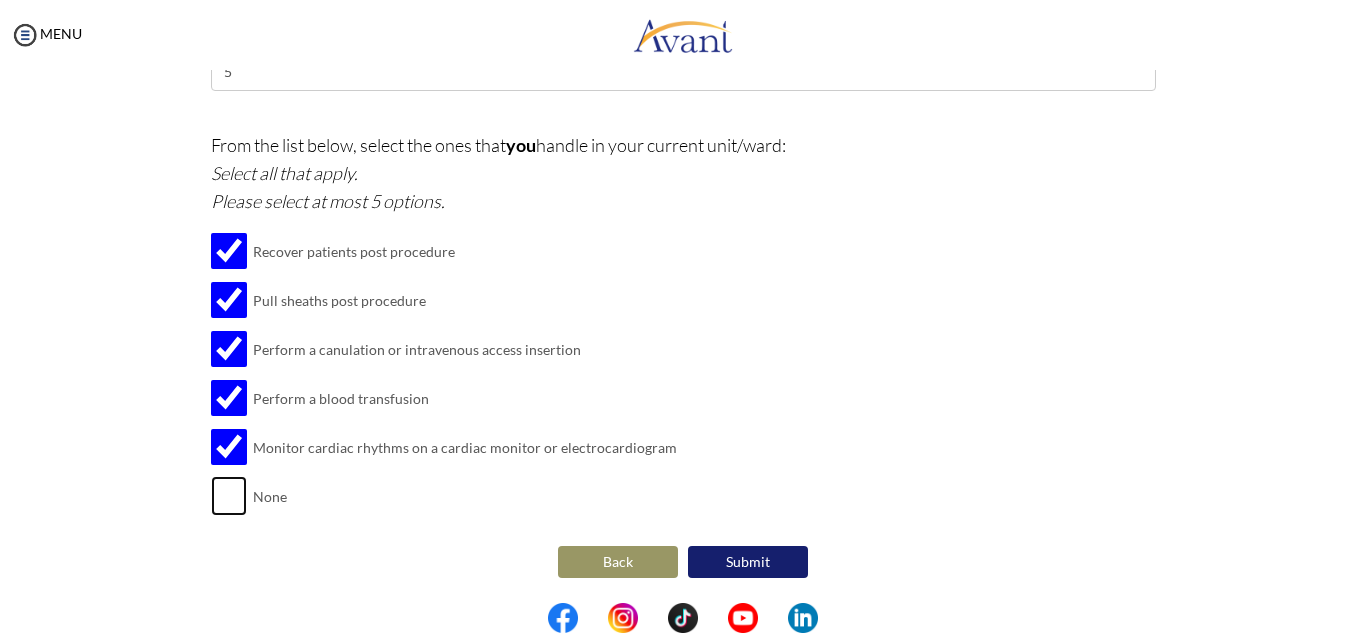 click at bounding box center [229, 496] 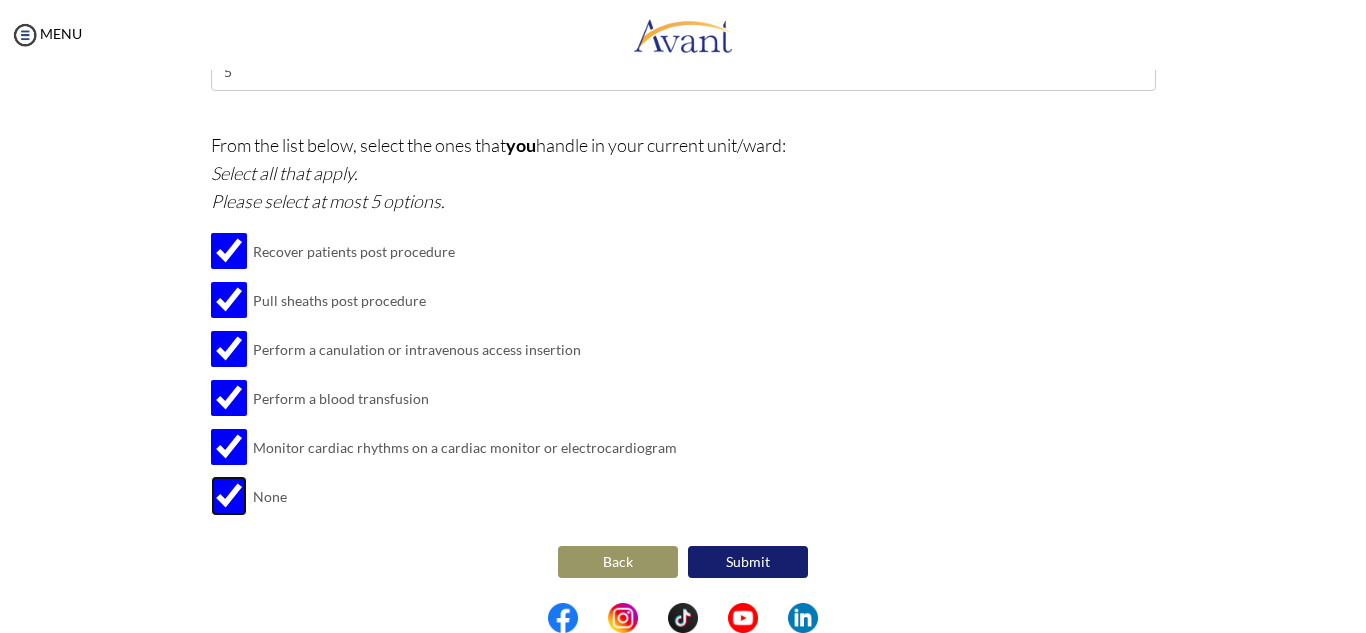 click at bounding box center [229, 496] 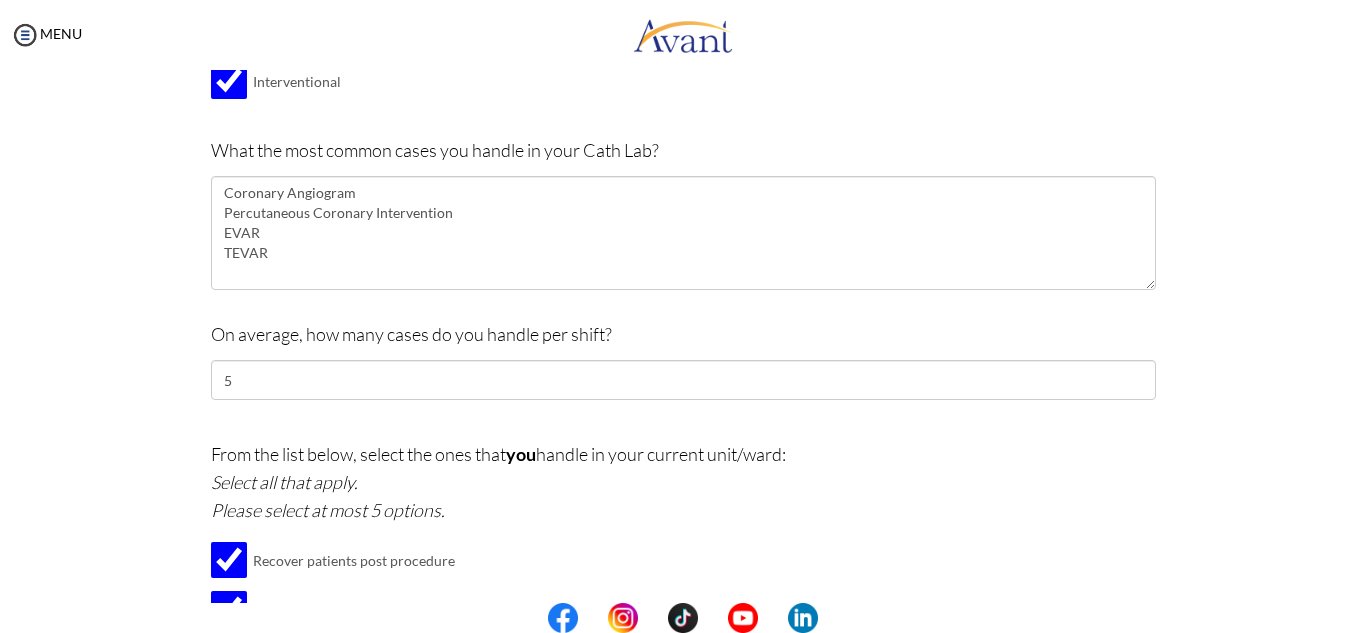 scroll, scrollTop: 434, scrollLeft: 0, axis: vertical 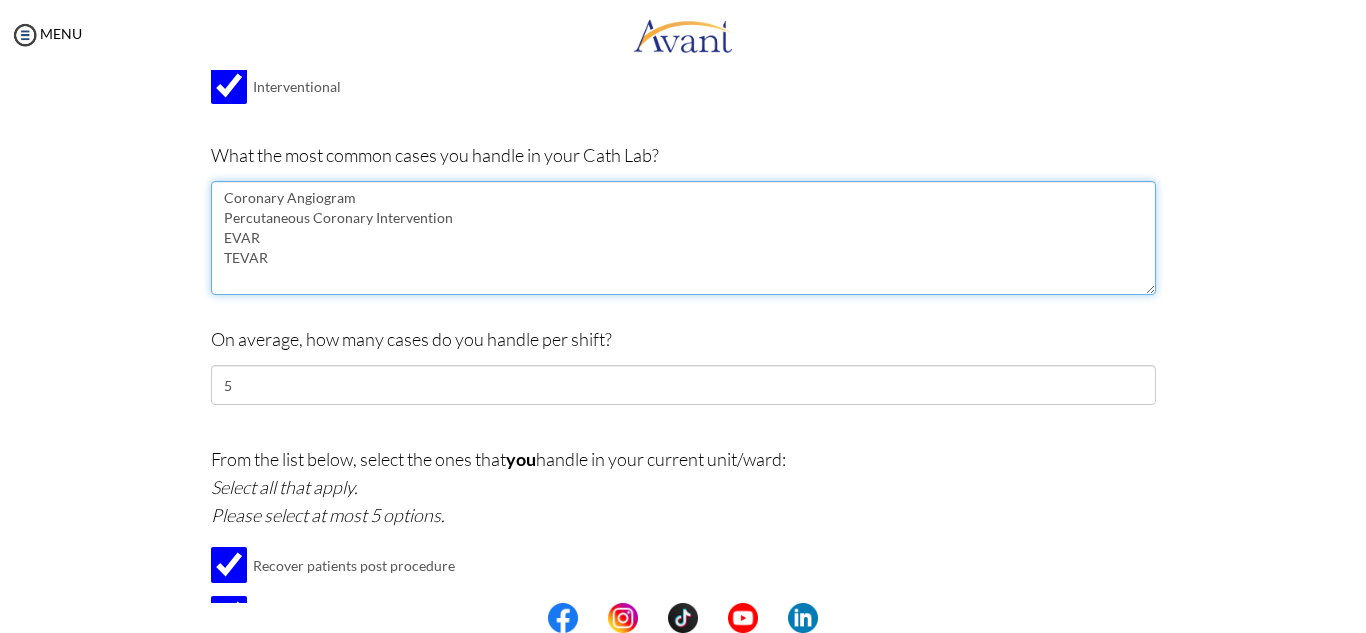 click on "Coronary Angiogram
Percutaneous Coronary Intervention
EVAR
TEVAR" at bounding box center (683, 238) 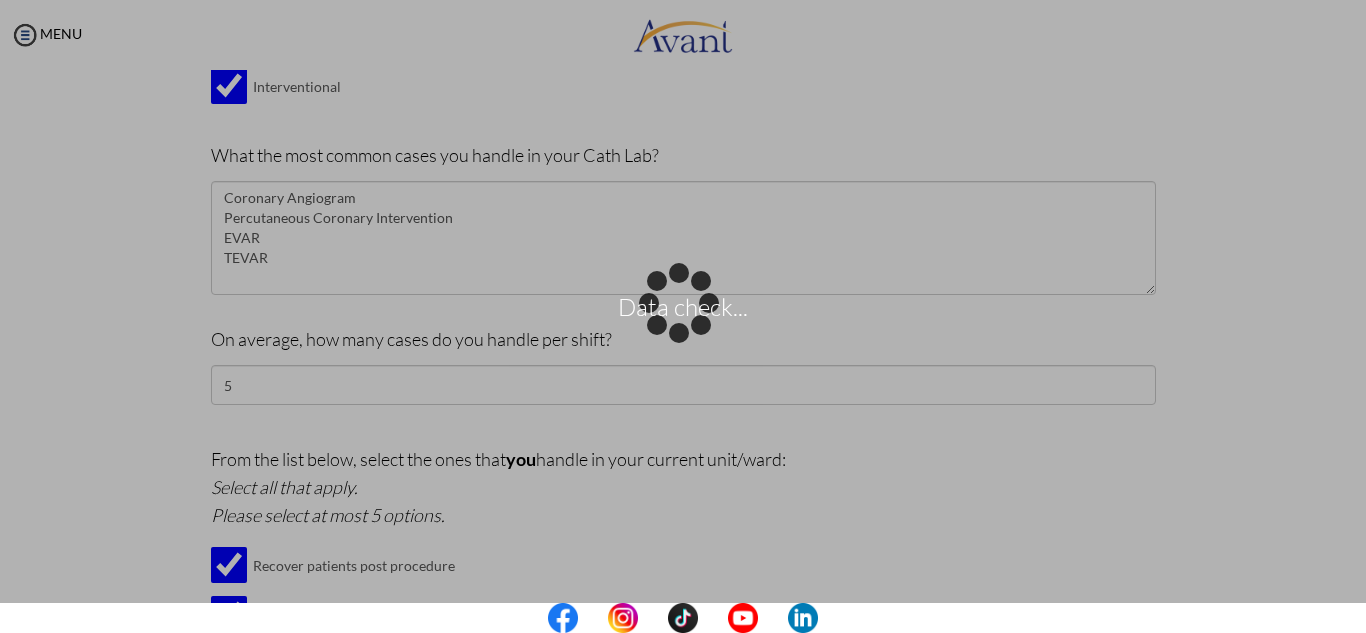click on "Data check..." at bounding box center (683, 317) 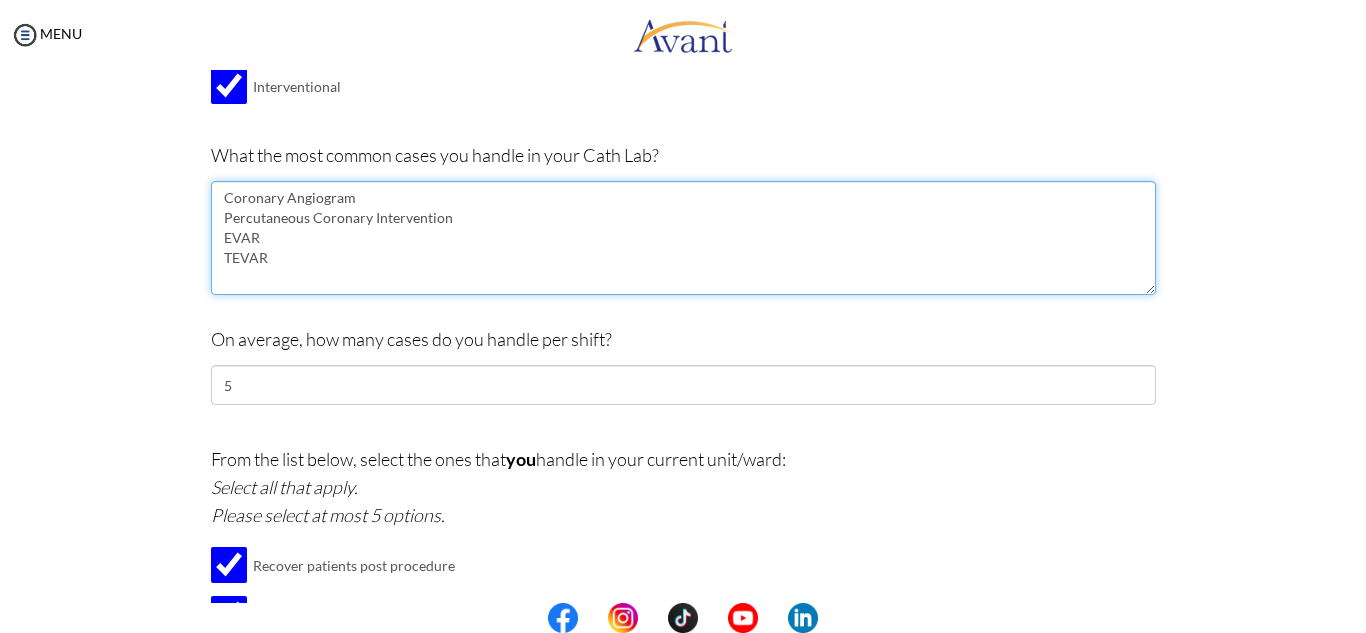 click on "Coronary Angiogram
Percutaneous Coronary Intervention
EVAR
TEVAR" at bounding box center [683, 238] 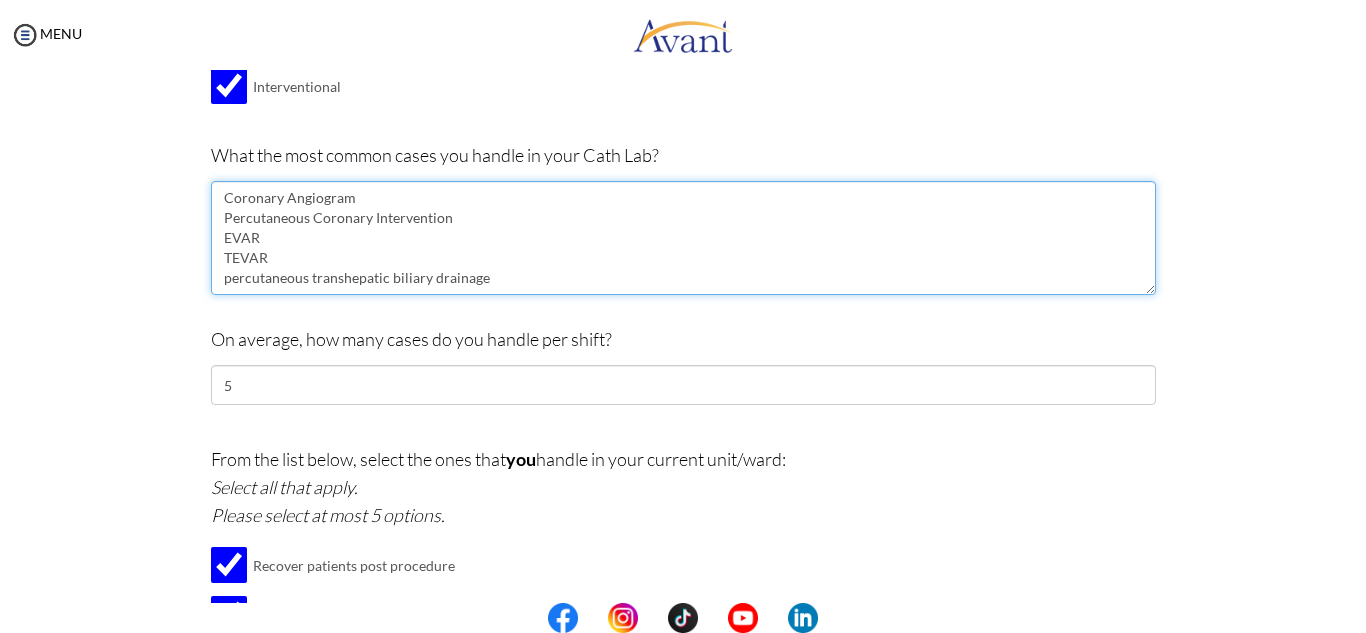 click on "Coronary Angiogram
Percutaneous Coronary Intervention
EVAR
TEVAR
percutaneous transhepatic biliary drainage" at bounding box center [683, 238] 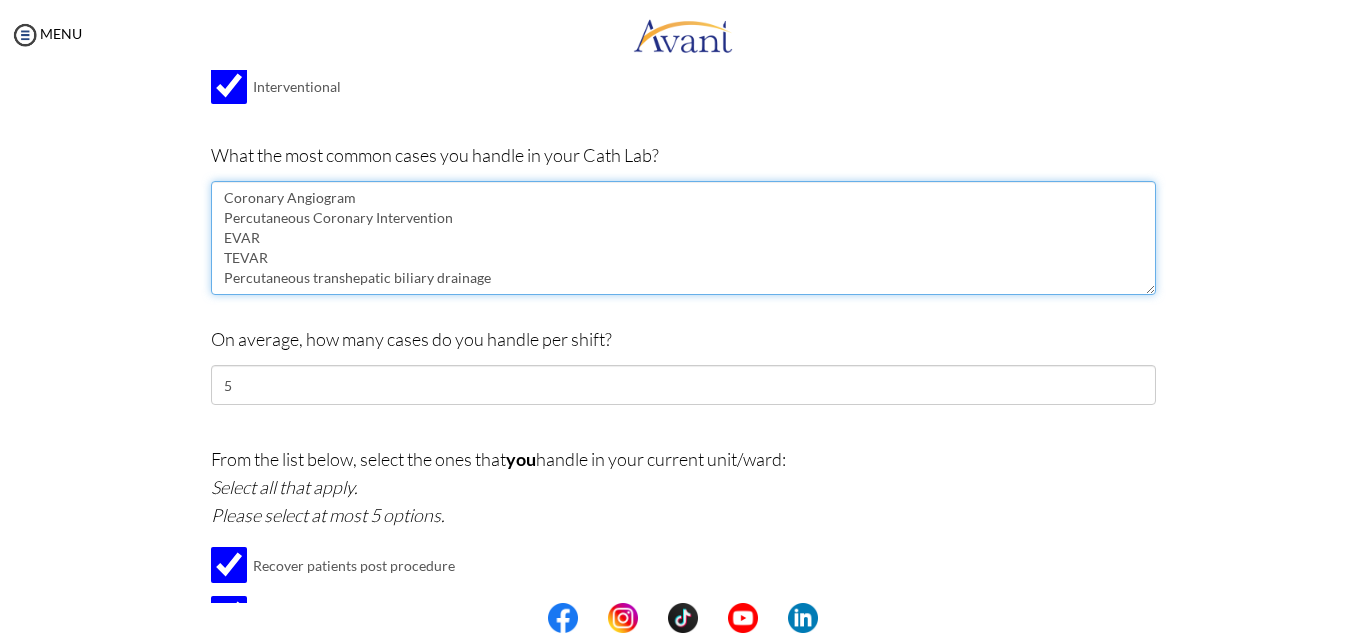 click on "Coronary Angiogram
Percutaneous Coronary Intervention
EVAR
TEVAR
Percutaneous transhepatic biliary drainage" at bounding box center [683, 238] 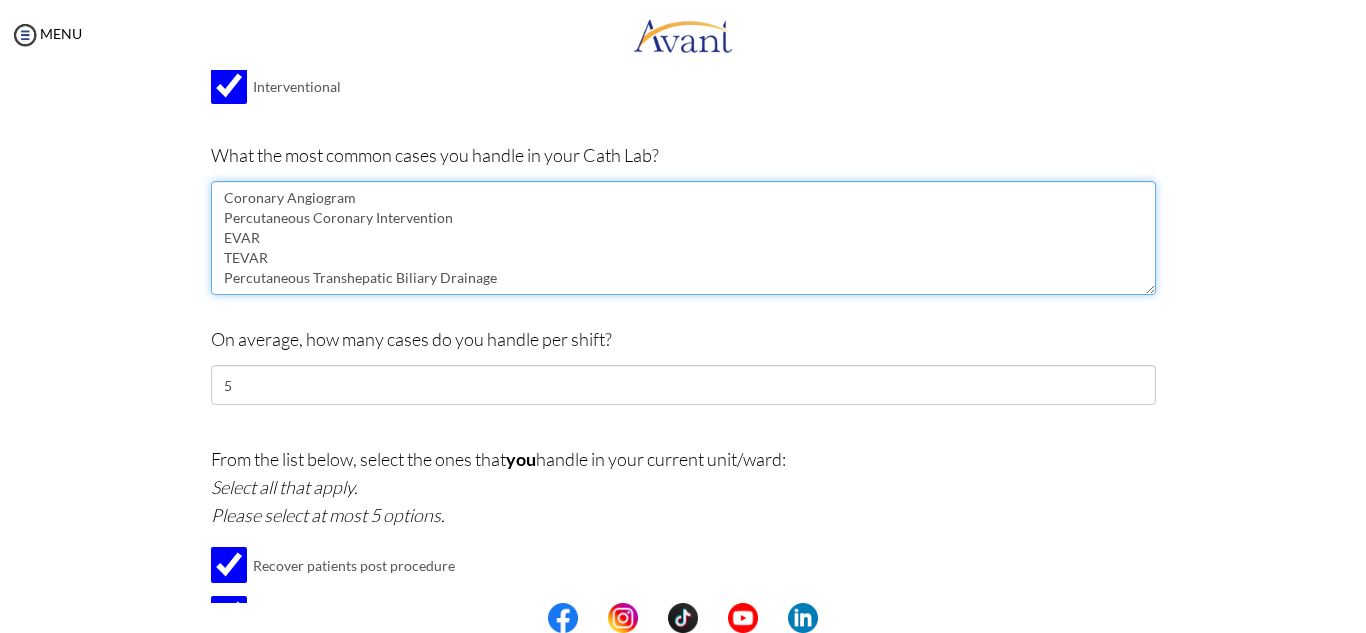click on "Coronary Angiogram
Percutaneous Coronary Intervention
EVAR
TEVAR
Percutaneous Transhepatic Biliary Drainage" at bounding box center [683, 238] 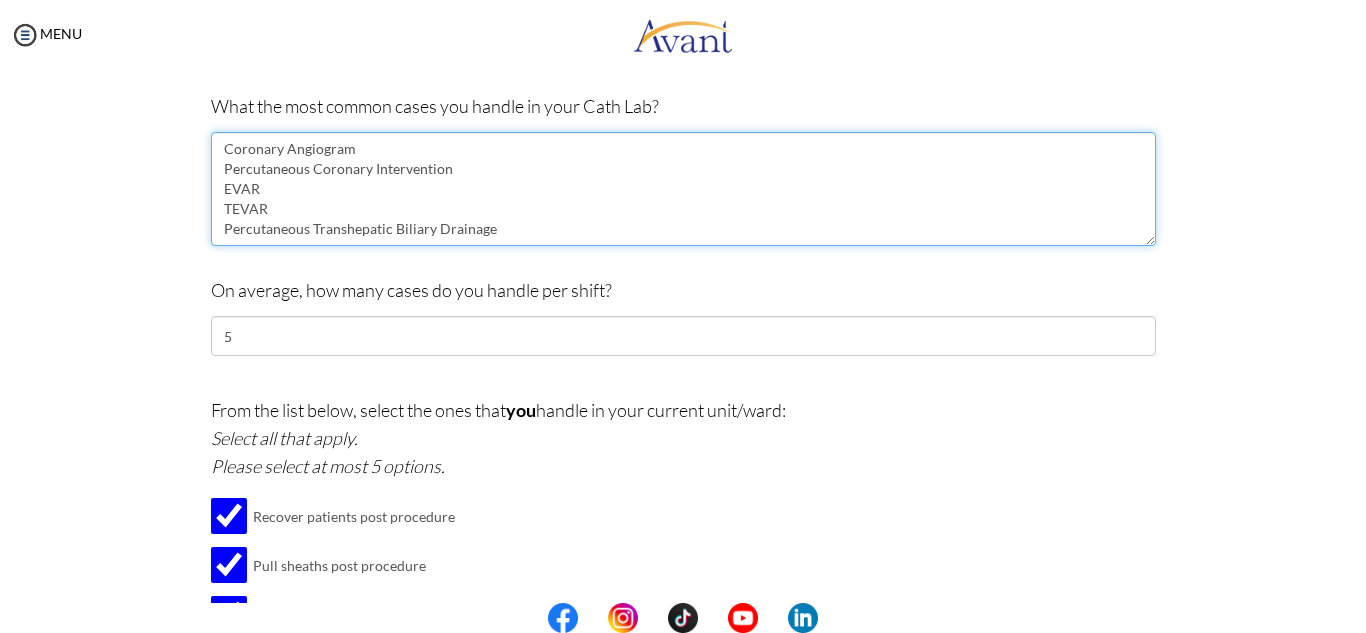 scroll, scrollTop: 490, scrollLeft: 0, axis: vertical 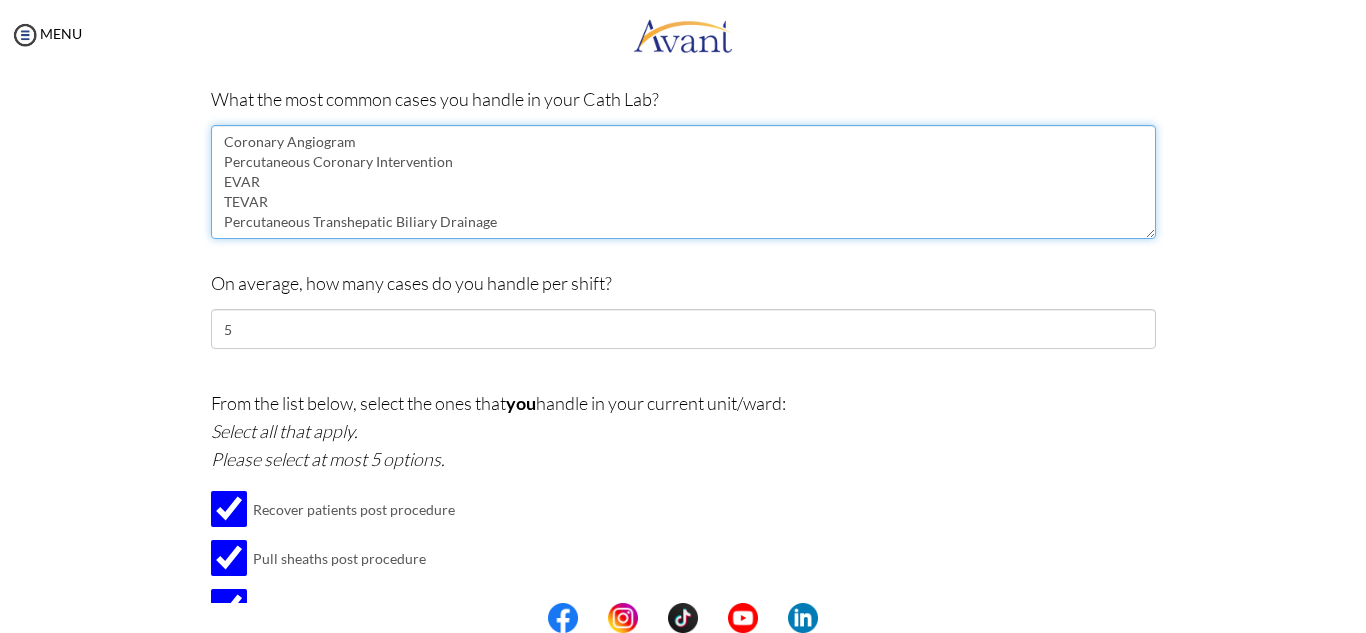 click on "Coronary Angiogram
Percutaneous Coronary Intervention
EVAR
TEVAR
Percutaneous Transhepatic Biliary Drainage" at bounding box center (683, 182) 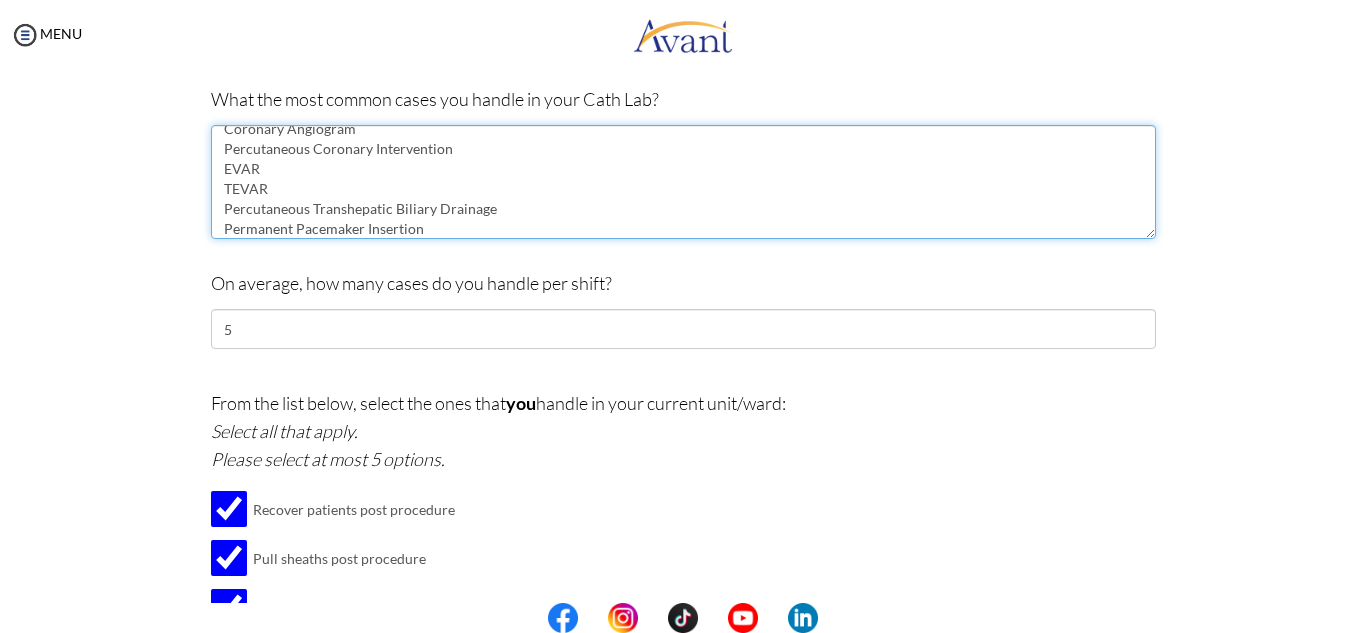 scroll, scrollTop: 20, scrollLeft: 0, axis: vertical 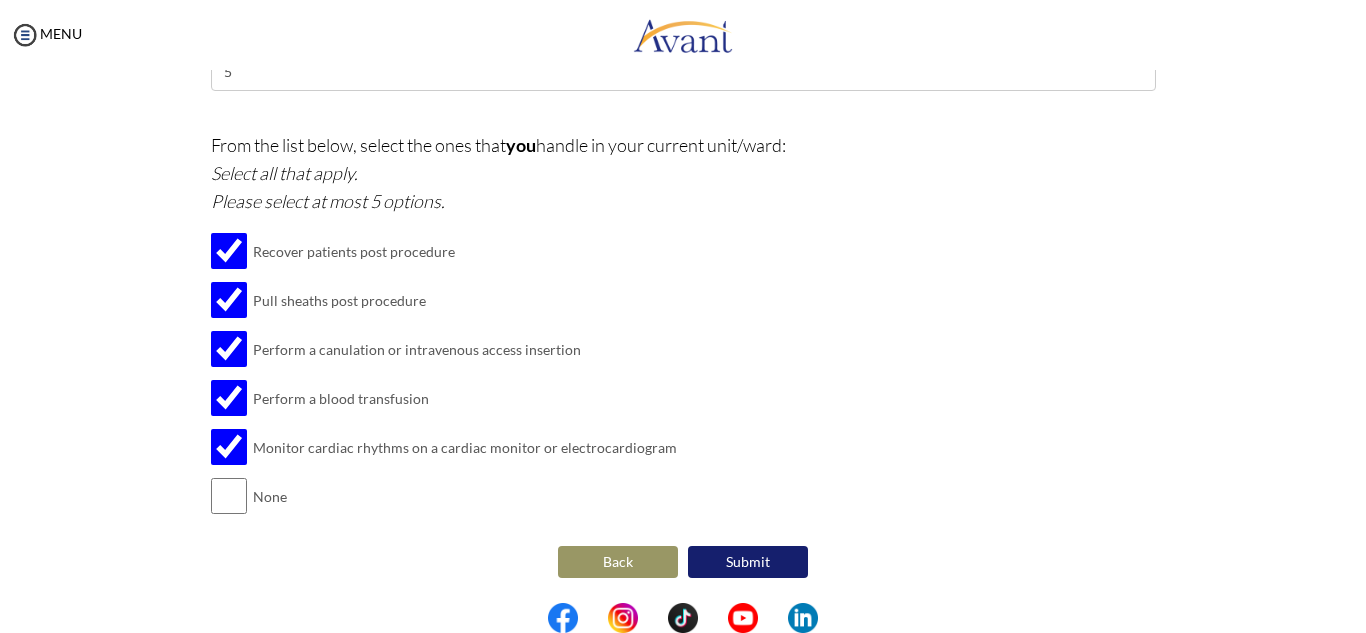 type on "Coronary Angiogram
Percutaneous Coronary Intervention
EVAR
TEVAR
Percutaneous Transhepatic Biliary Drainage
Permanent Pacemaker Insertion" 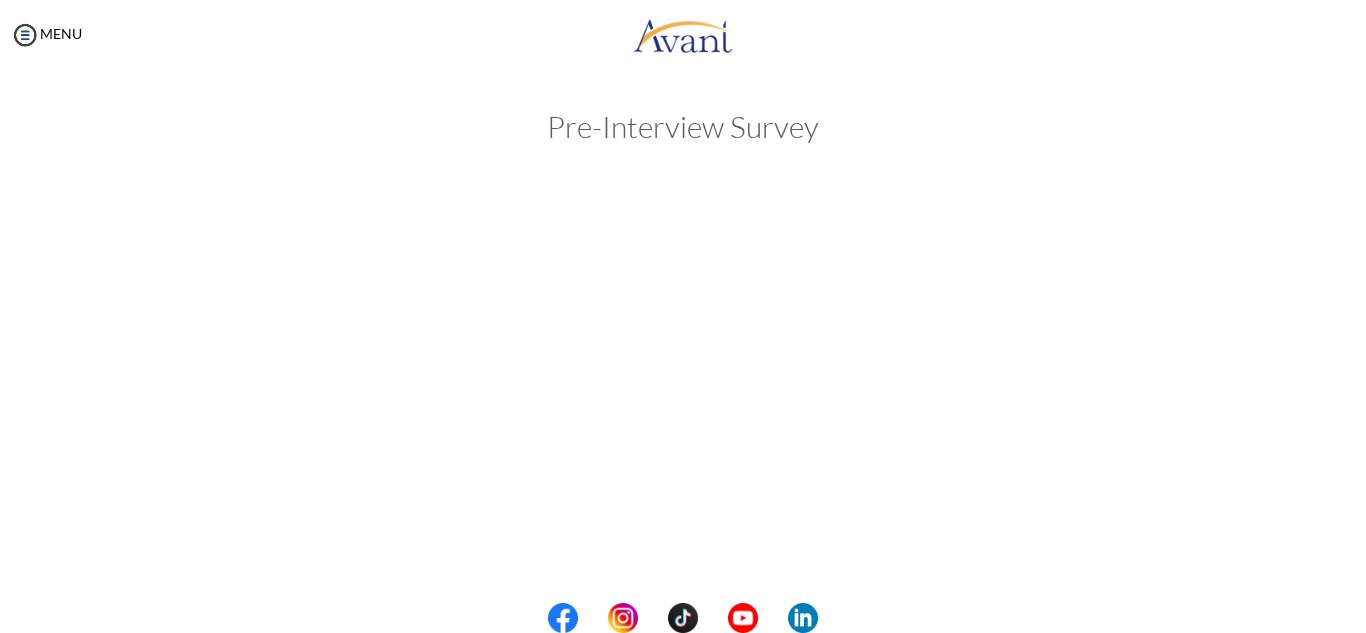 scroll, scrollTop: 0, scrollLeft: 0, axis: both 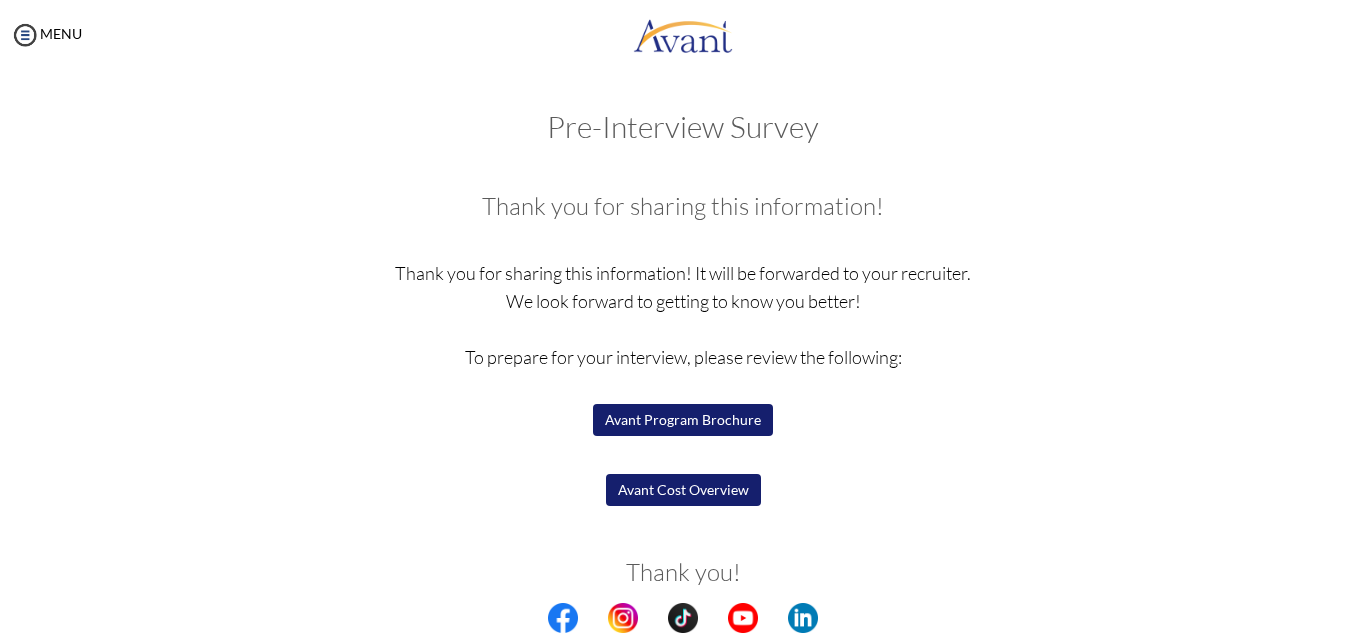 drag, startPoint x: 679, startPoint y: 489, endPoint x: 475, endPoint y: 295, distance: 281.5173 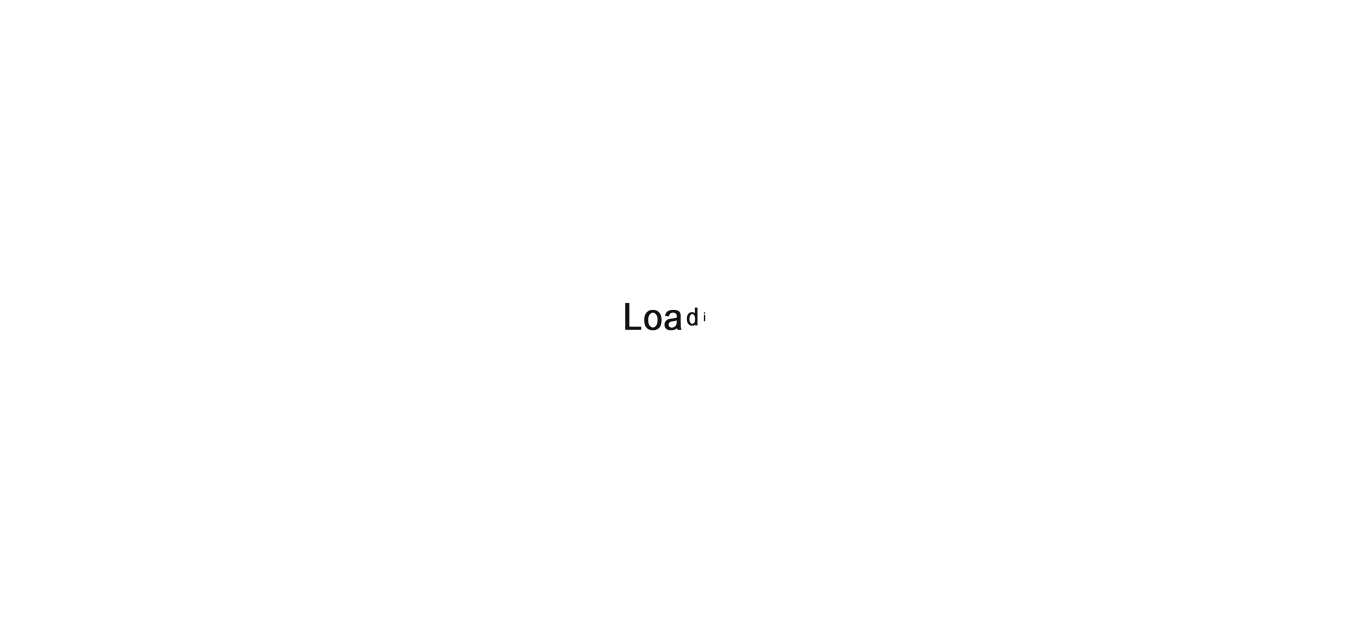 scroll, scrollTop: 0, scrollLeft: 0, axis: both 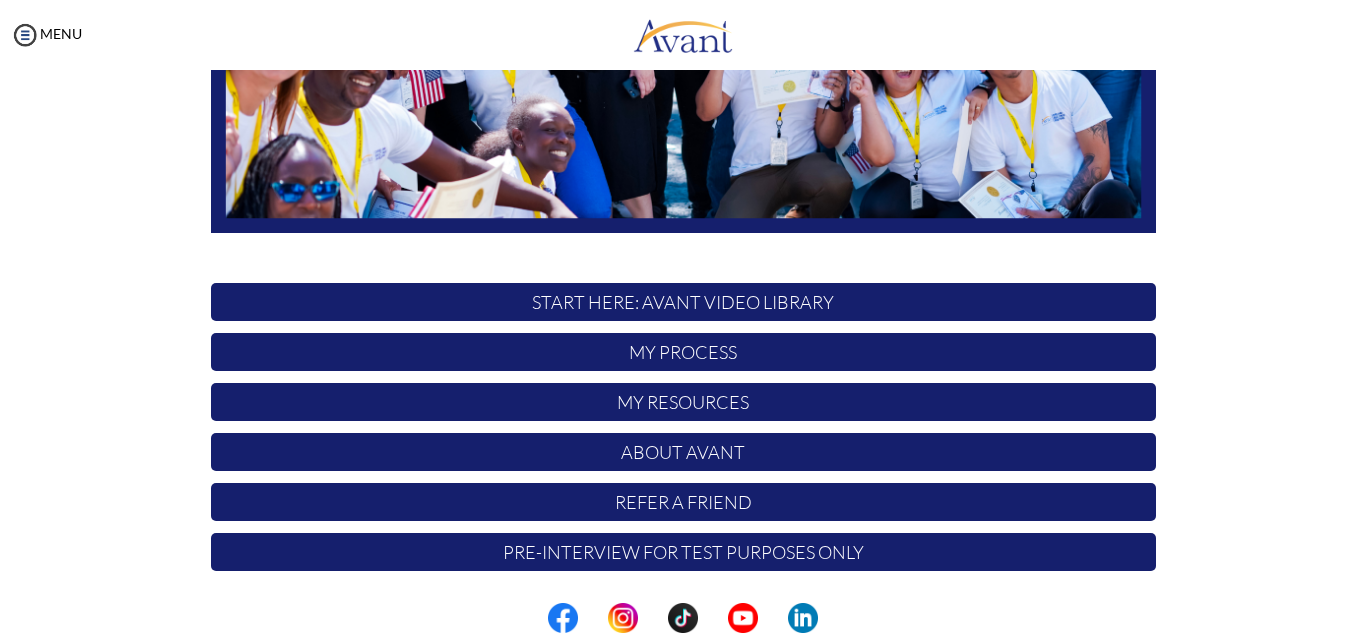 click on "Pre-Interview for test purposes only" at bounding box center (683, 552) 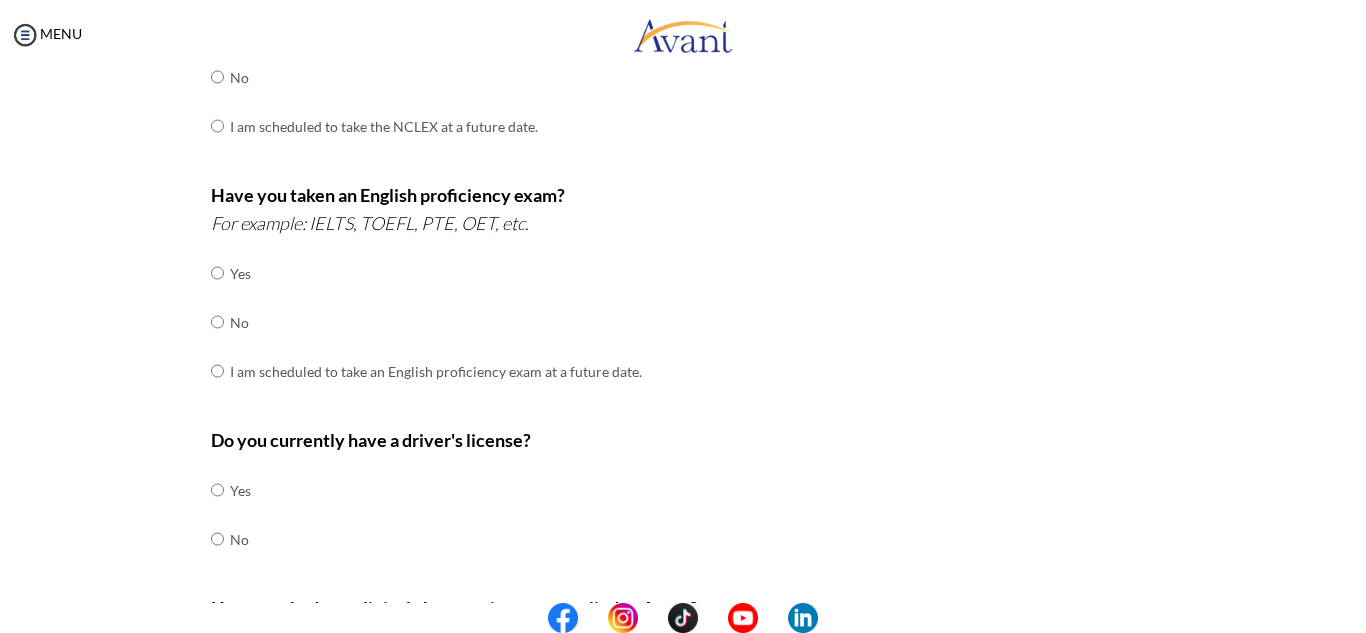 scroll, scrollTop: 647, scrollLeft: 0, axis: vertical 